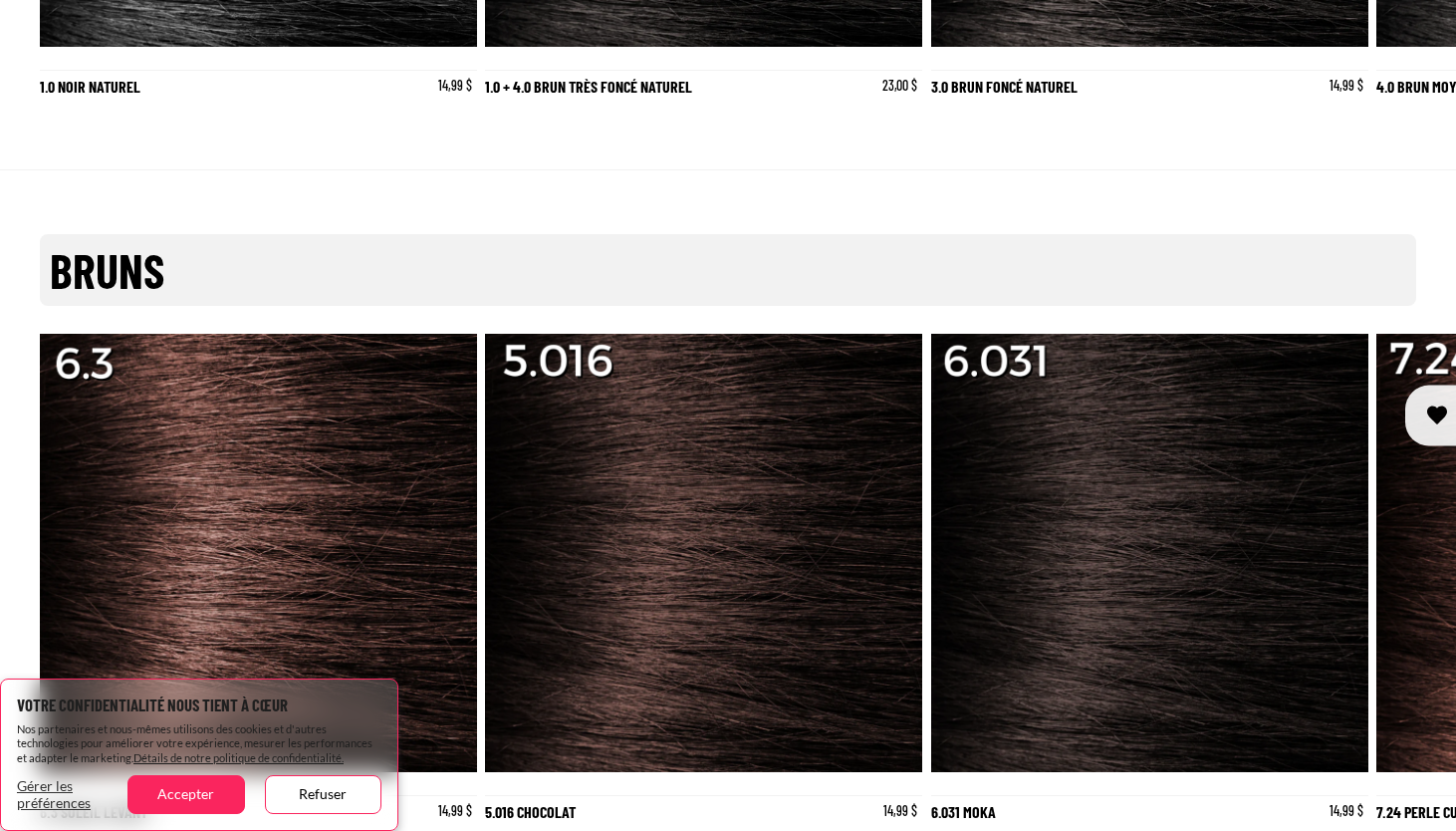 scroll, scrollTop: 1688, scrollLeft: 0, axis: vertical 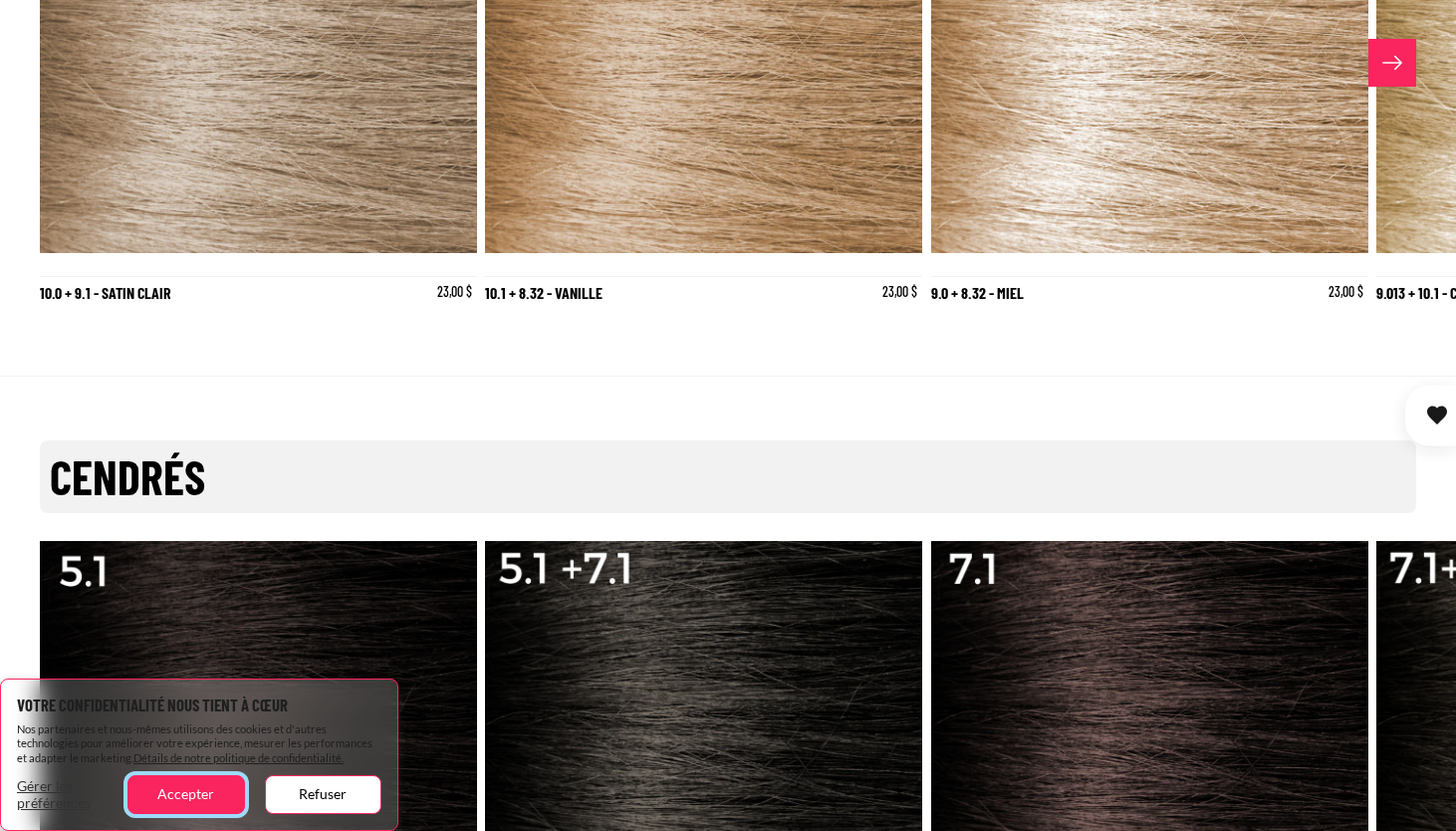 click on "Accepter" at bounding box center [185, 794] 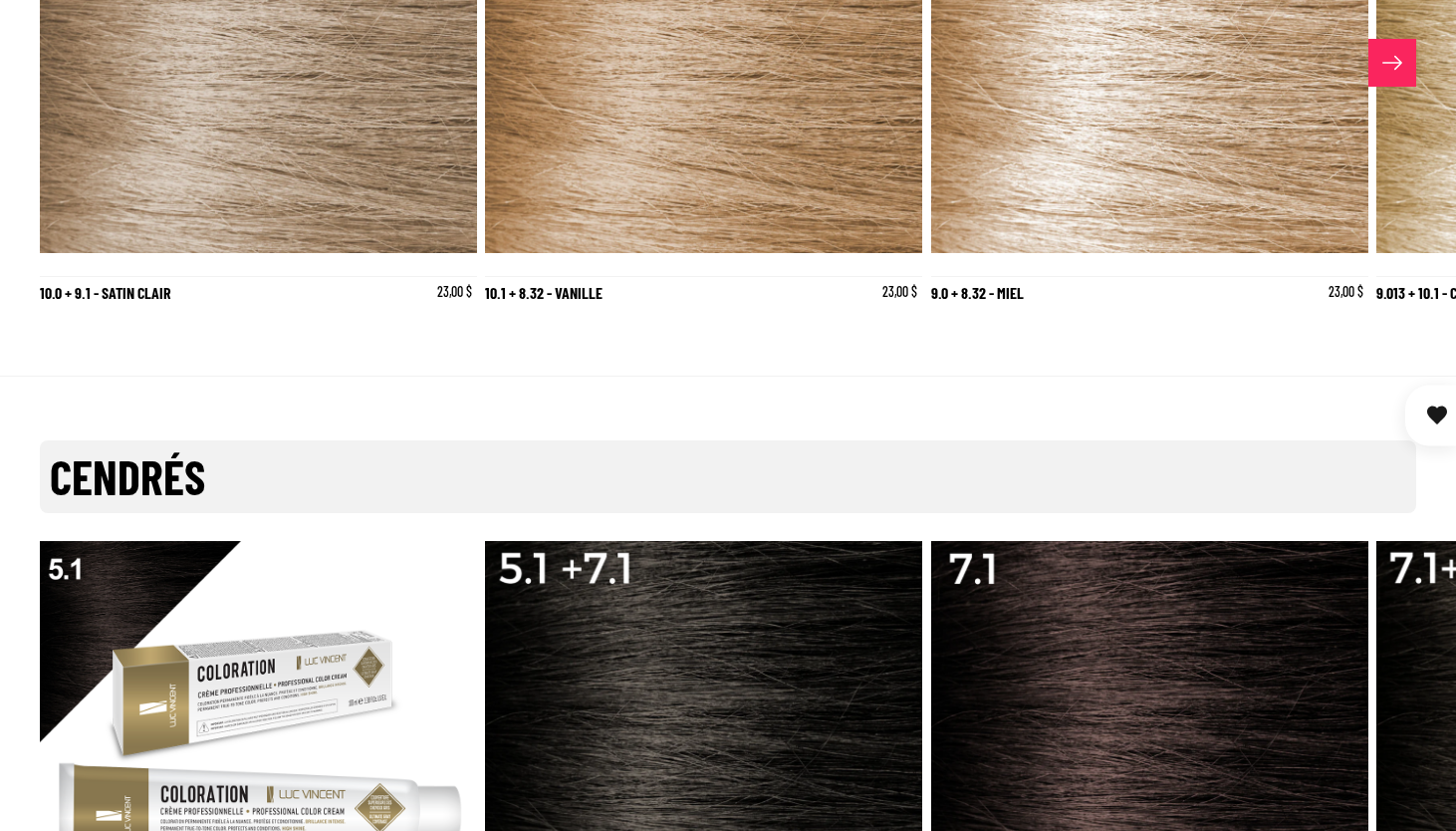 scroll, scrollTop: 0, scrollLeft: 0, axis: both 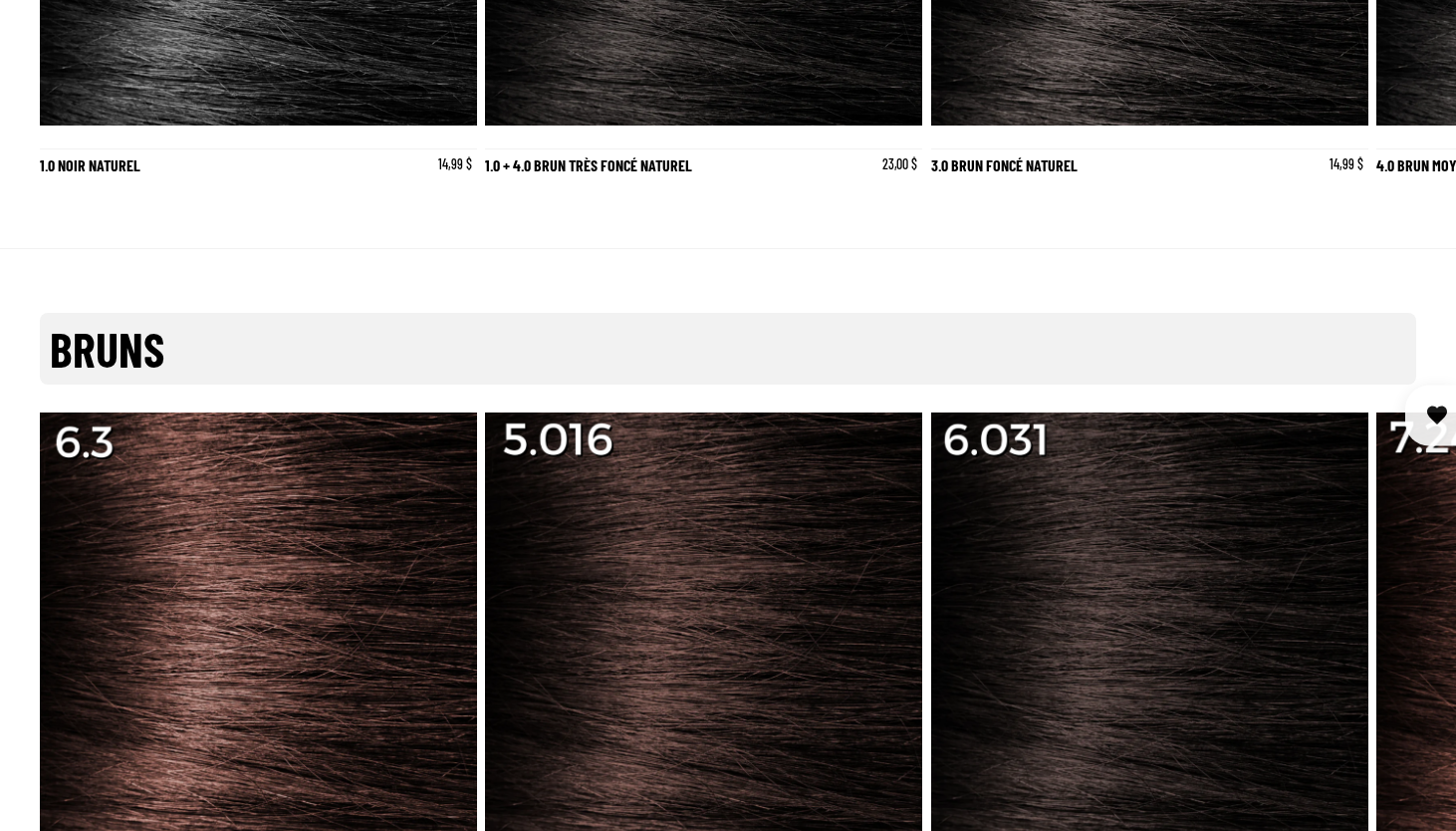 click at bounding box center (1392, 662) 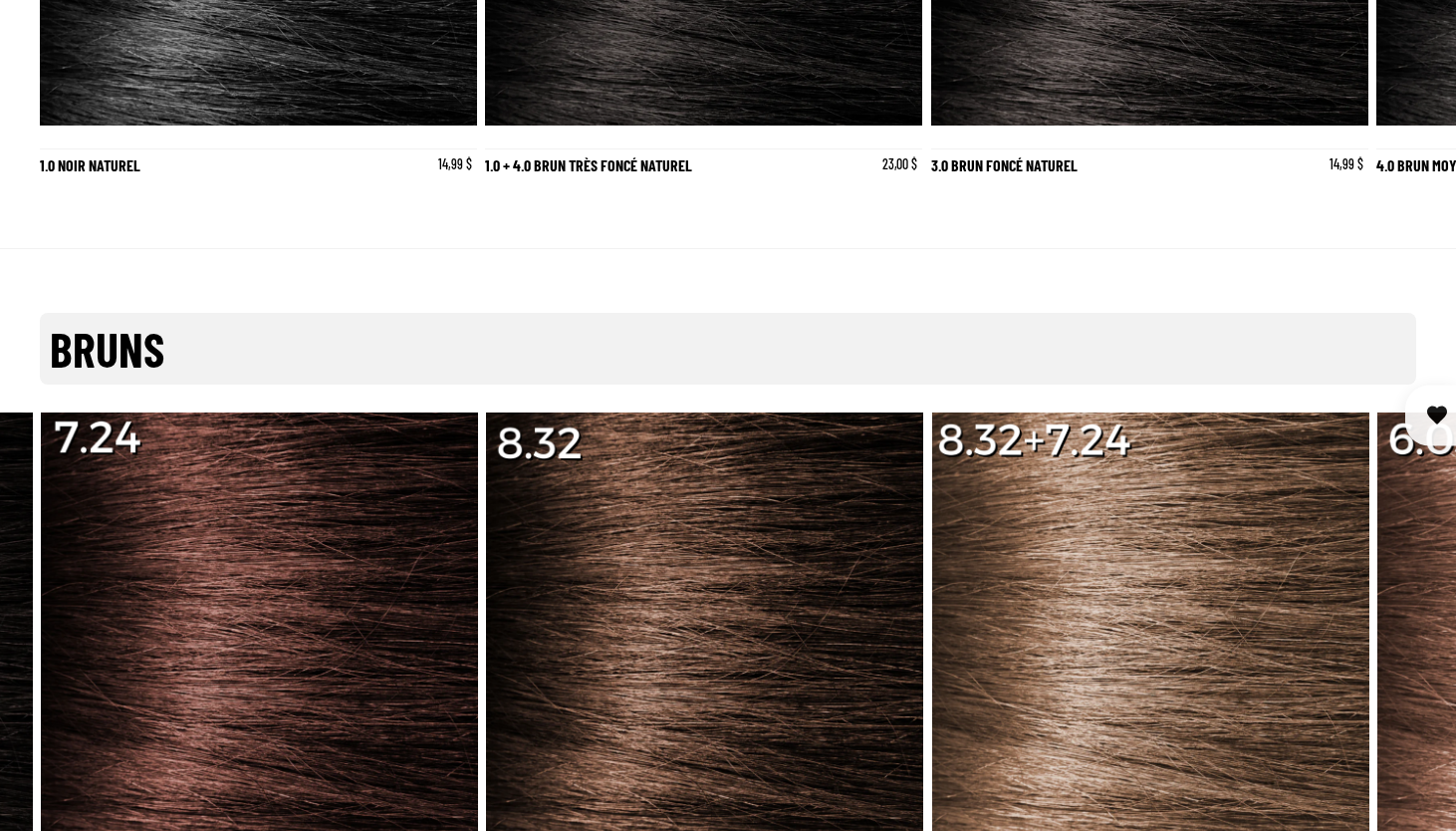 click at bounding box center [1392, 662] 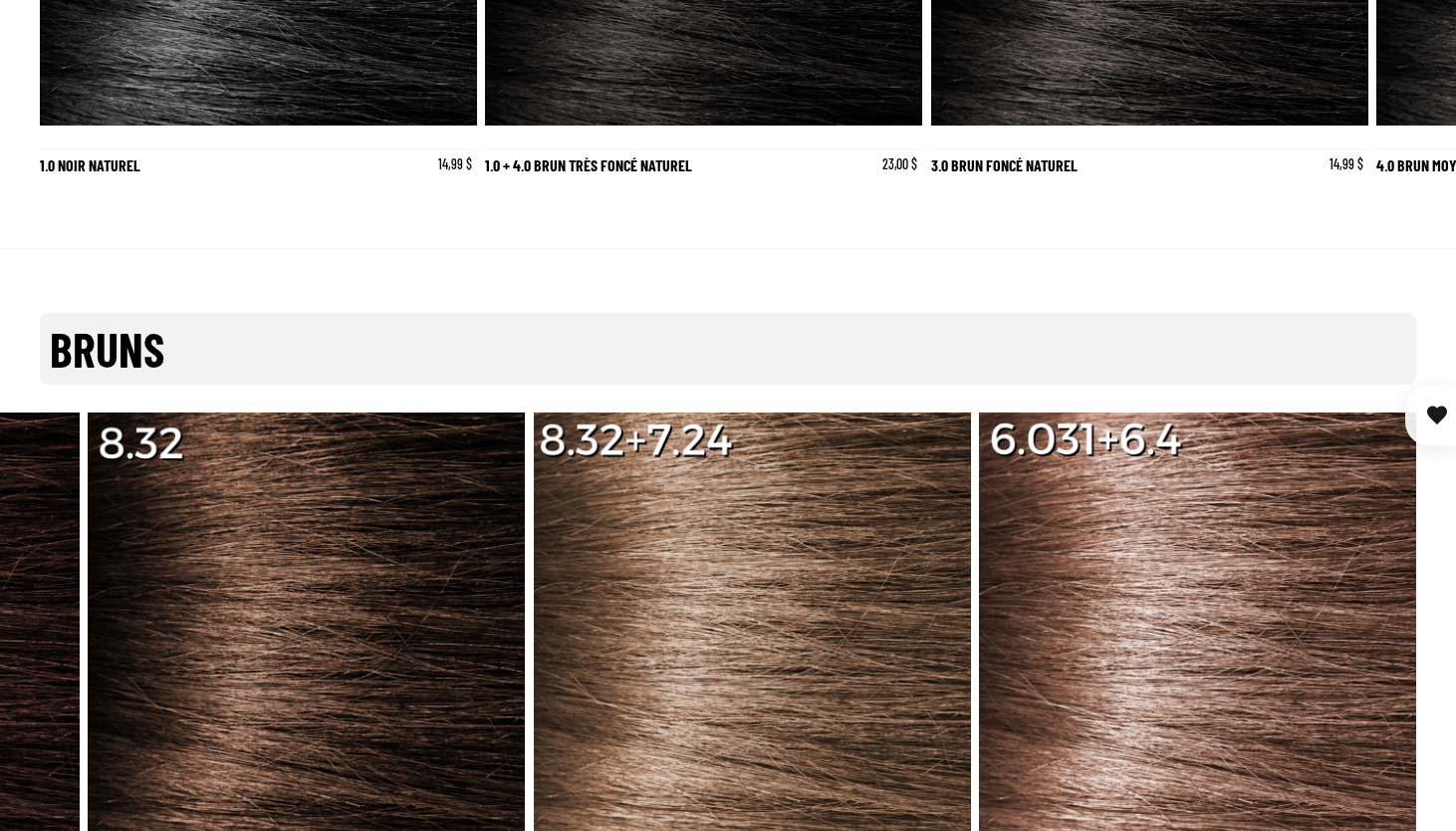 scroll, scrollTop: 0, scrollLeft: 0, axis: both 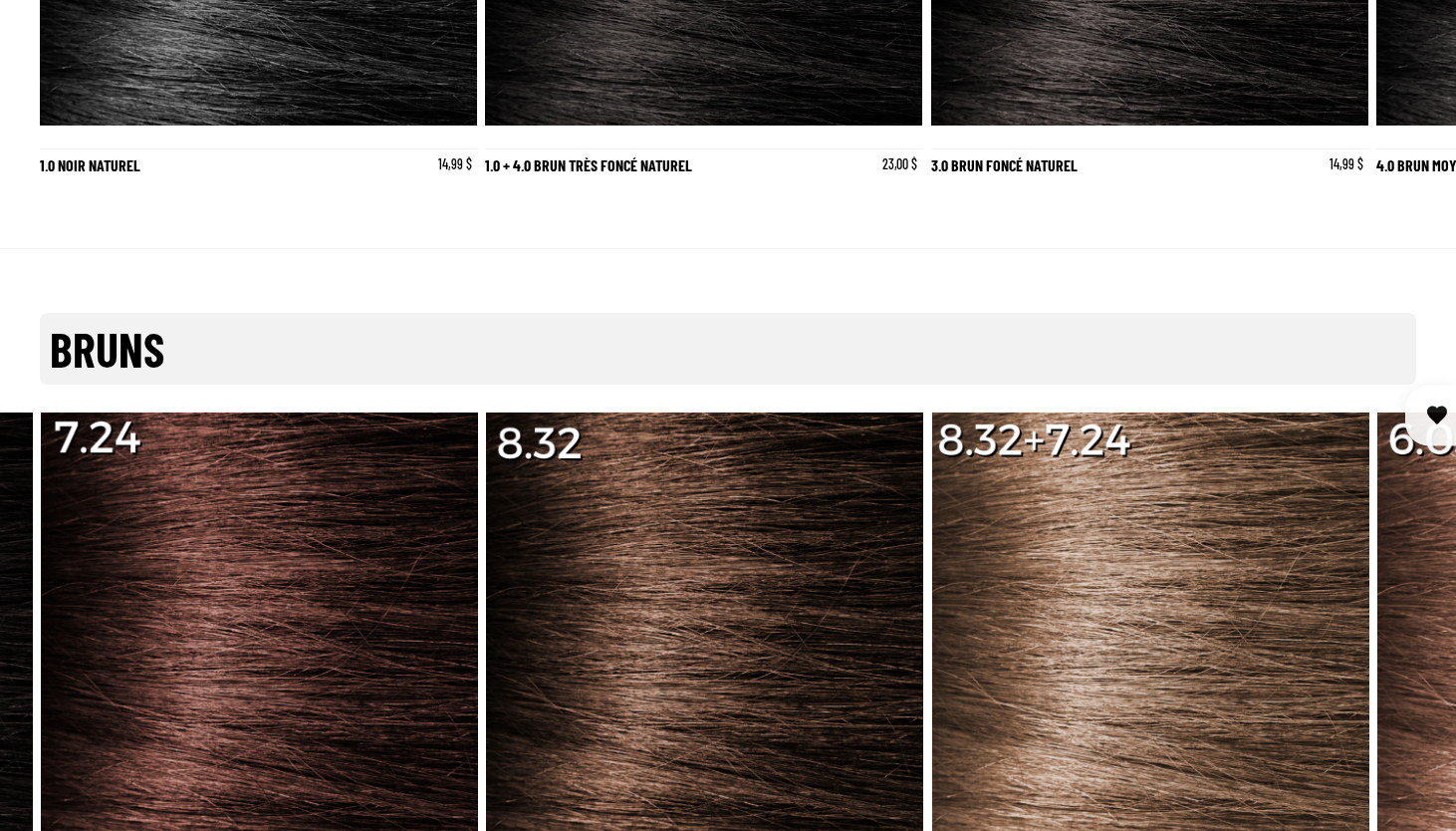 click at bounding box center (64, 662) 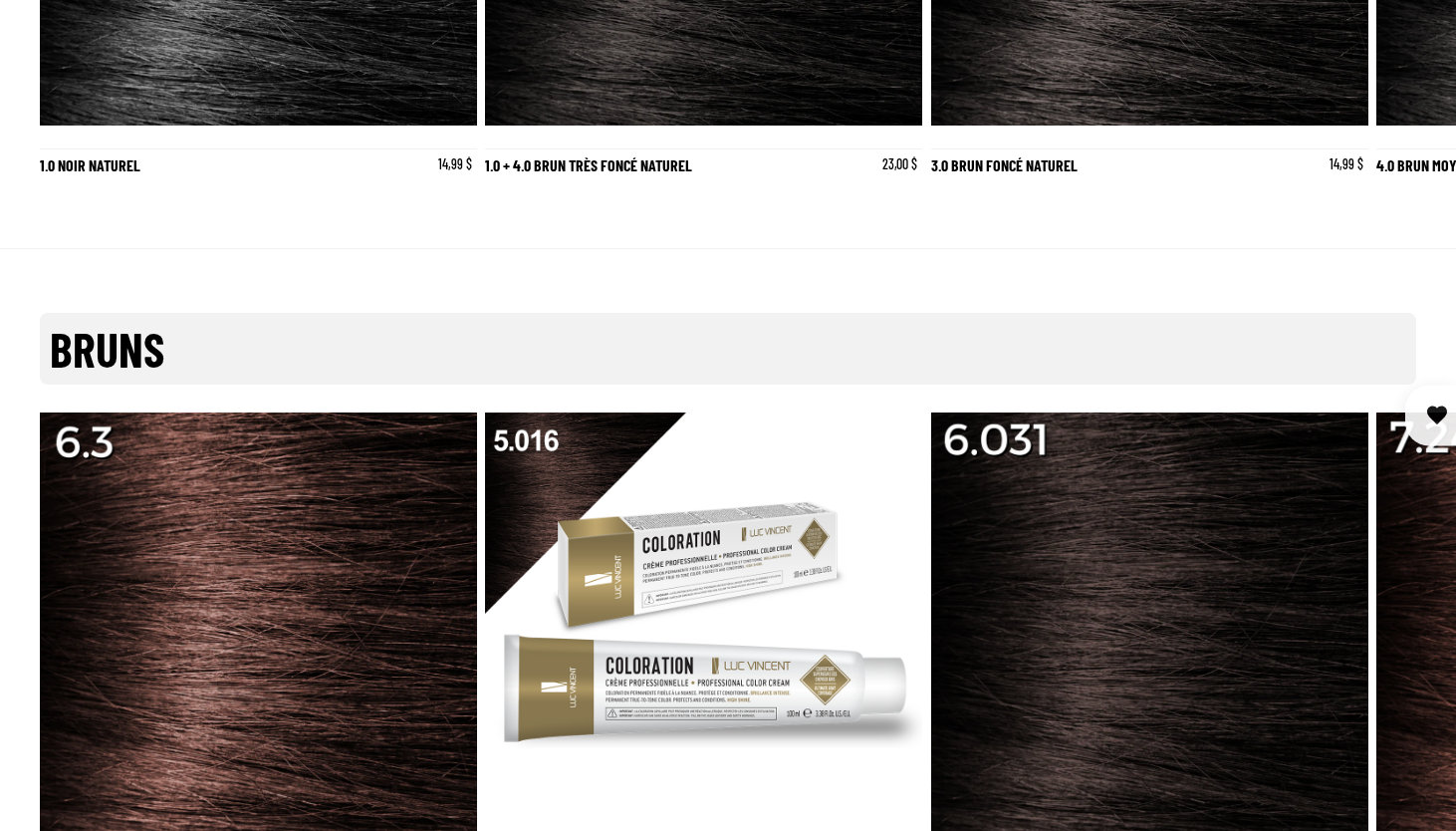 click at bounding box center (704, 632) 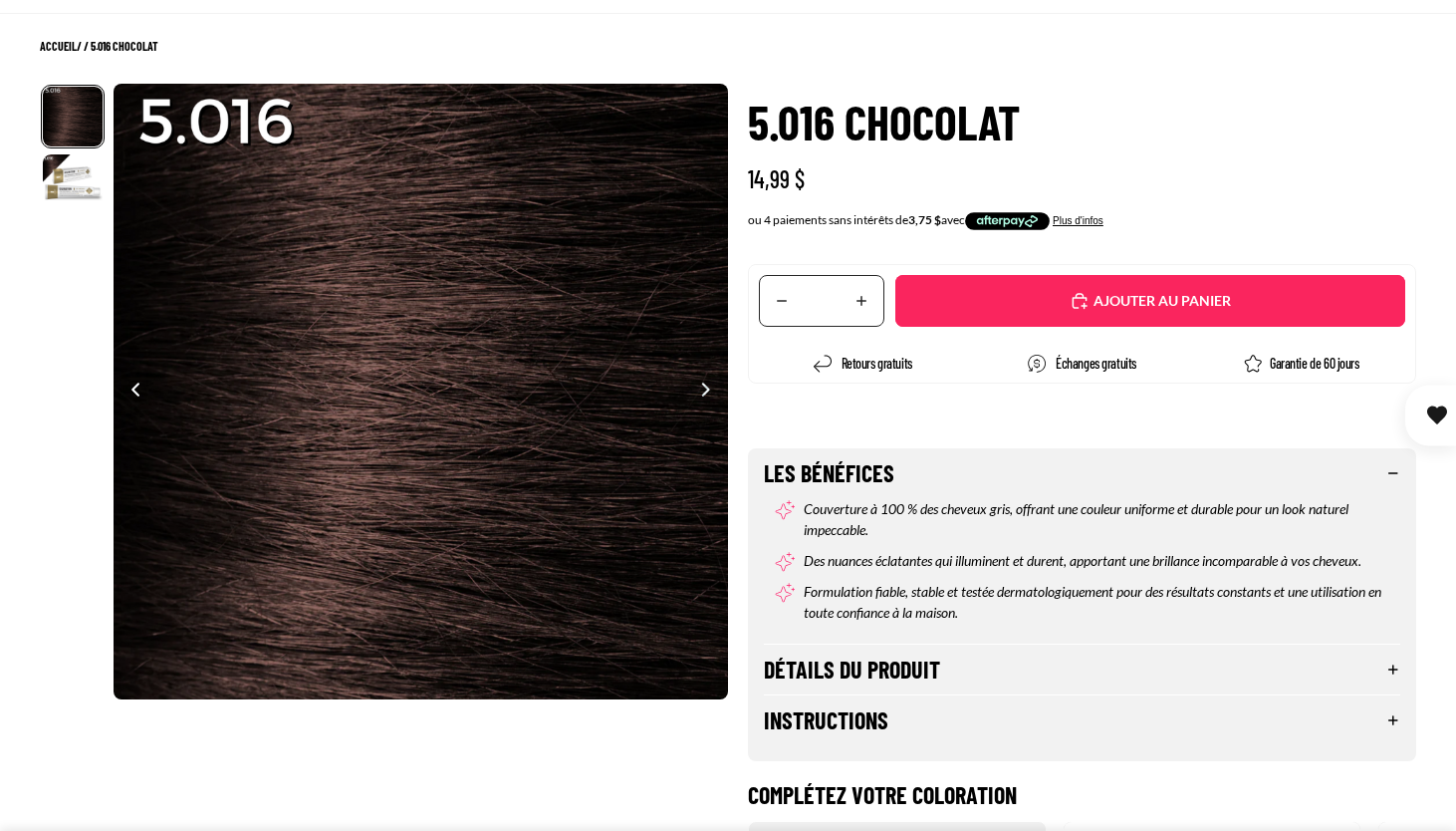 scroll, scrollTop: 114, scrollLeft: 0, axis: vertical 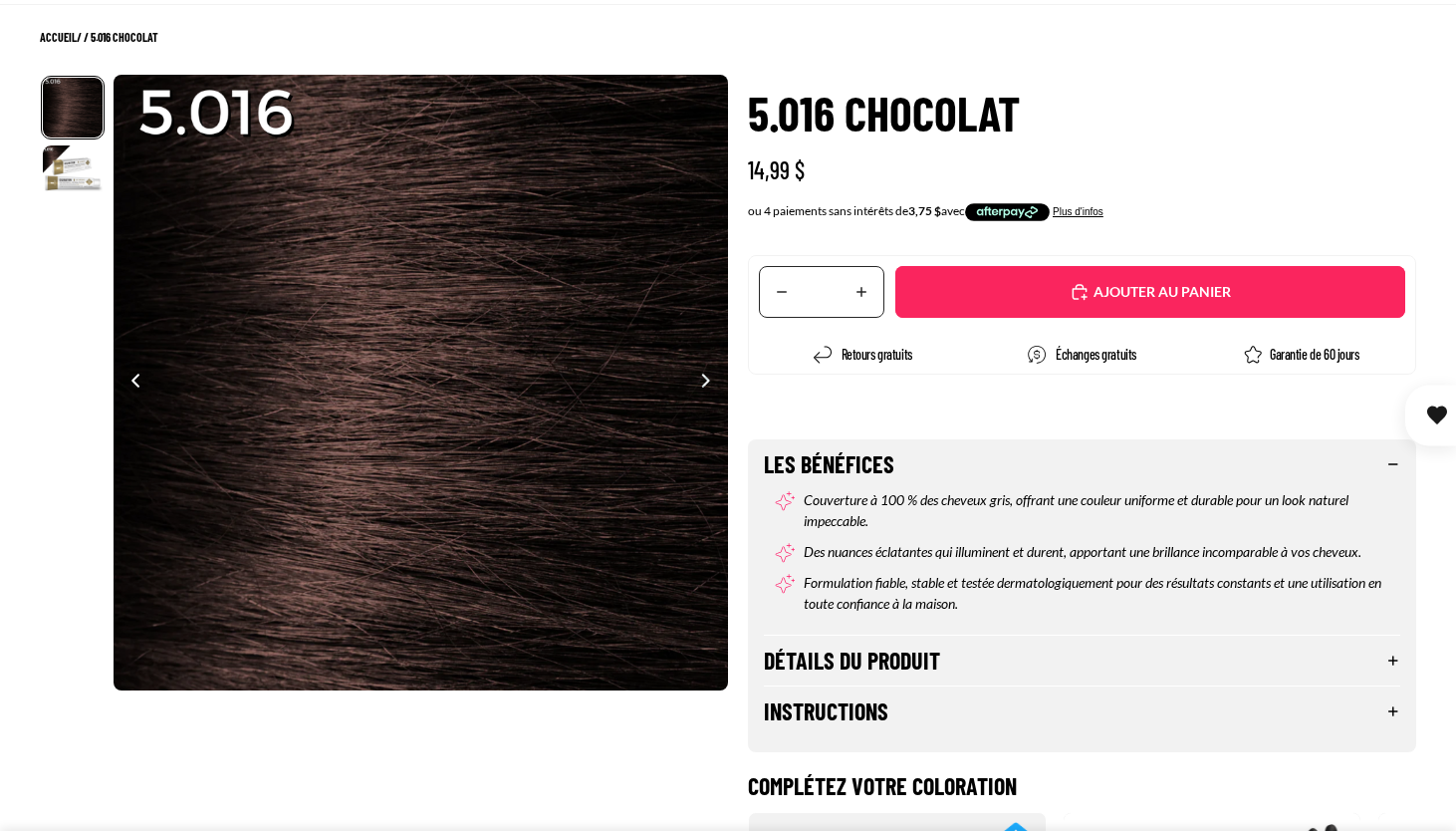 click on "Détails du produit" at bounding box center (1082, 661) 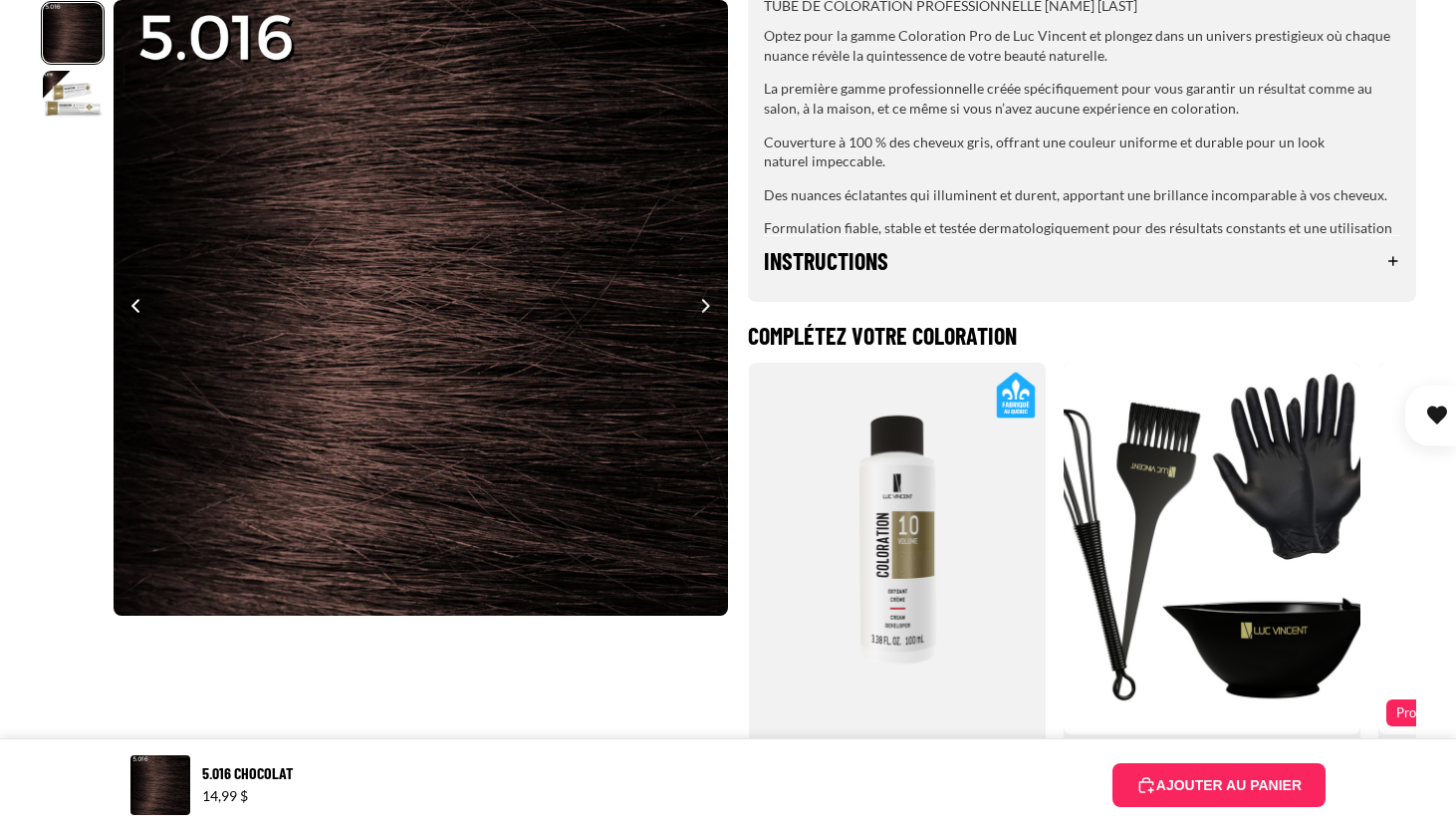 scroll, scrollTop: 805, scrollLeft: 0, axis: vertical 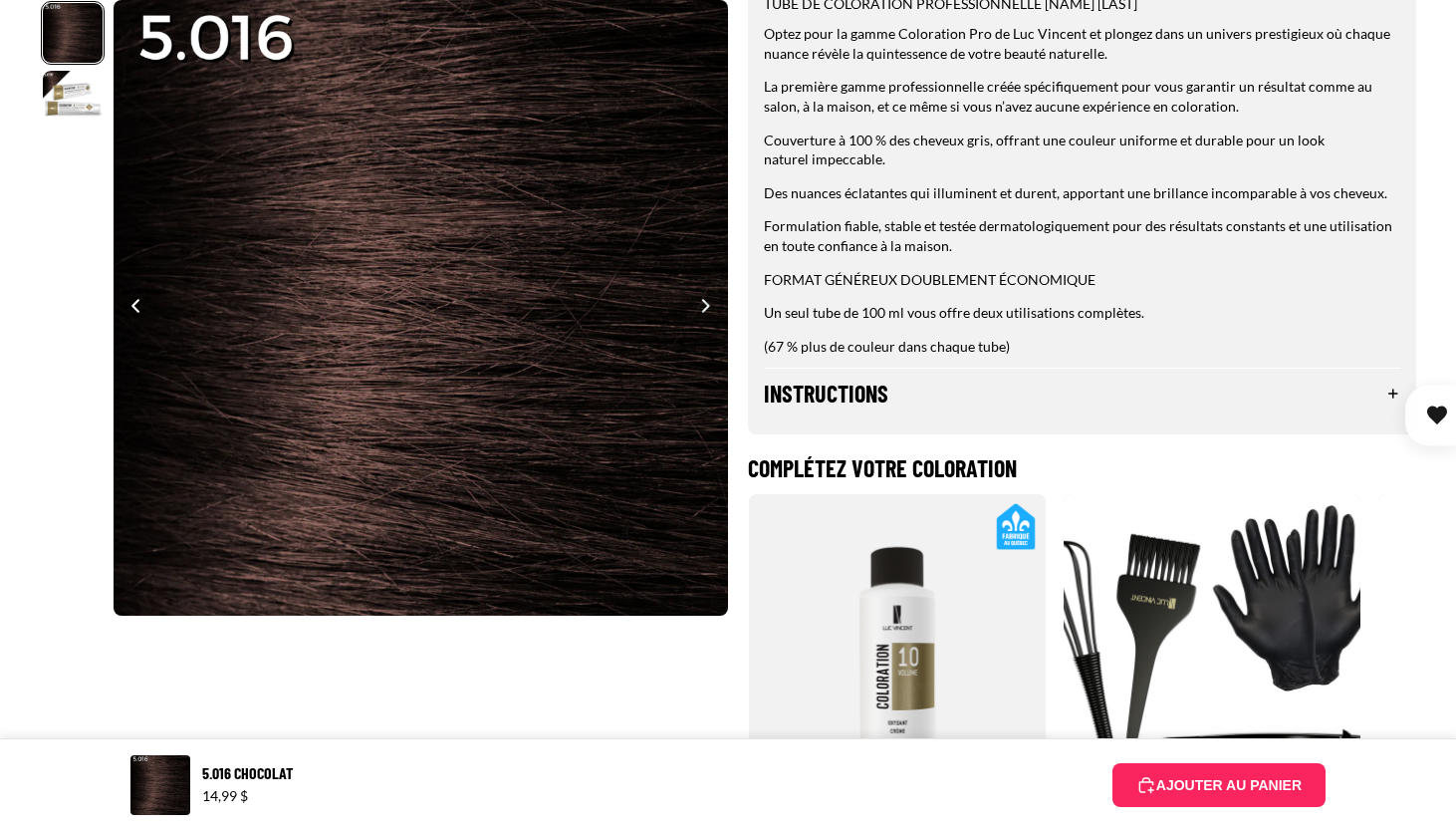 click on "Instructions" at bounding box center [1082, 394] 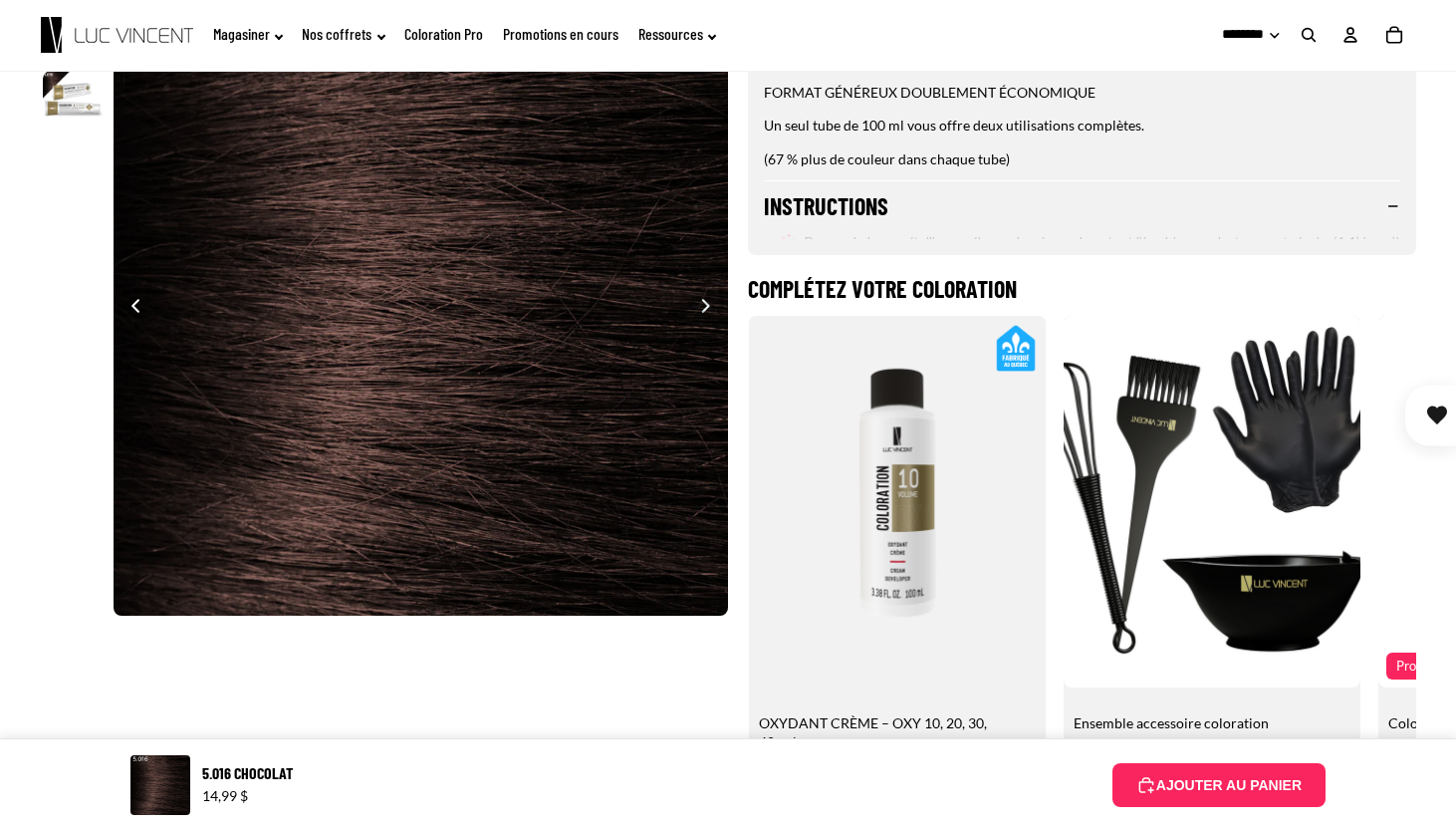 scroll, scrollTop: 984, scrollLeft: 0, axis: vertical 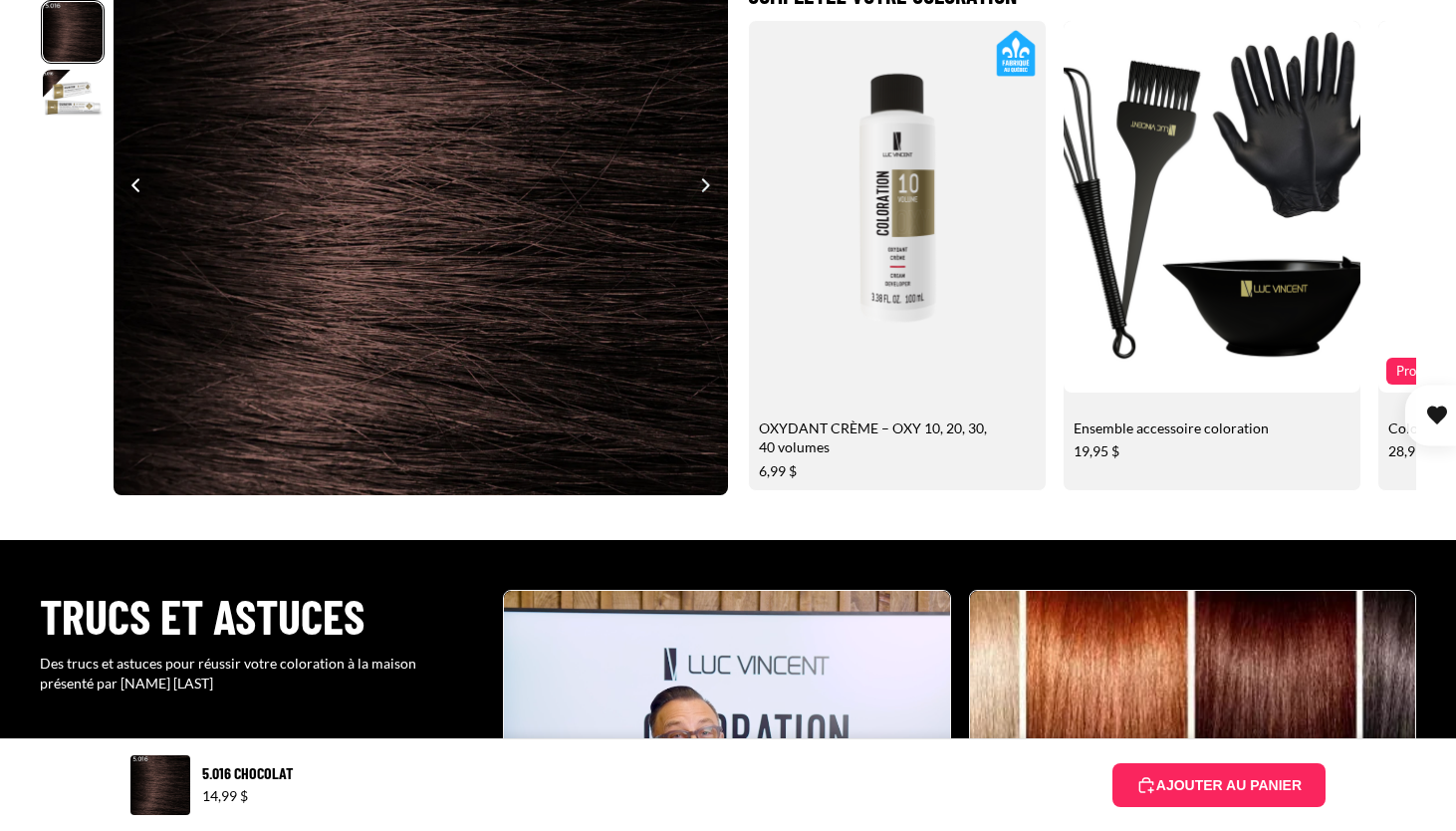click at bounding box center (1352, 256) 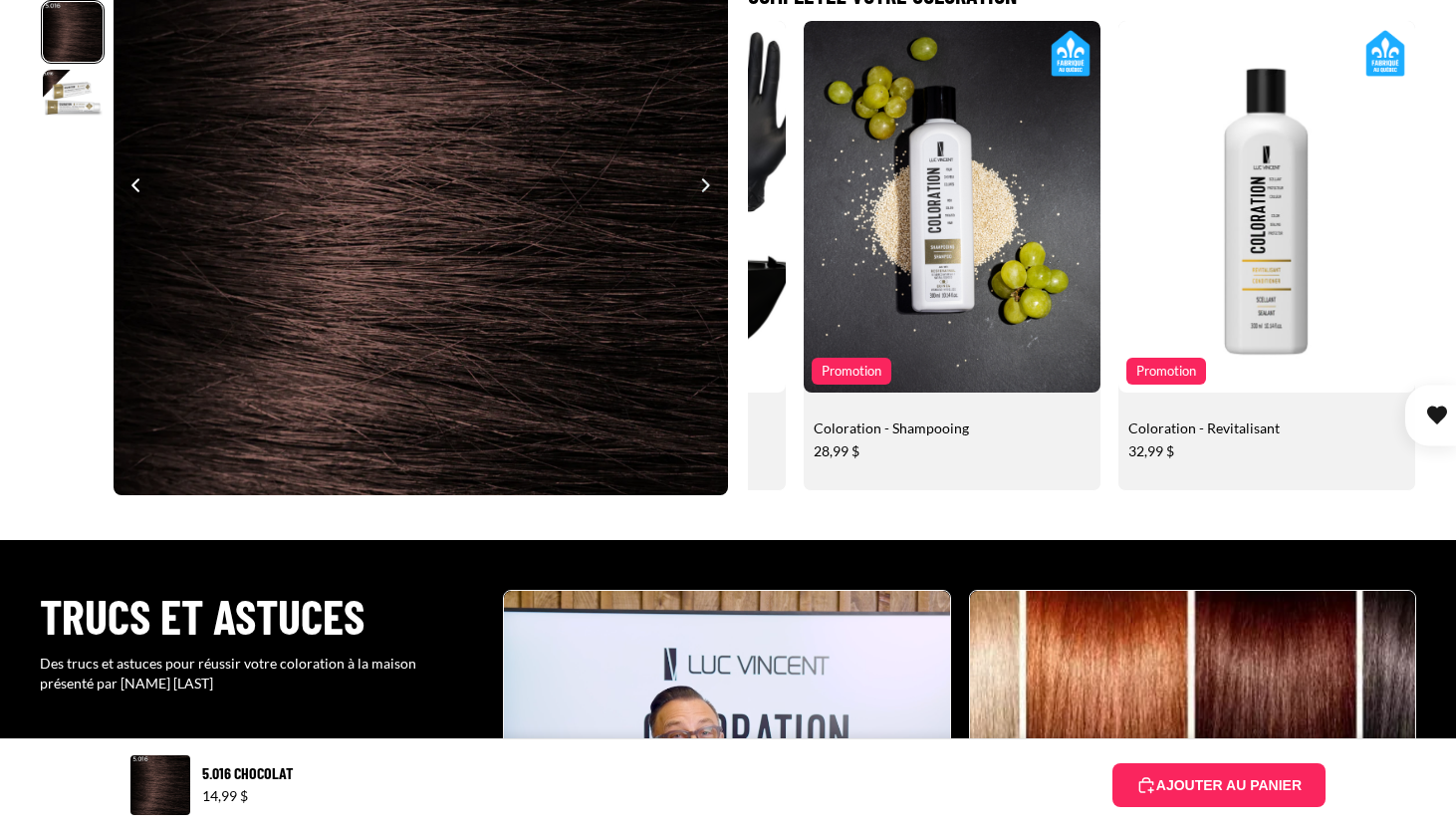 scroll, scrollTop: 0, scrollLeft: 575, axis: horizontal 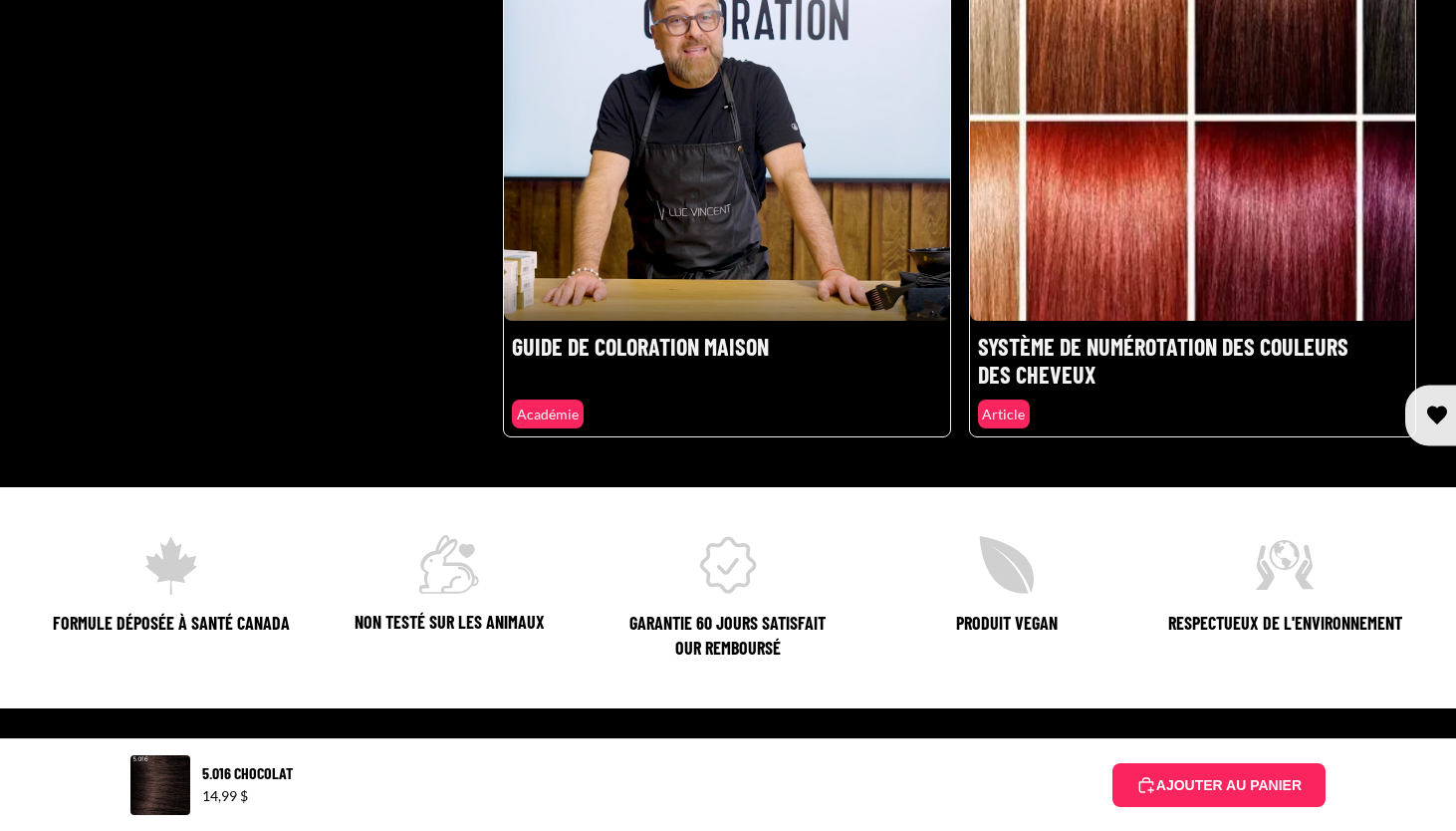 click at bounding box center (1007, 565) 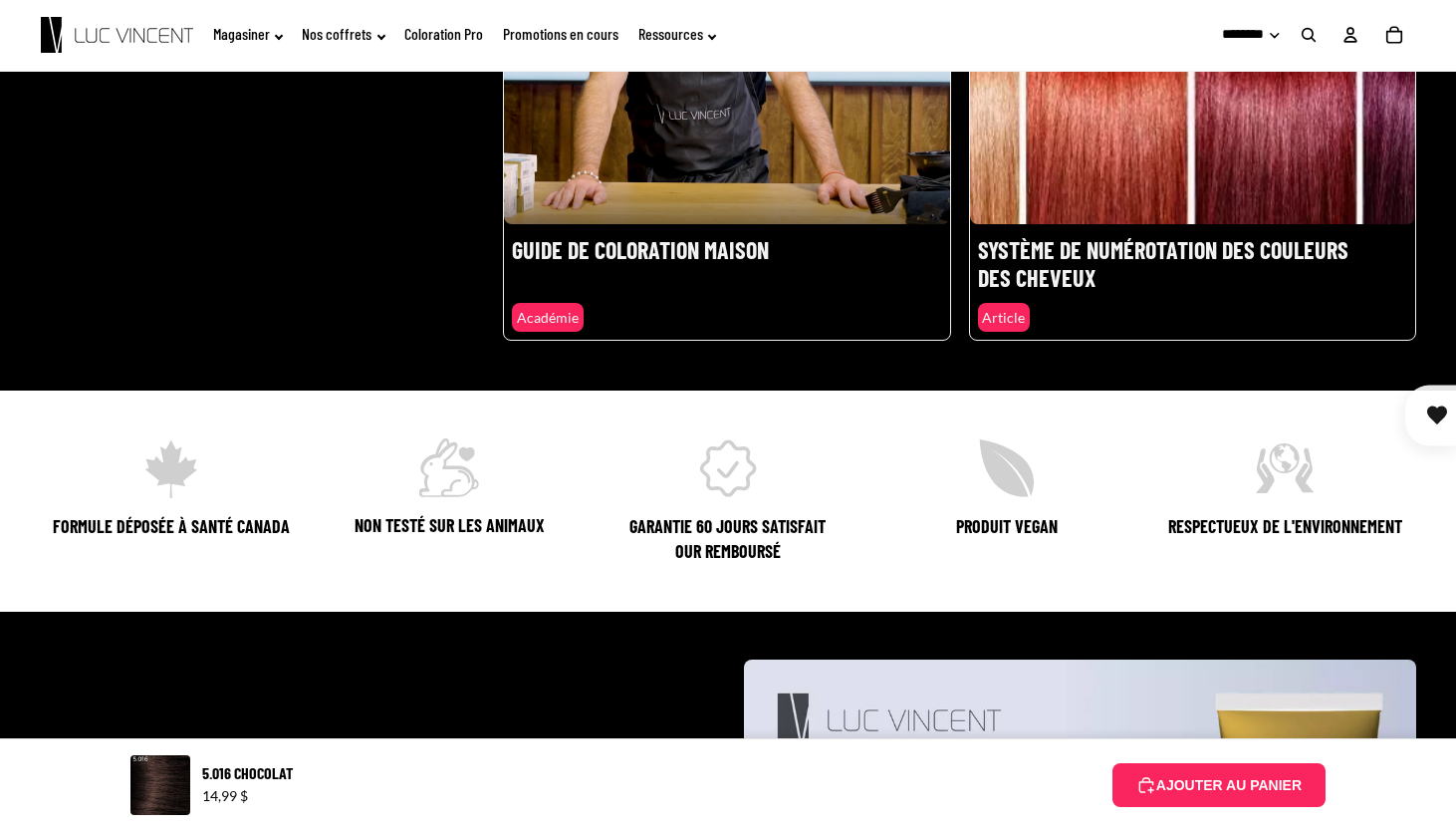 scroll, scrollTop: 2371, scrollLeft: 0, axis: vertical 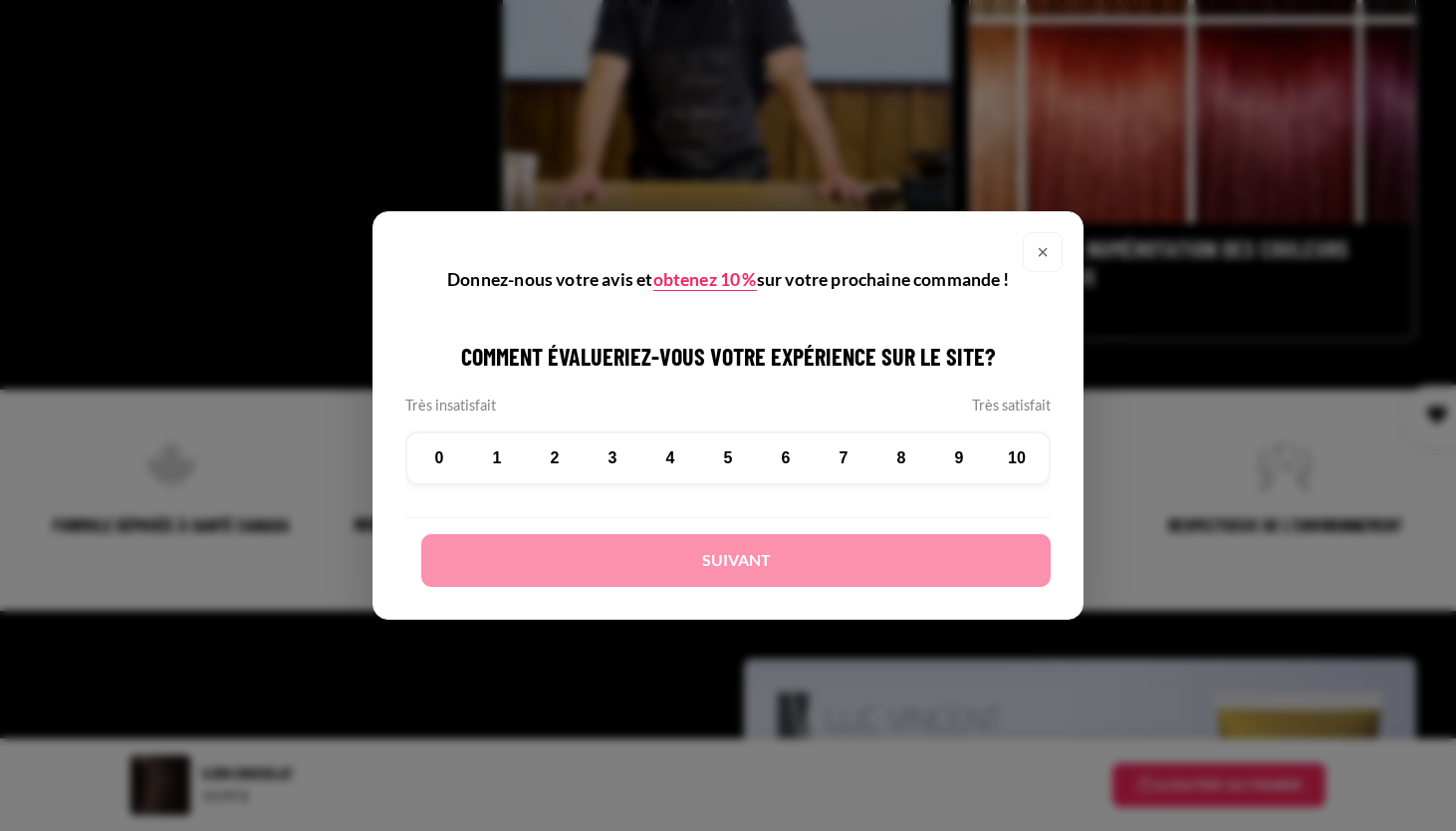 click on "×" at bounding box center (1043, 252) 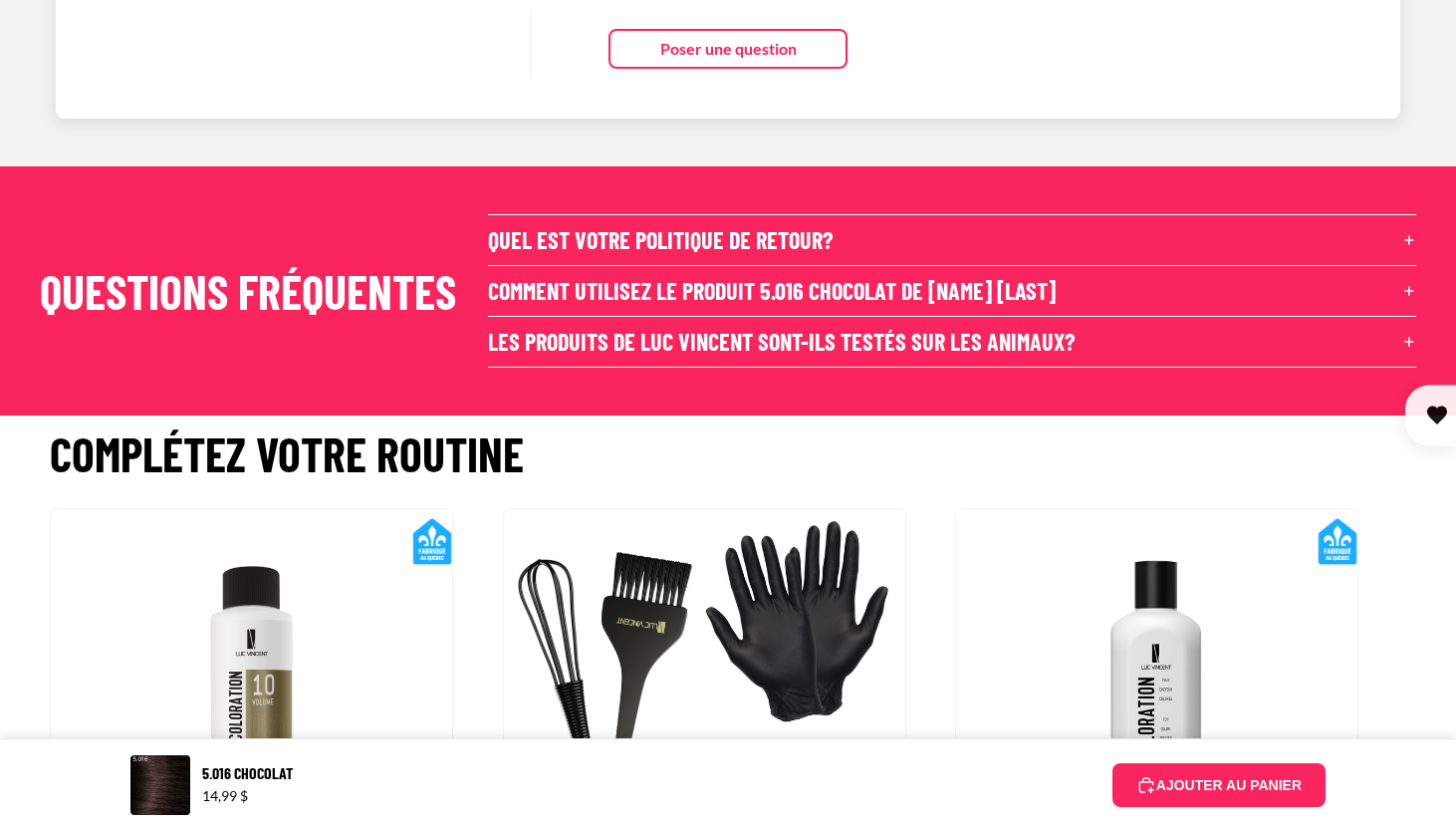 scroll, scrollTop: 8823, scrollLeft: 0, axis: vertical 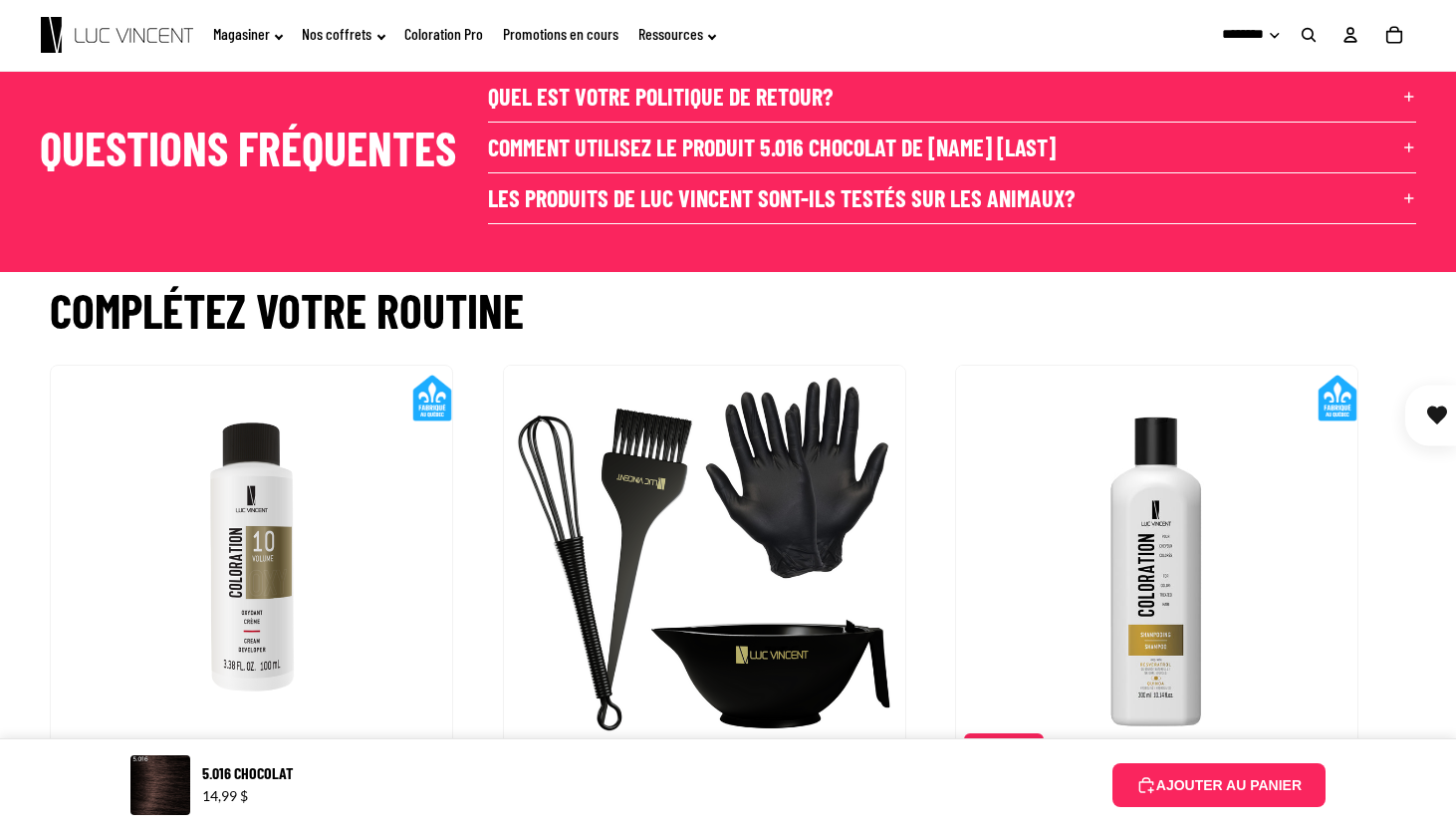 click on "Comment utilisez le produit 5.016 Chocolat de [NAME] [NAME]" at bounding box center (952, 147) 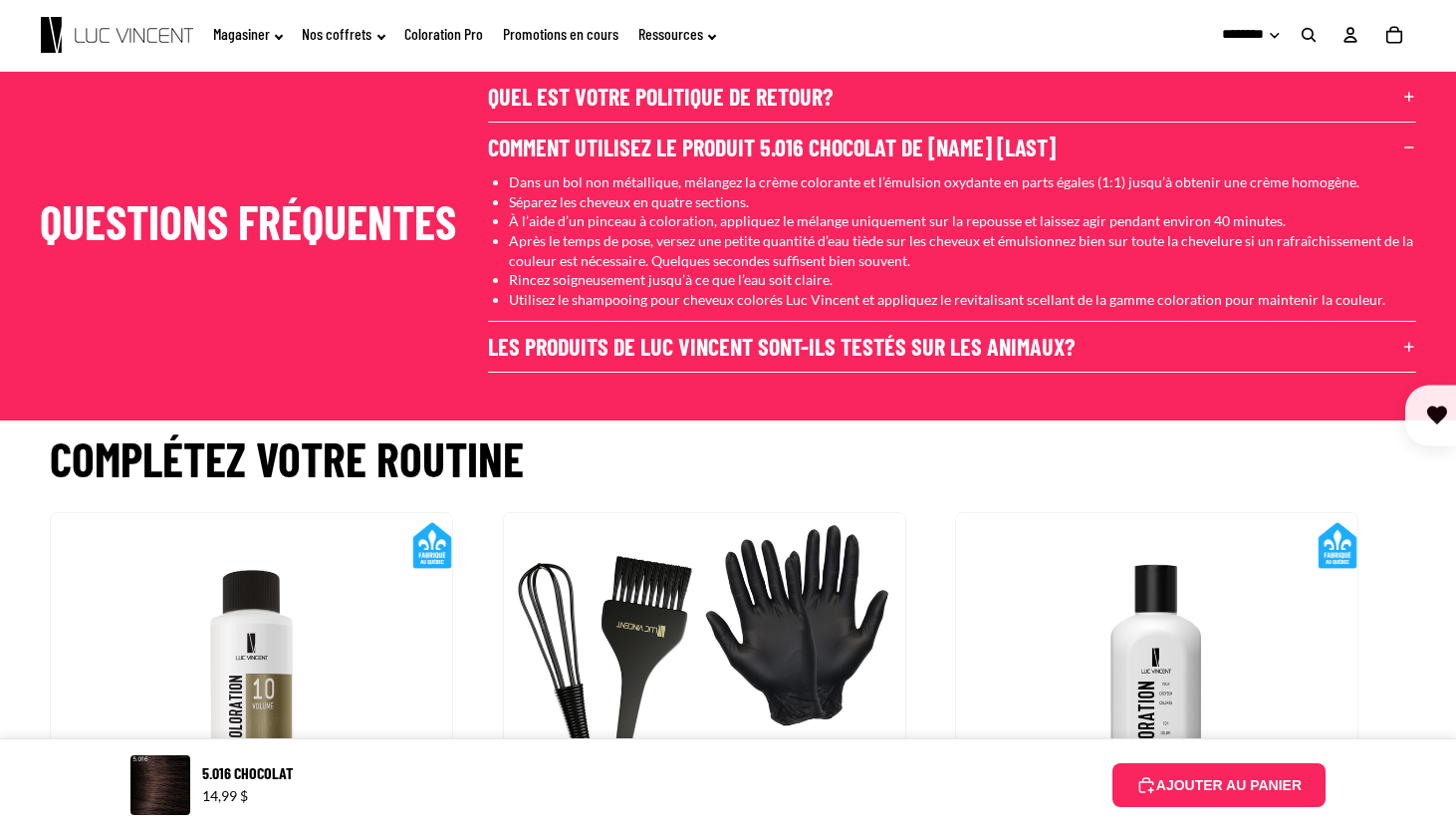 click on "Comment utilisez le produit 5.016 Chocolat de [NAME] [NAME]" at bounding box center (952, 147) 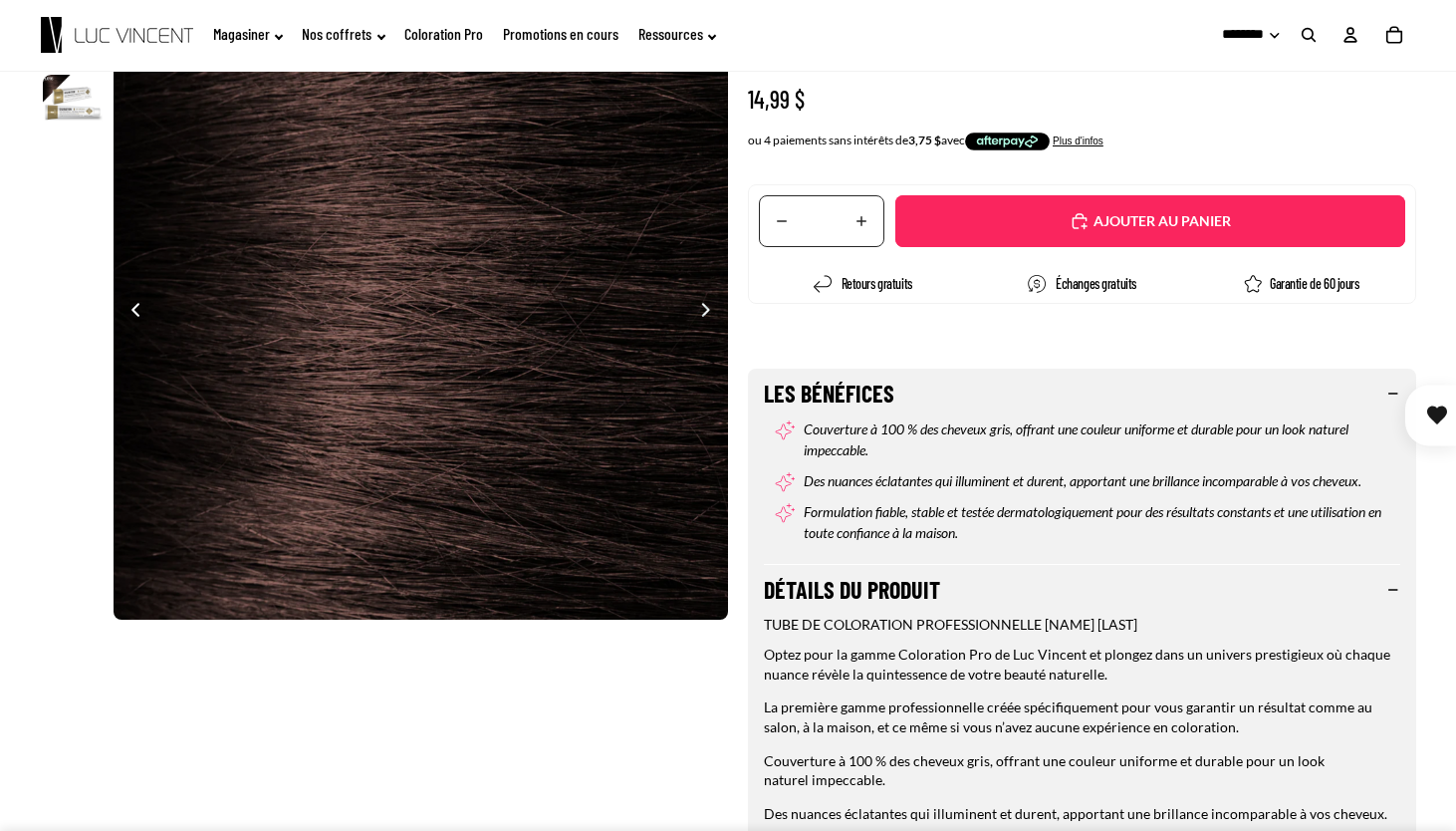 scroll, scrollTop: 0, scrollLeft: 0, axis: both 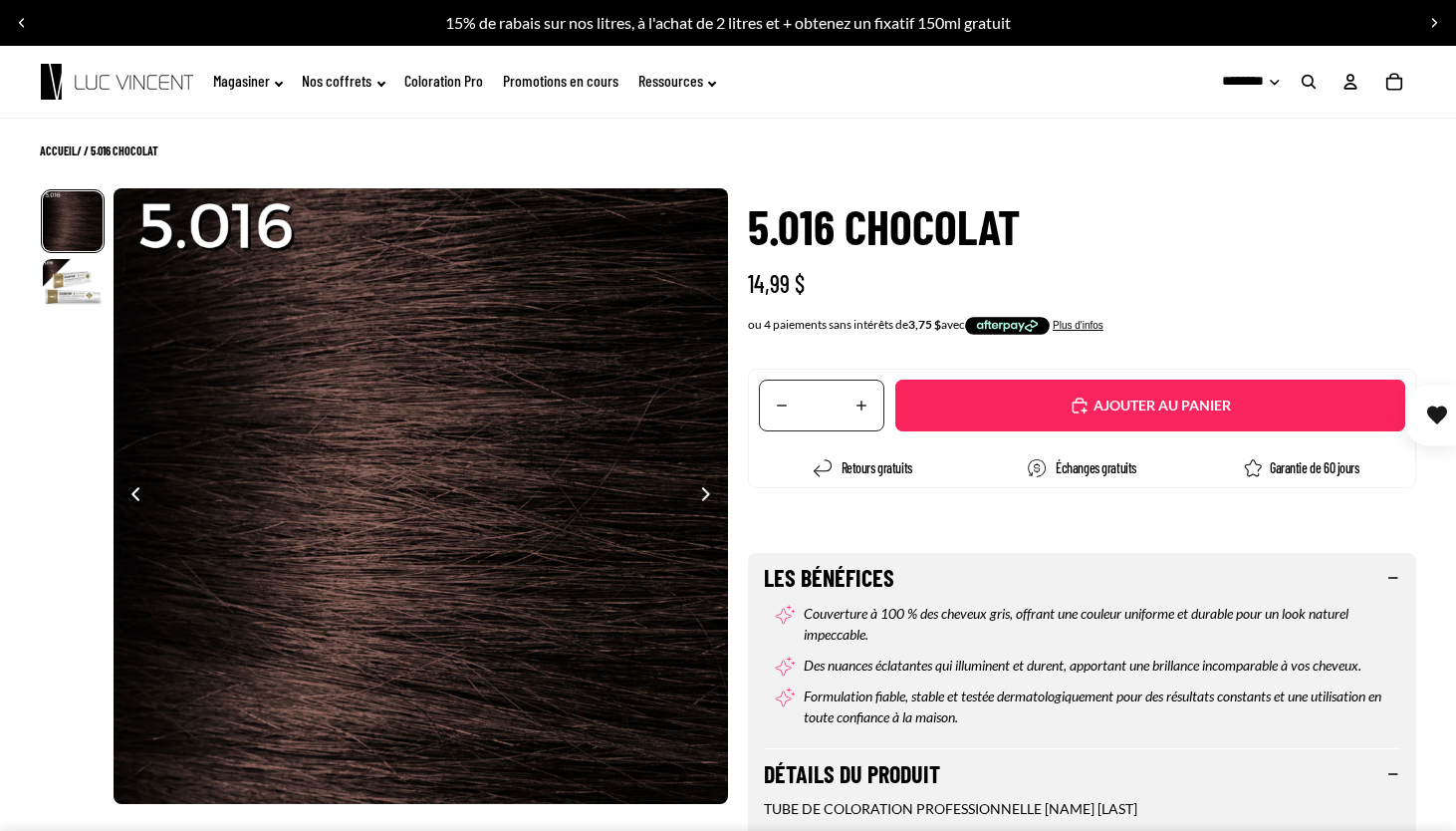 click on "Coloration Pro" 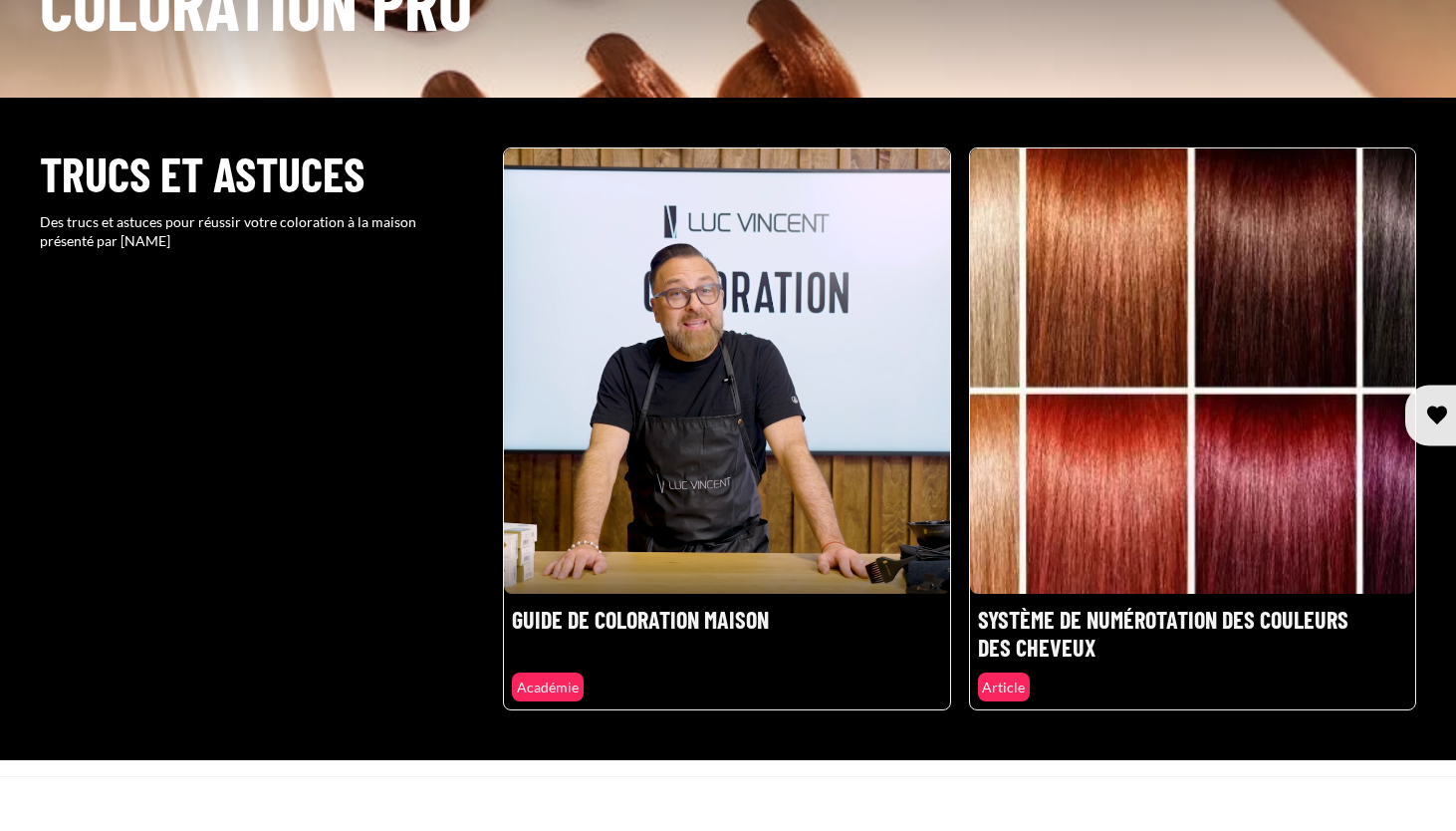 scroll, scrollTop: 201, scrollLeft: 0, axis: vertical 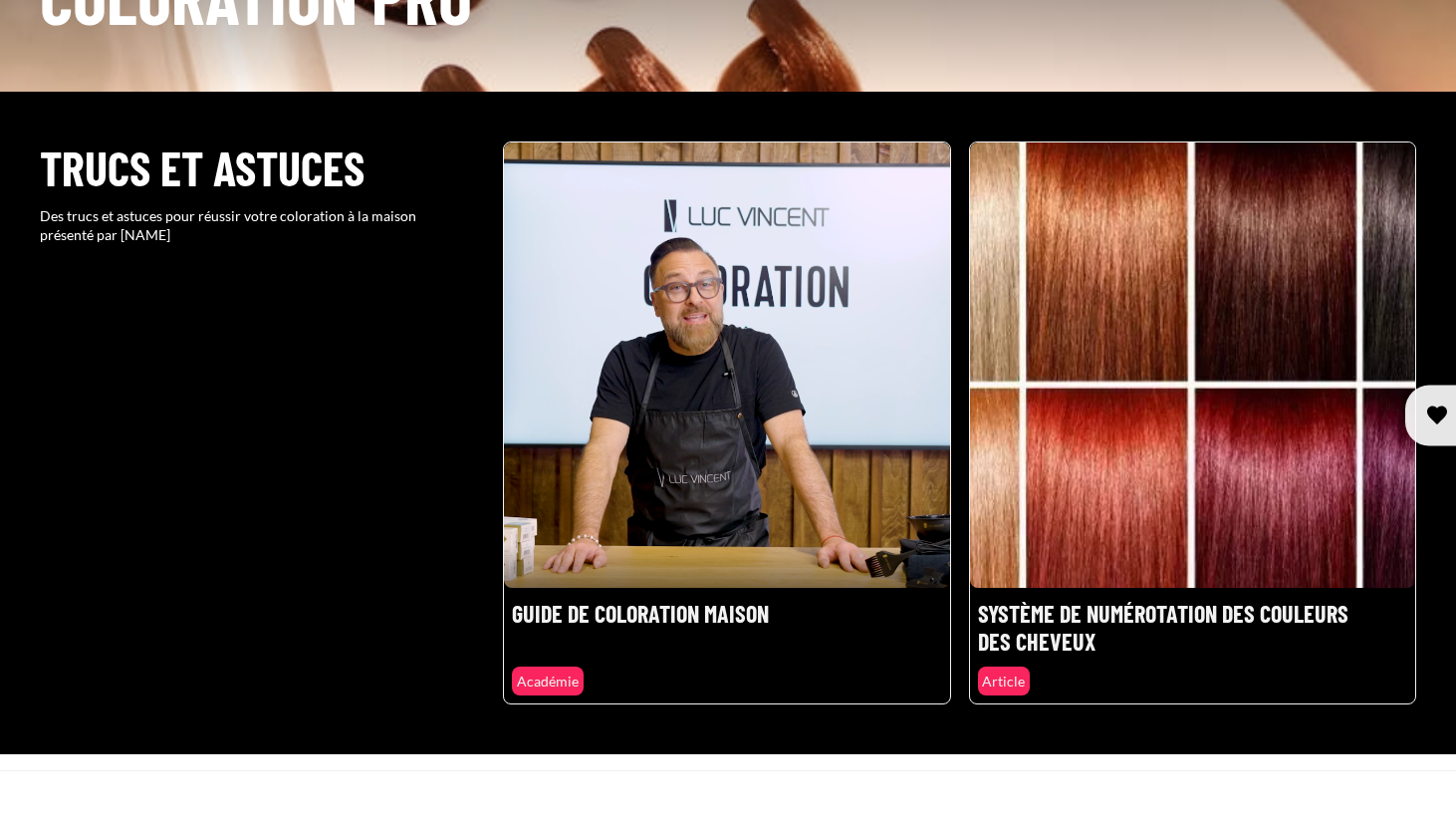 click at bounding box center (726, 422) 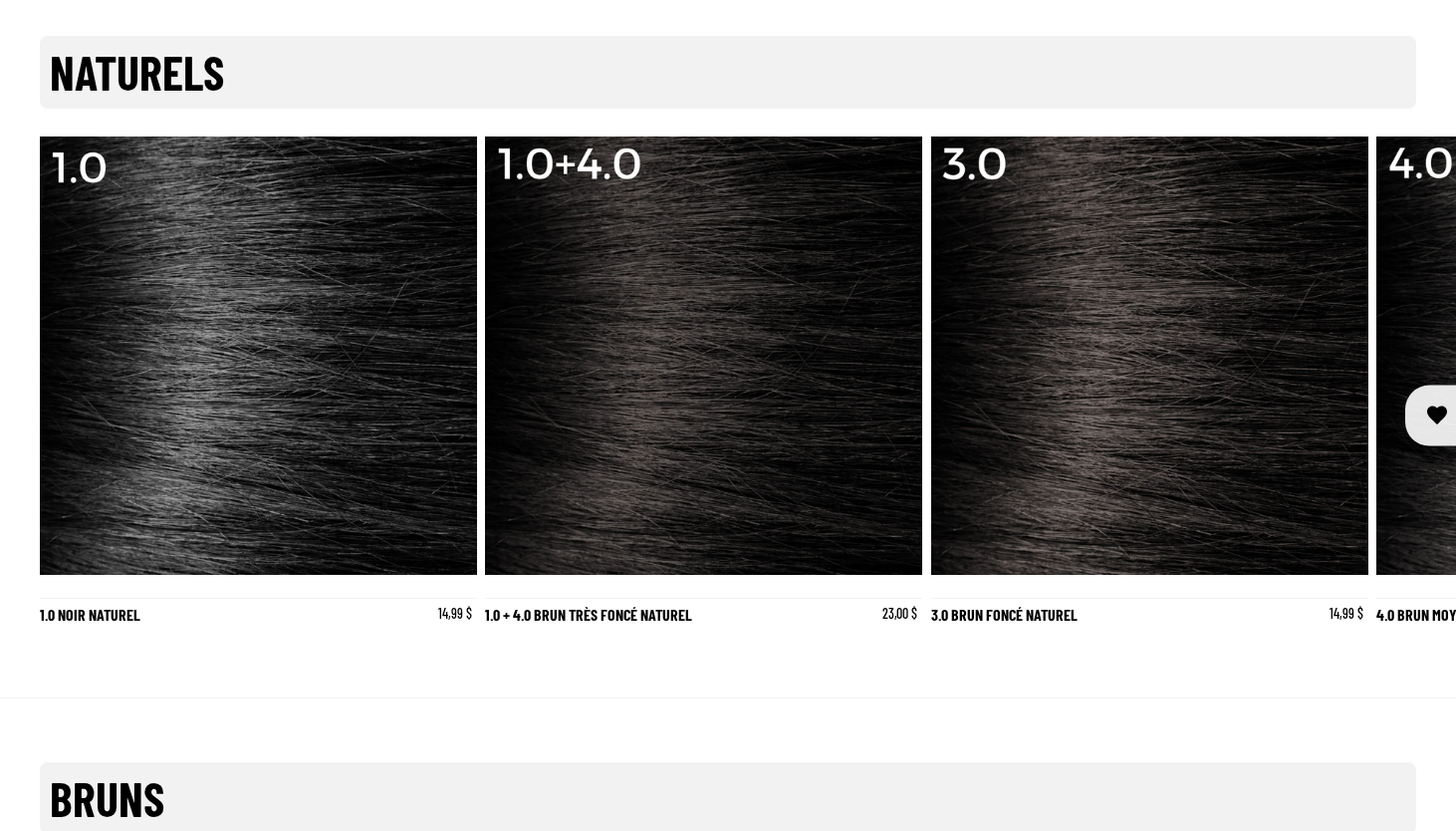 scroll, scrollTop: 1026, scrollLeft: 0, axis: vertical 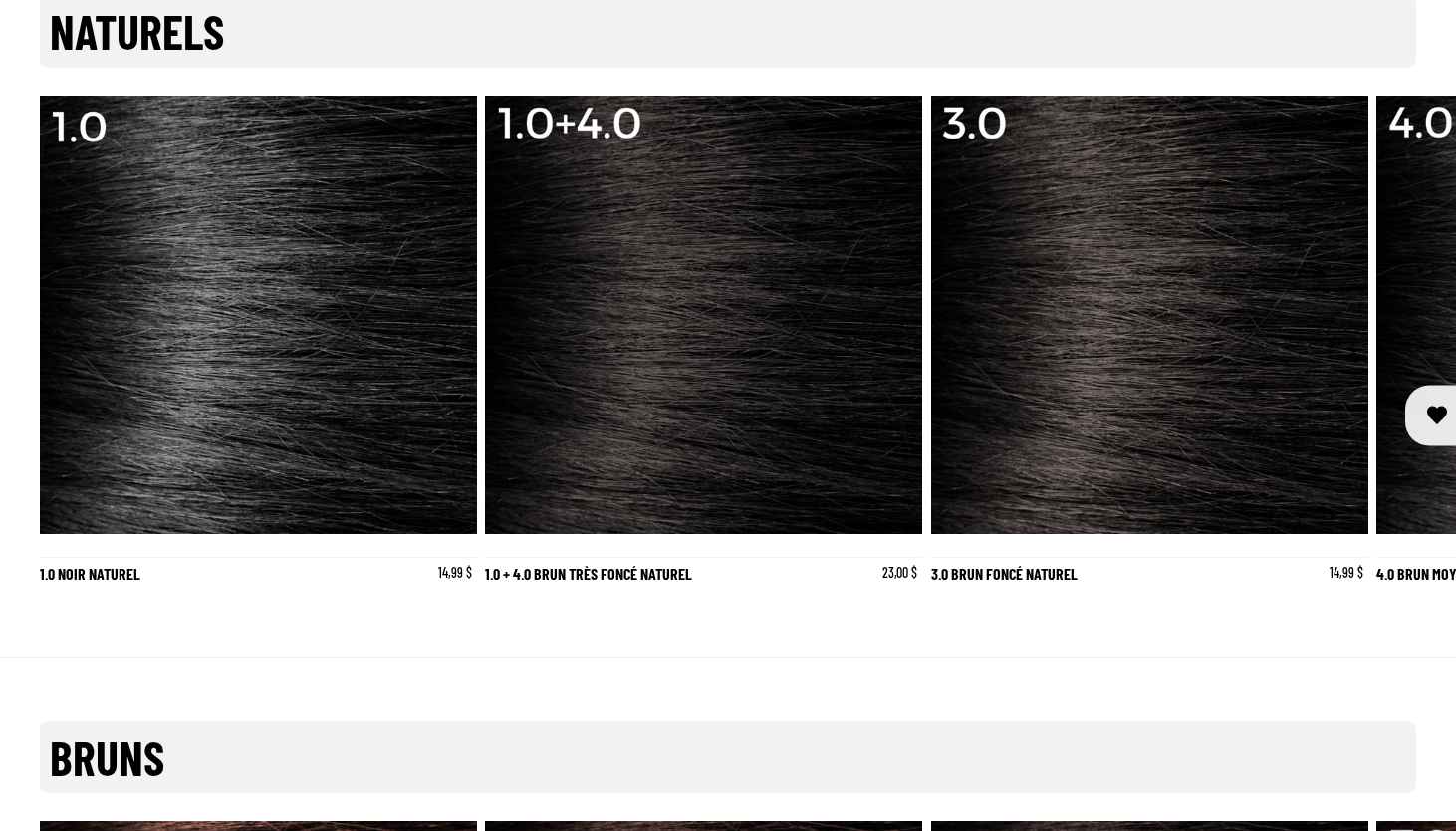 click at bounding box center (1392, 344) 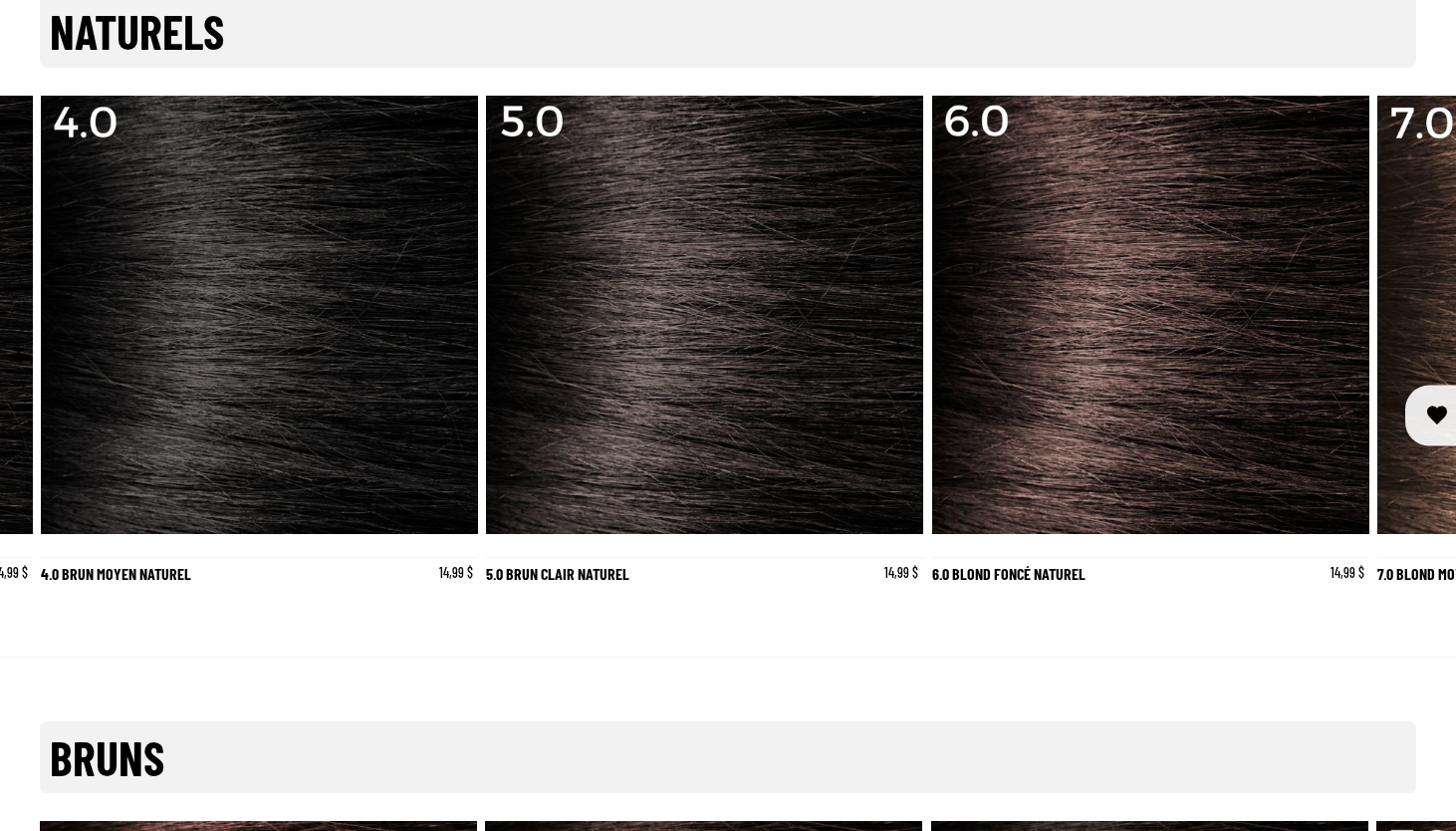 scroll, scrollTop: 0, scrollLeft: 1336, axis: horizontal 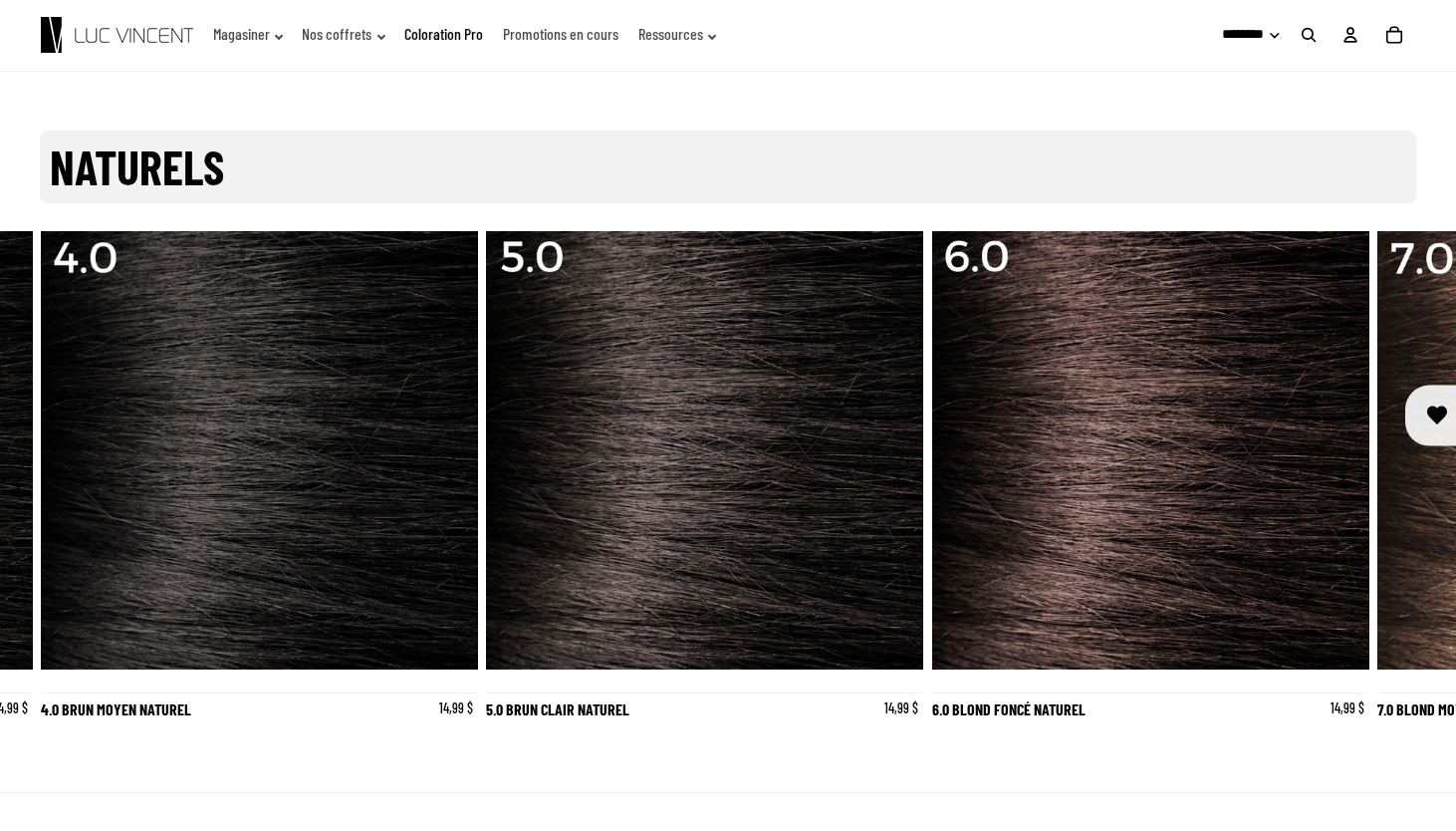 click at bounding box center (1392, 479) 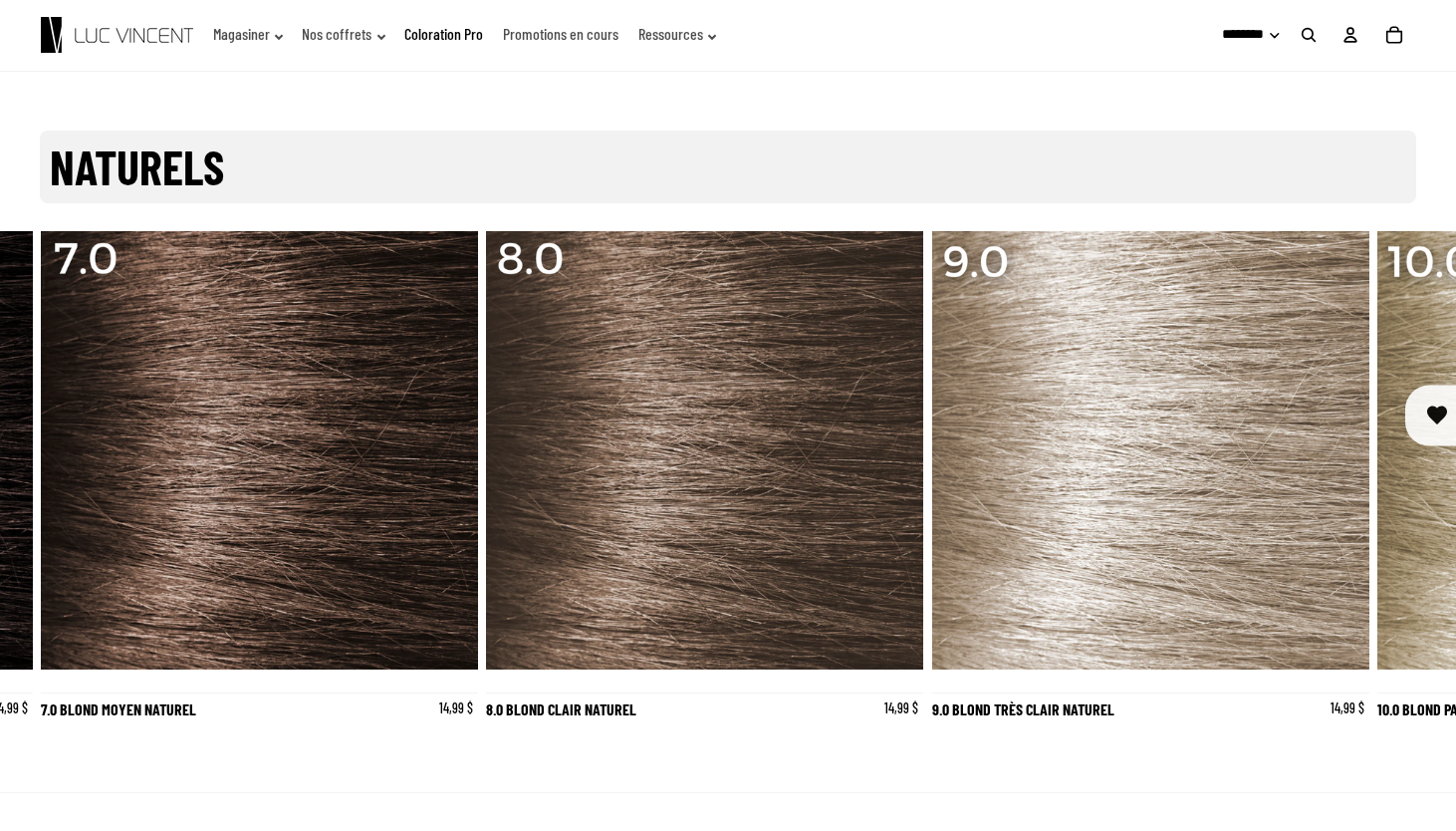 scroll, scrollTop: 0, scrollLeft: 2673, axis: horizontal 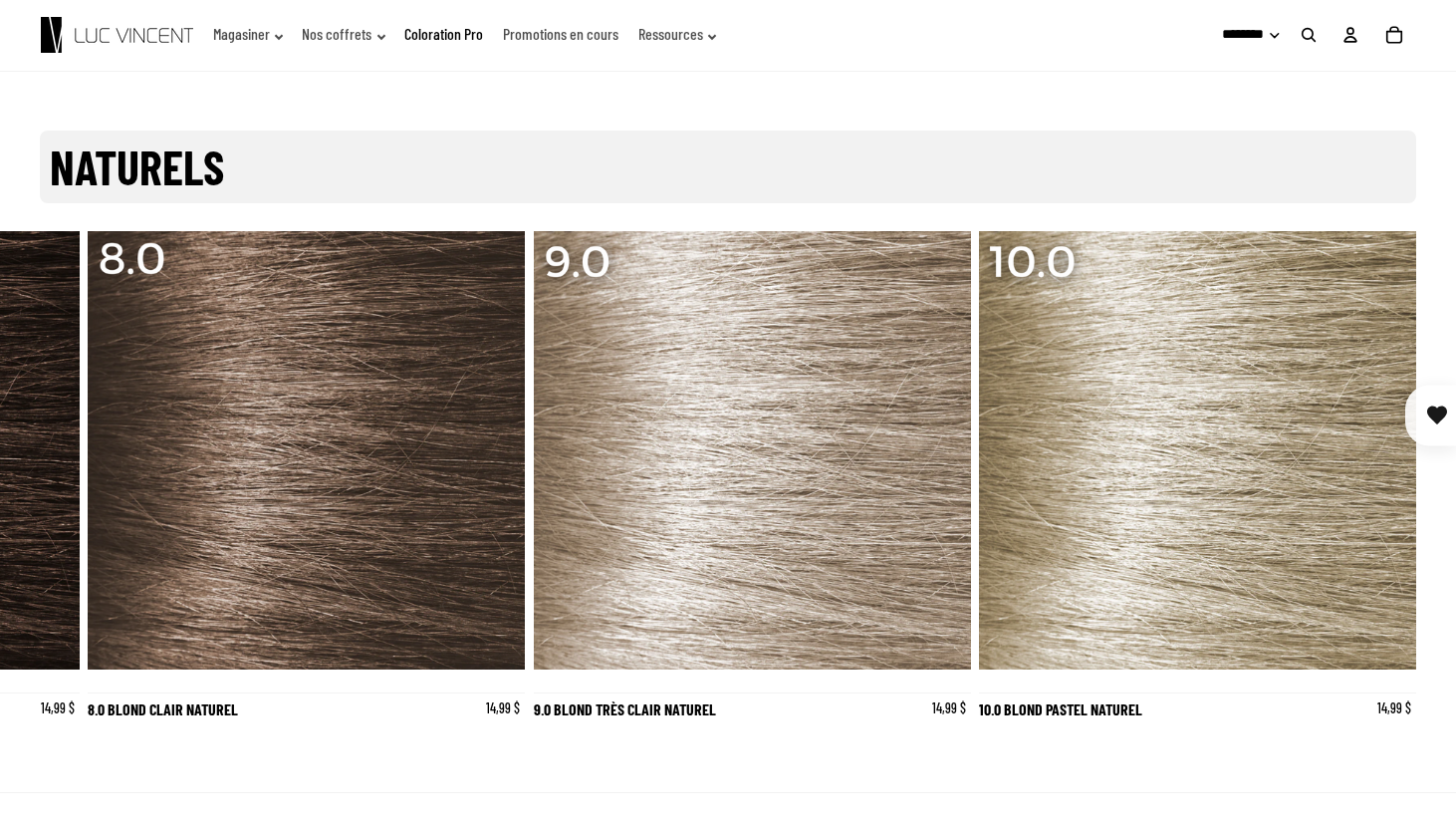 click at bounding box center [64, 479] 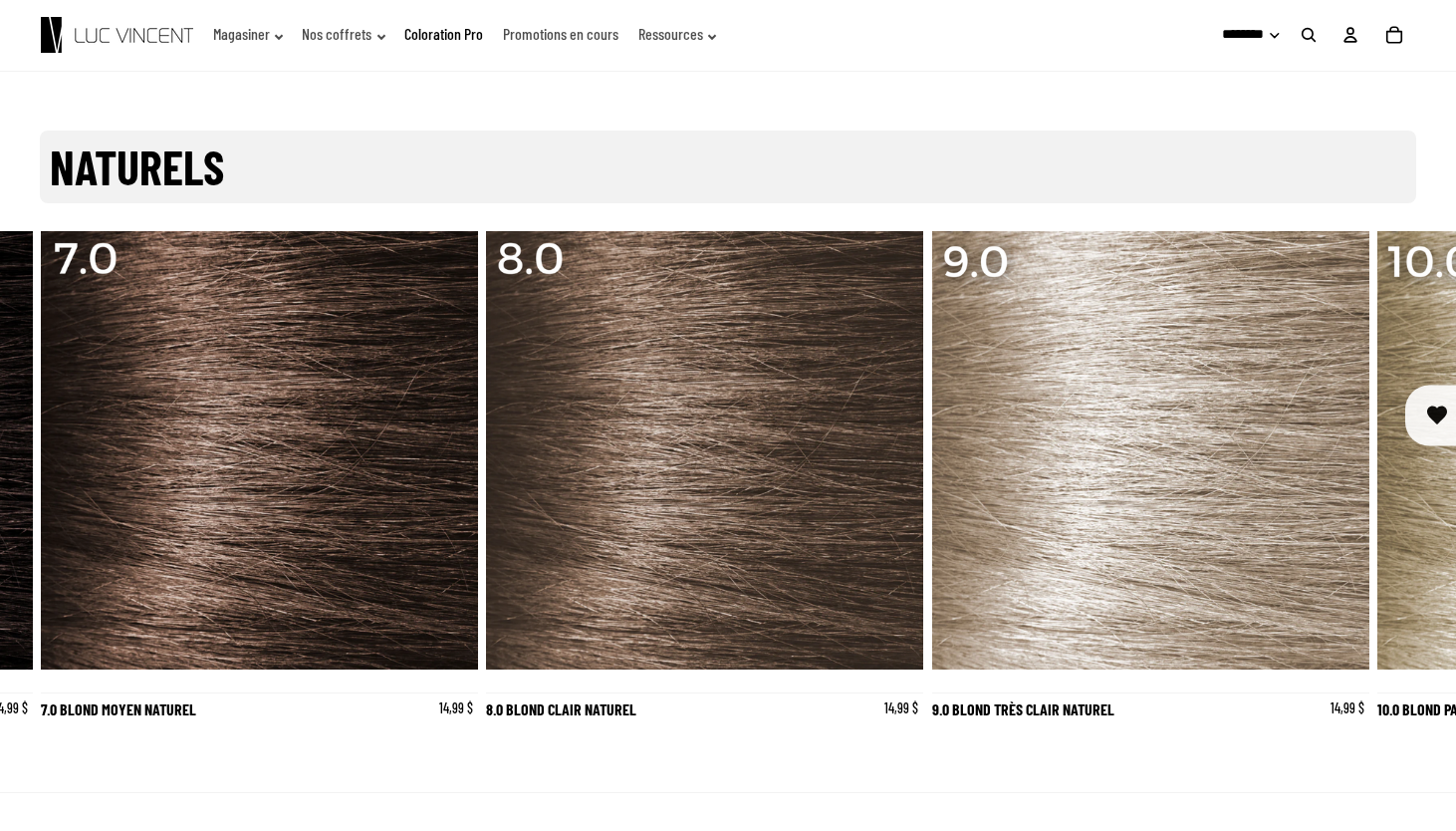 scroll, scrollTop: 0, scrollLeft: 2673, axis: horizontal 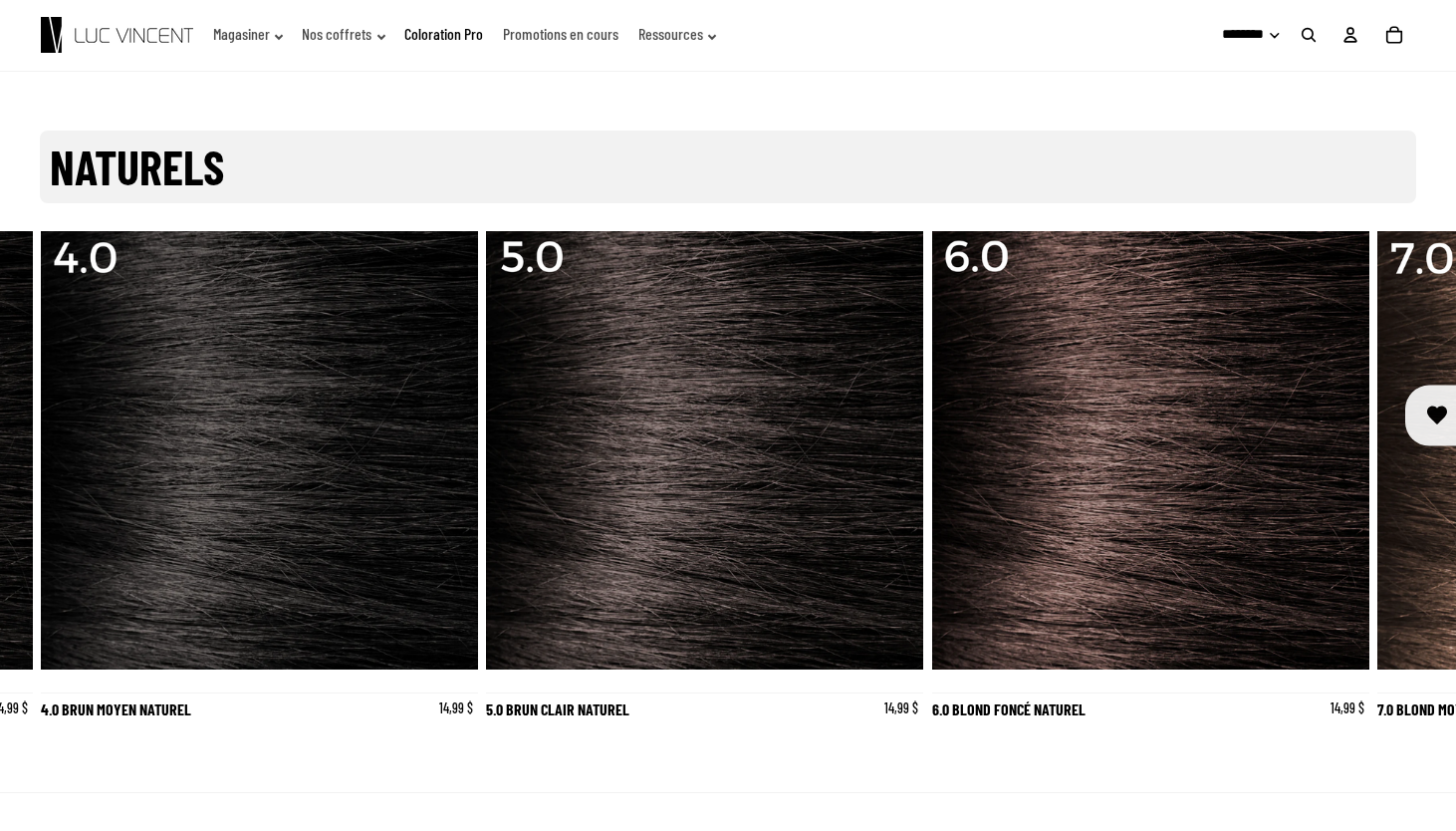 click at bounding box center [64, 479] 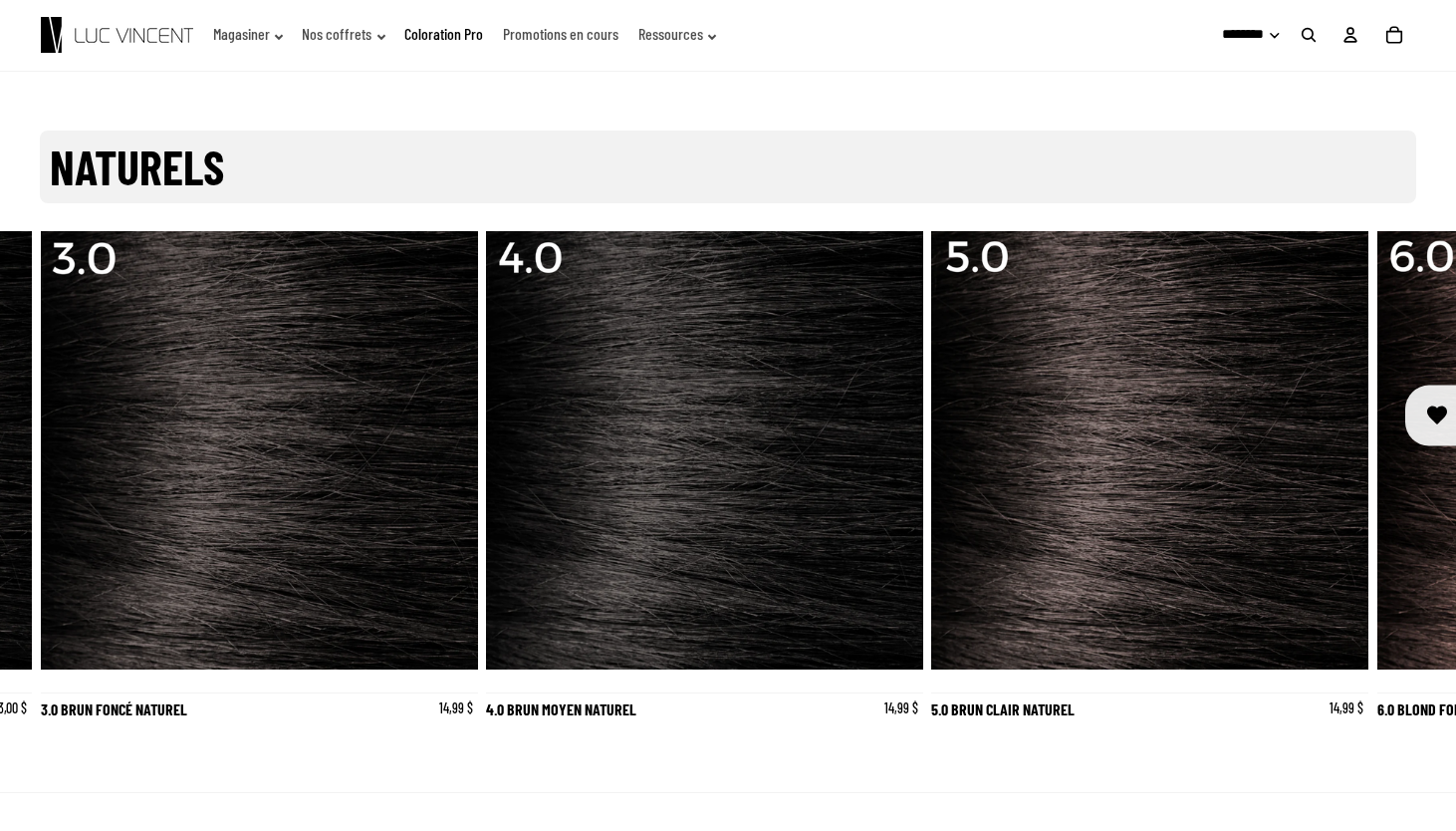 scroll, scrollTop: 0, scrollLeft: 446, axis: horizontal 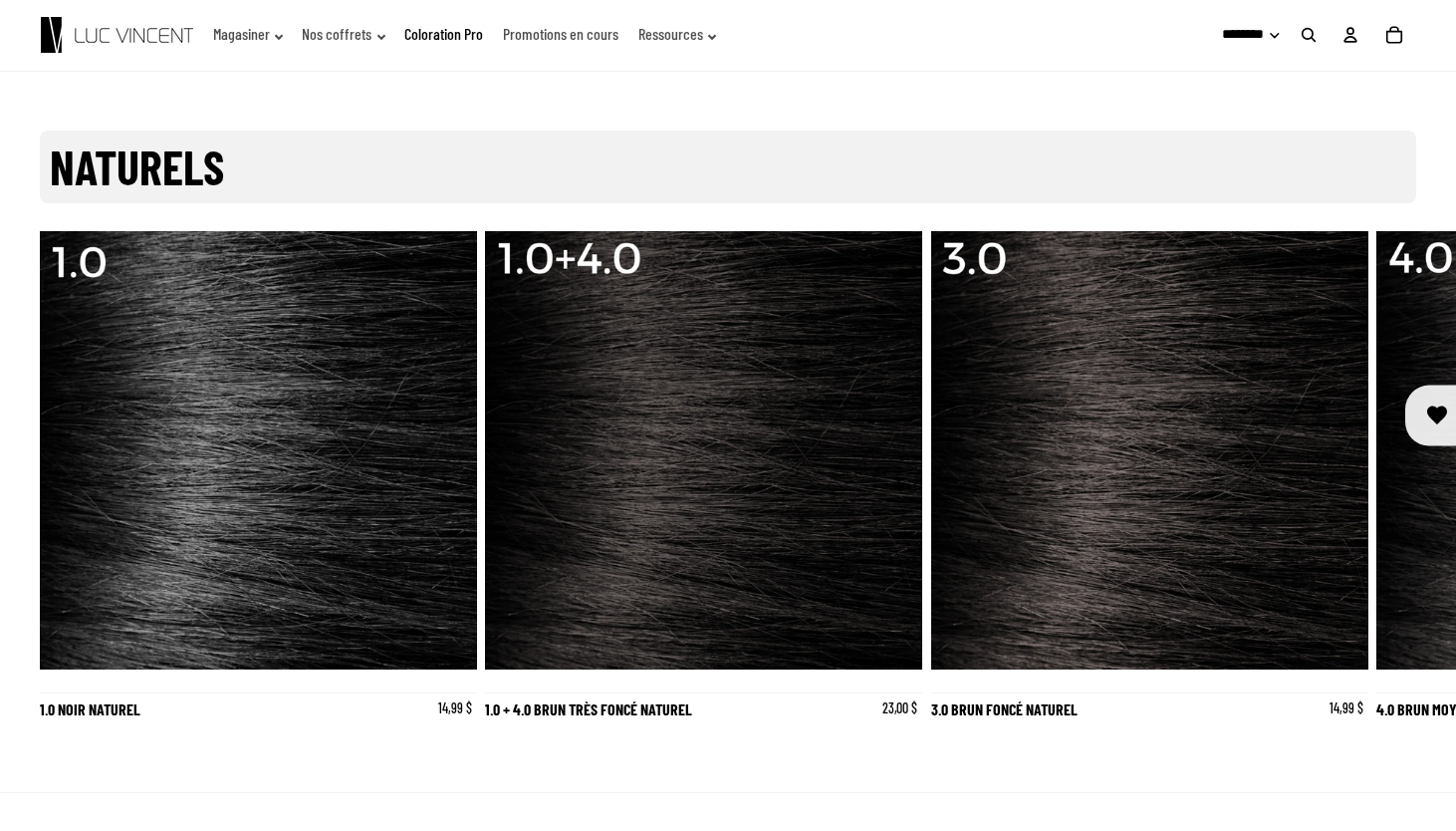 click at bounding box center (1392, 479) 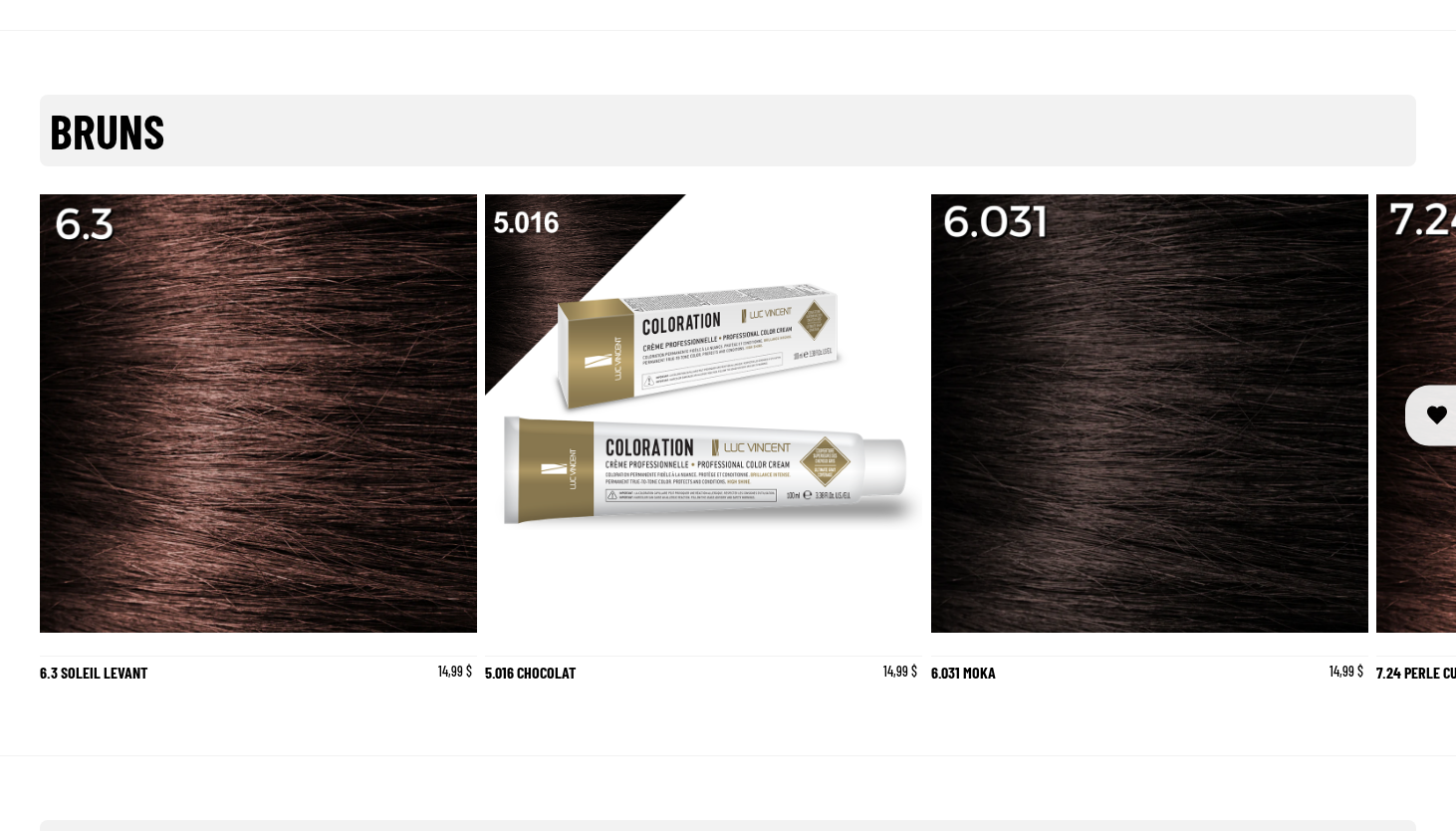 click at bounding box center (704, 414) 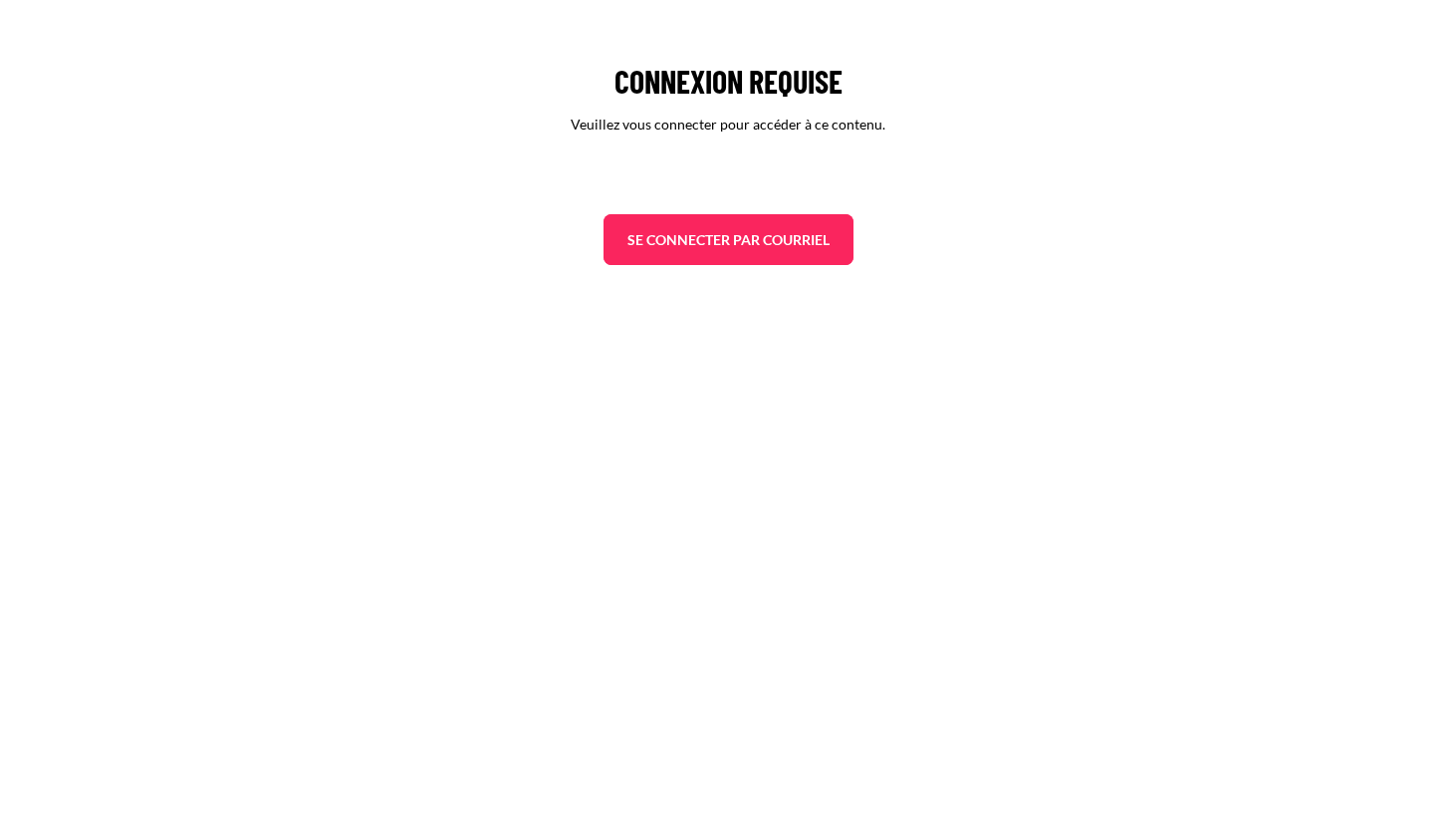 scroll, scrollTop: 0, scrollLeft: 0, axis: both 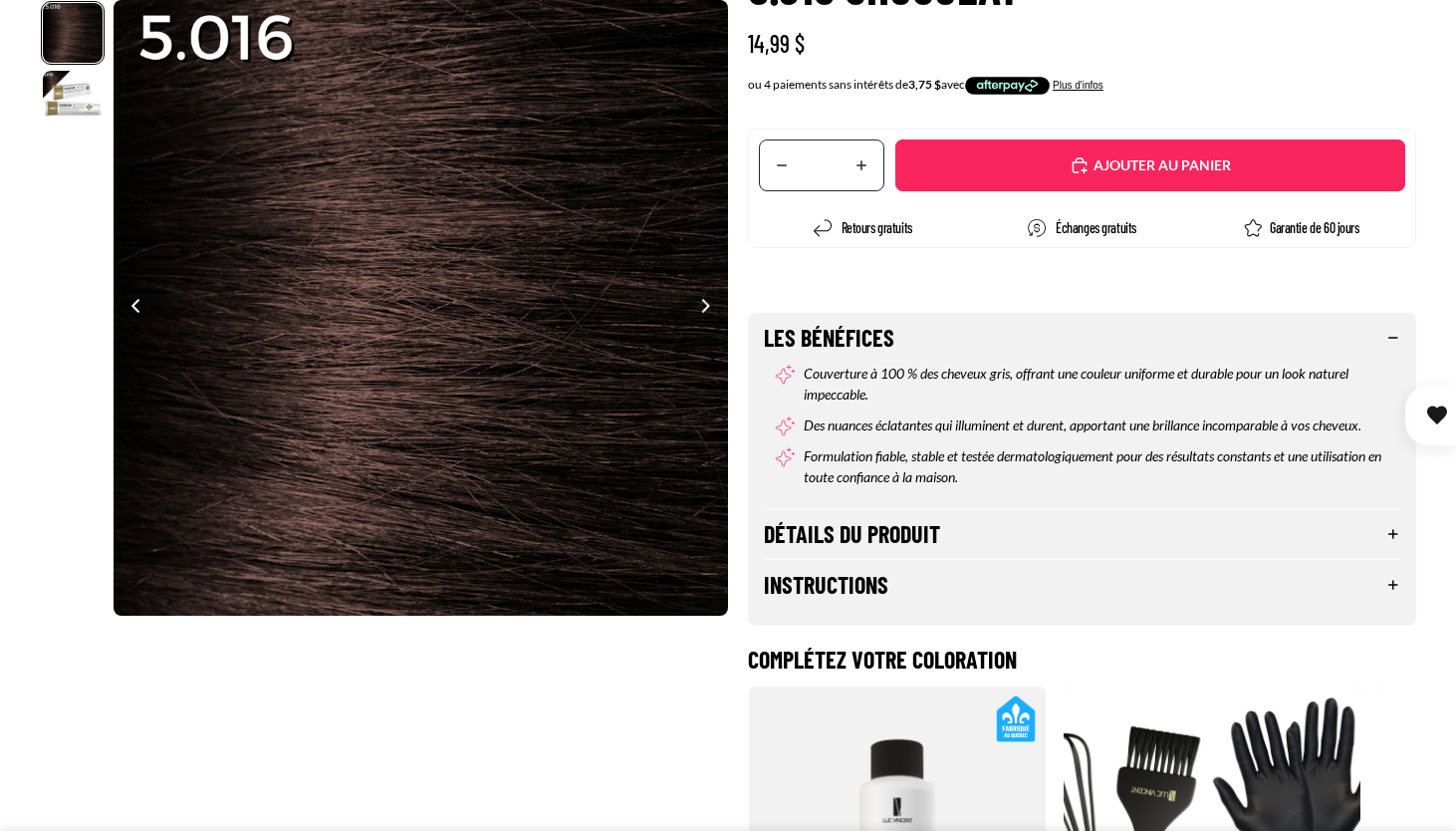 click on "Détails du produit" at bounding box center (1082, 534) 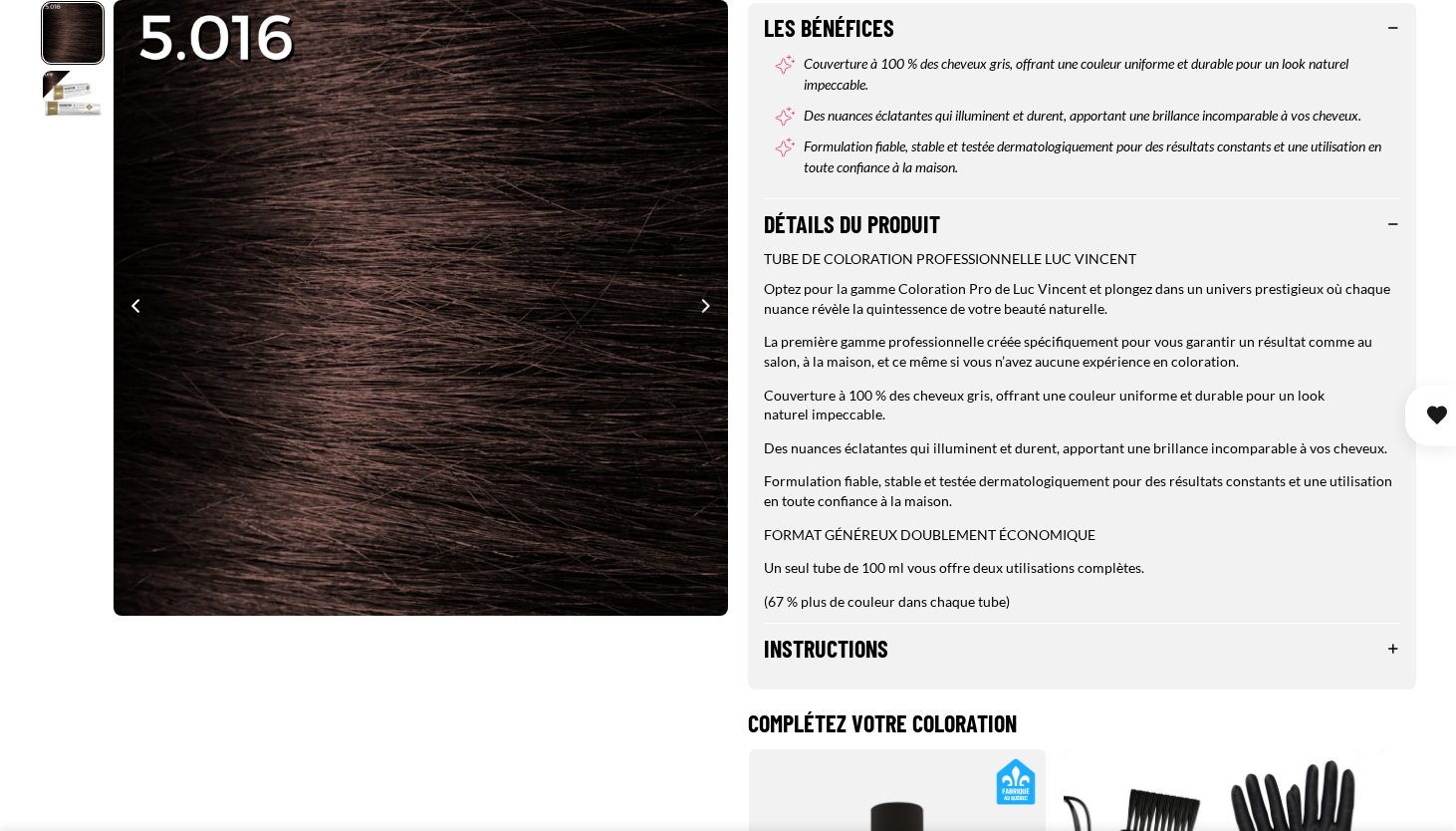 scroll, scrollTop: 552, scrollLeft: 0, axis: vertical 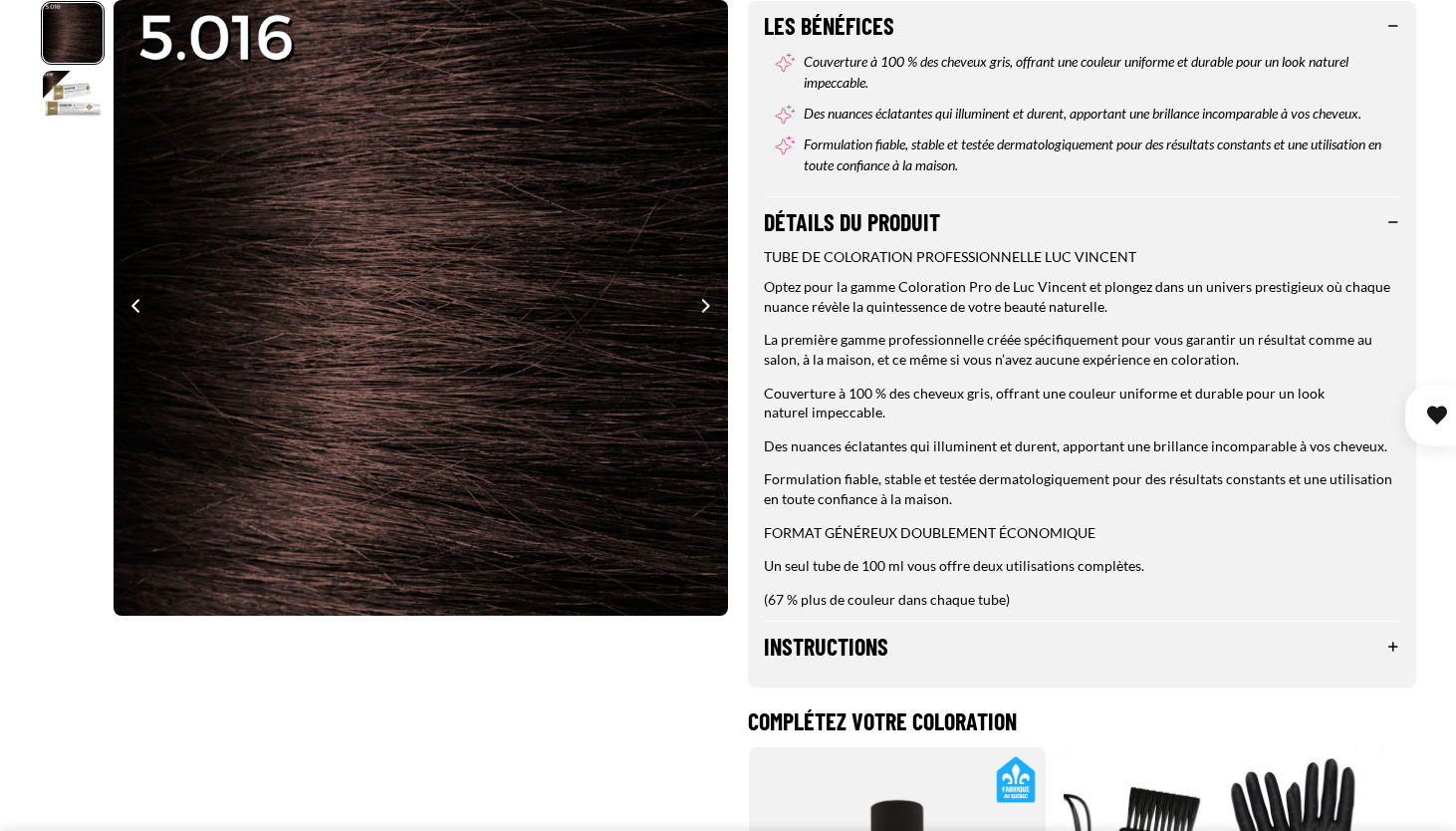 click on "Instructions" at bounding box center [1082, 647] 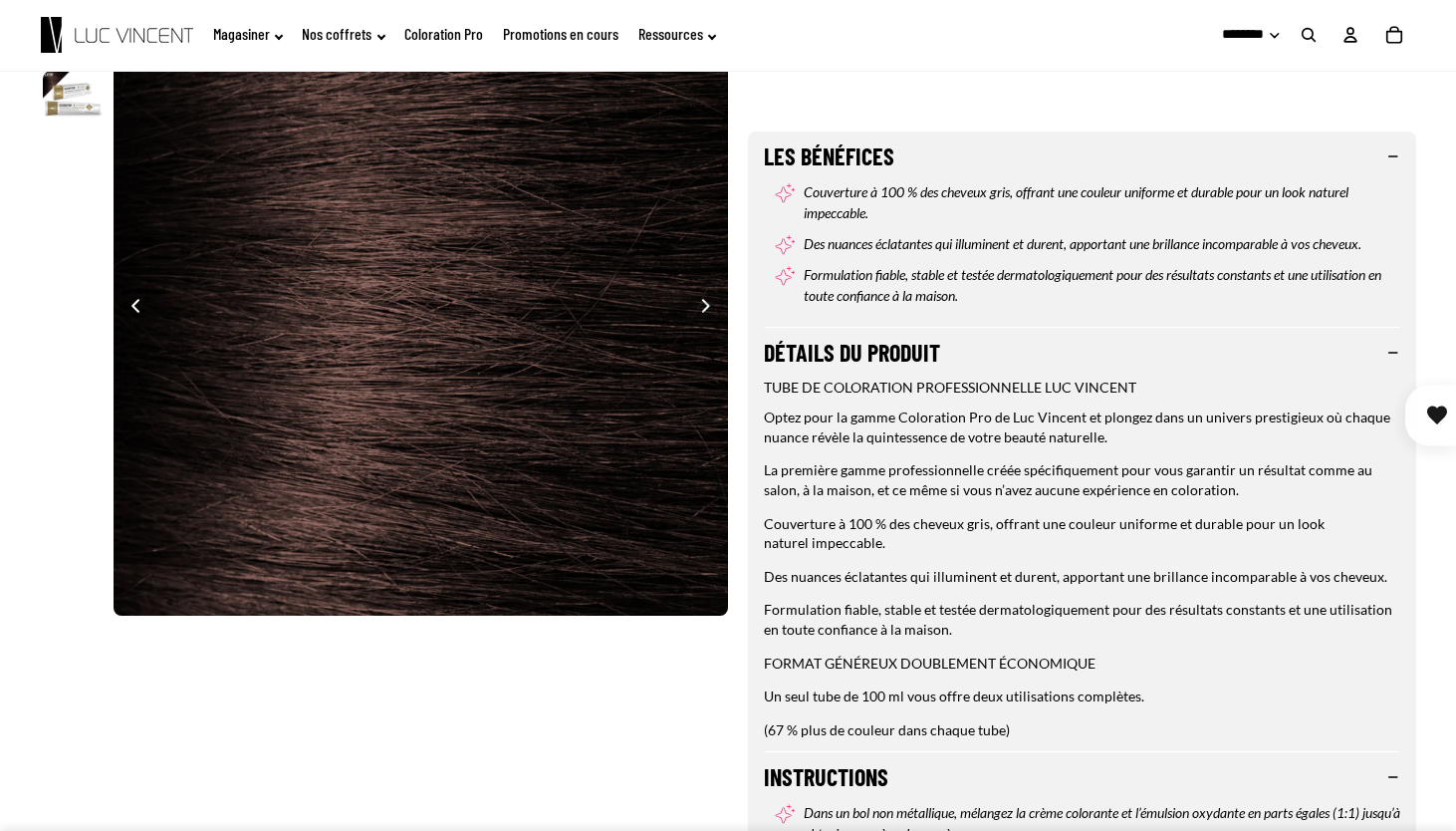 scroll, scrollTop: 416, scrollLeft: 0, axis: vertical 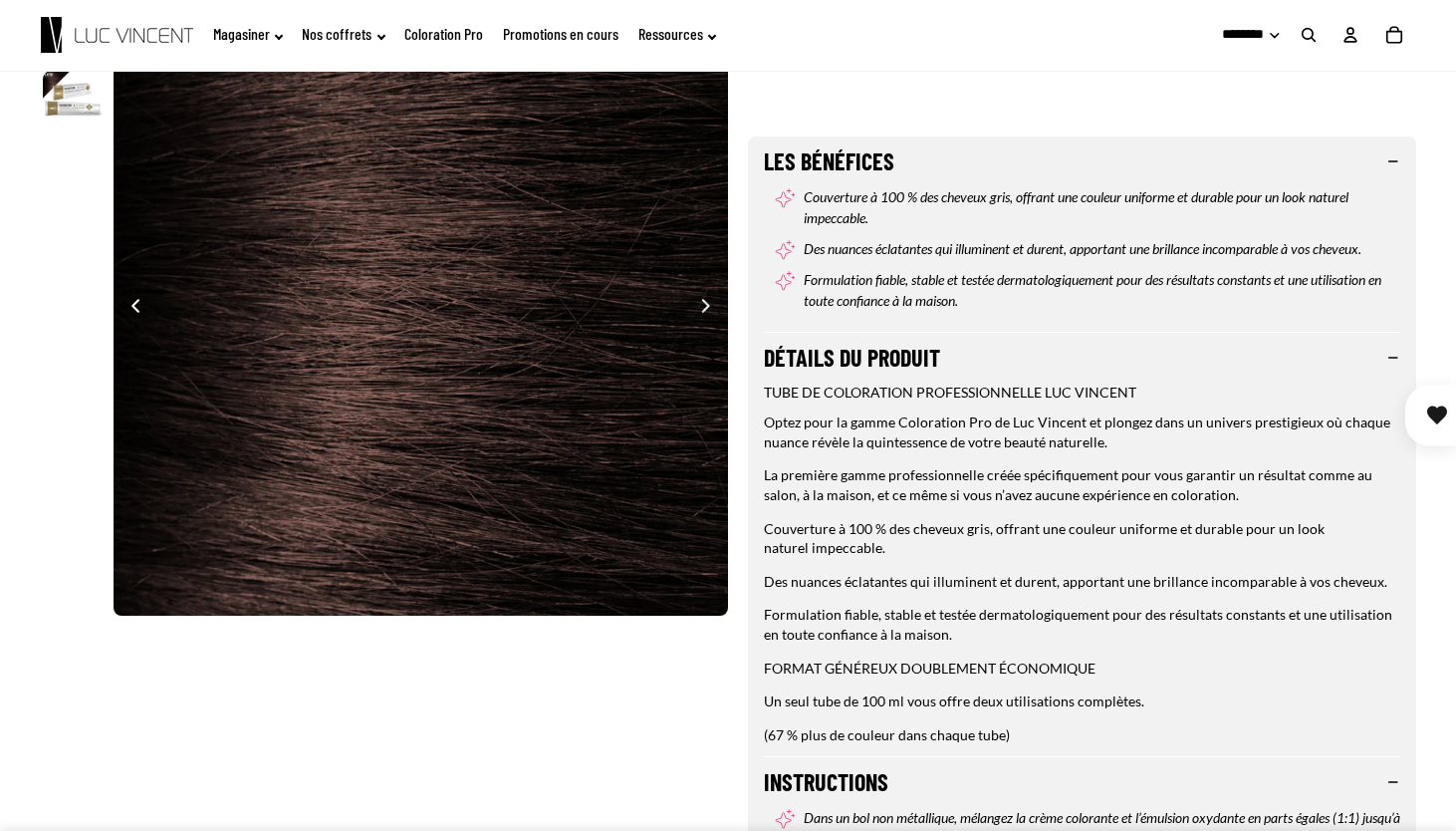 click on "Instructions" at bounding box center [1082, 782] 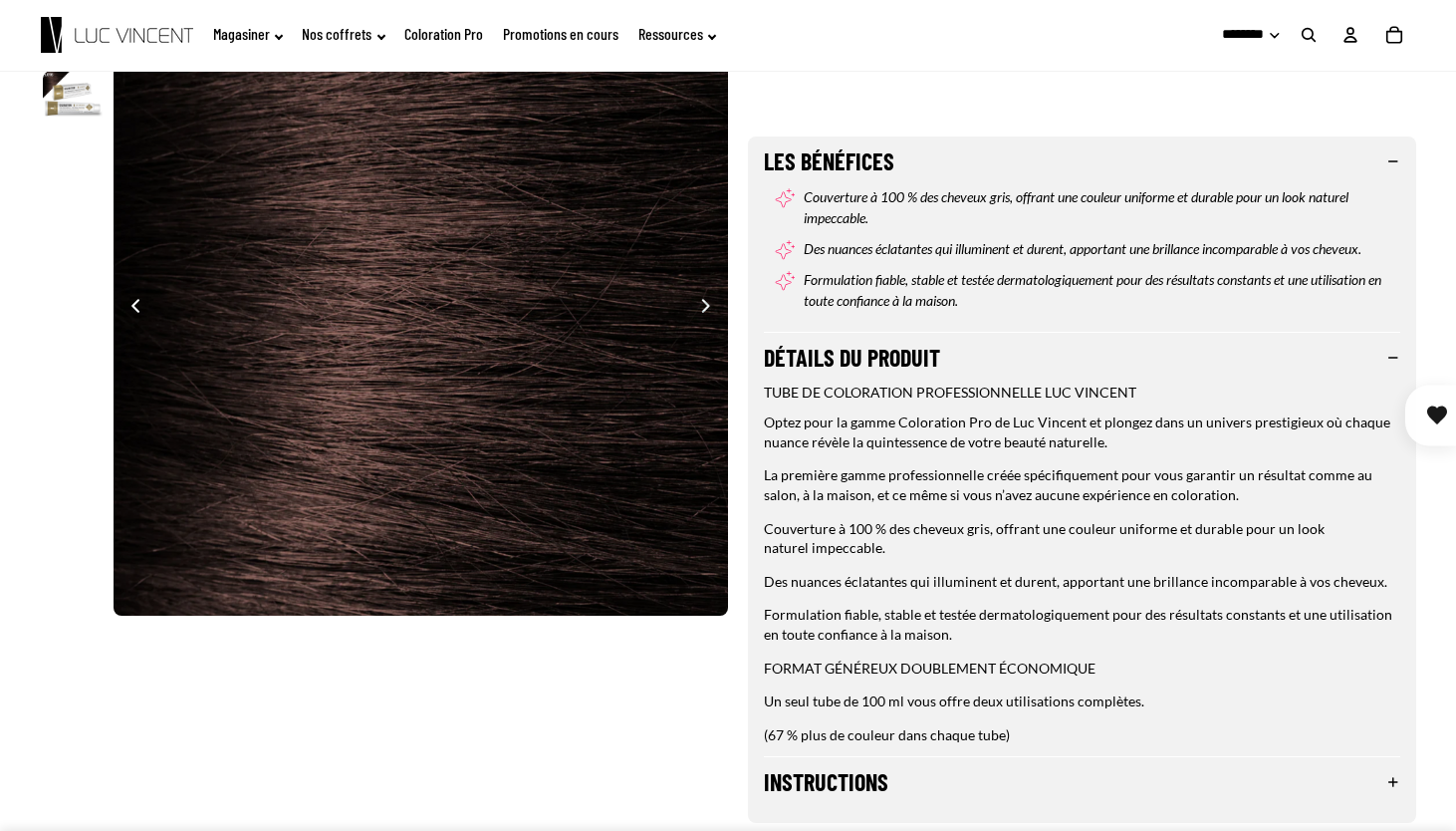 click on "Détails du produit" at bounding box center (1082, 358) 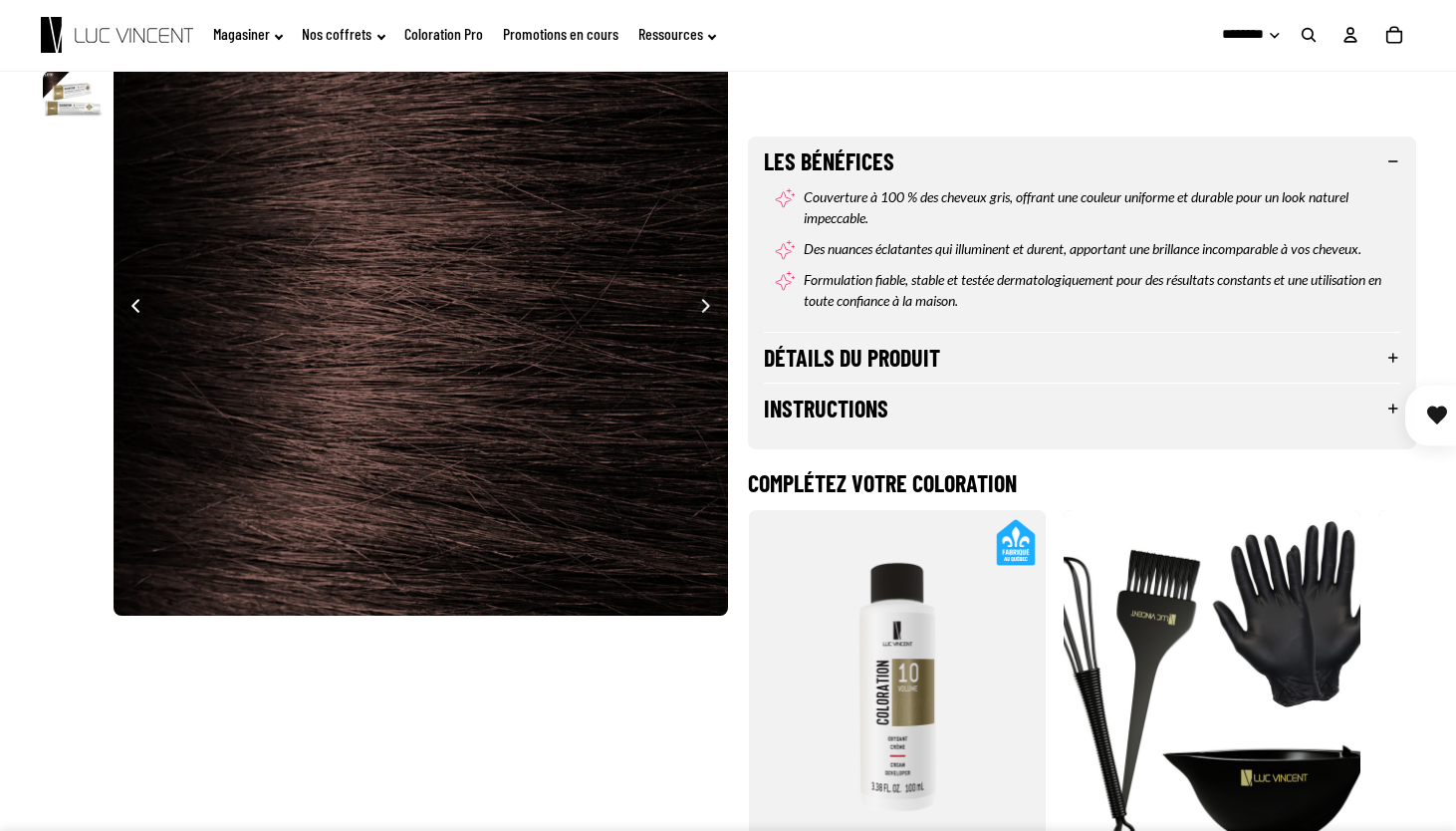 click on "Les Bénéfices" at bounding box center [1082, 161] 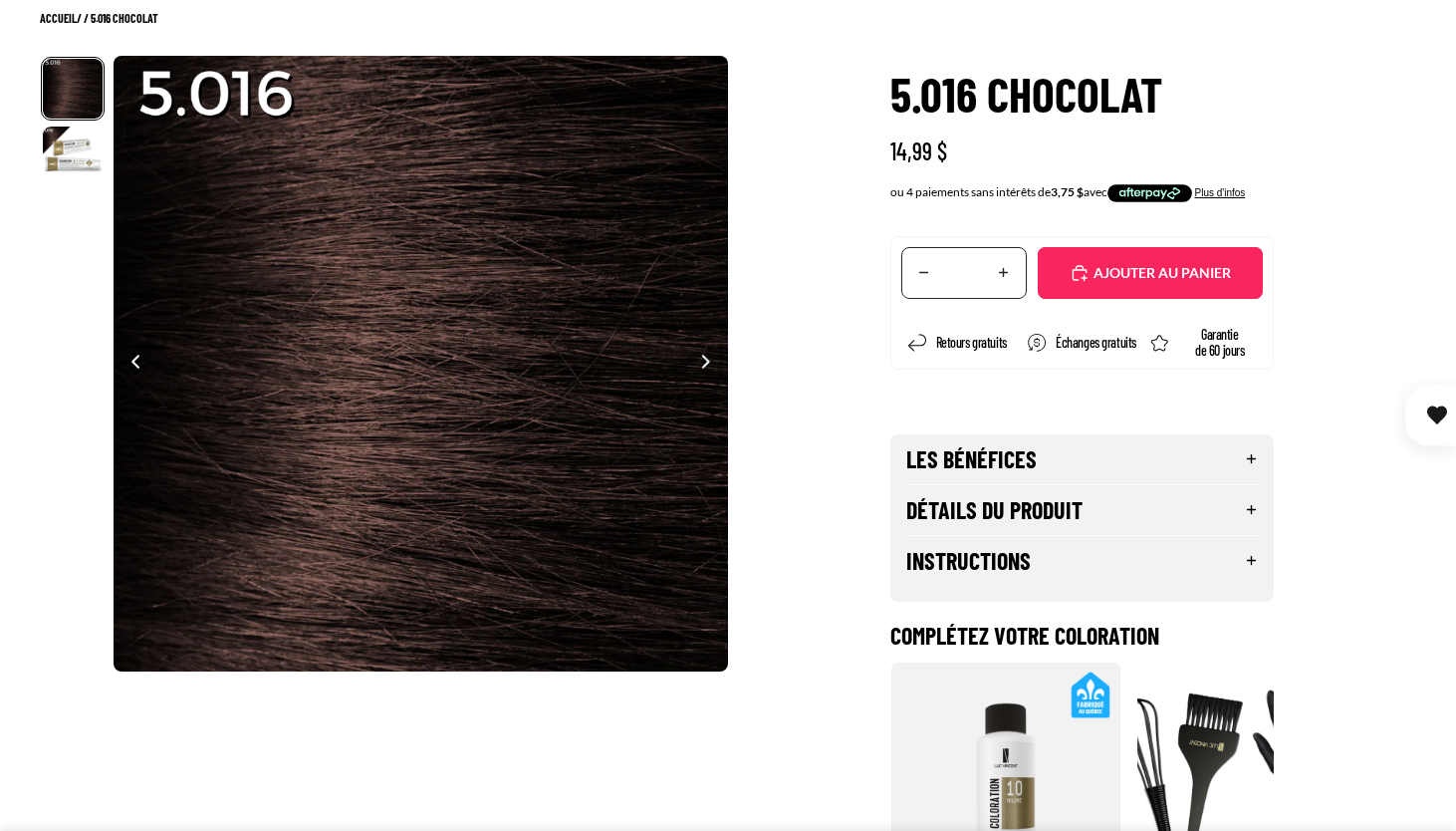 scroll, scrollTop: 0, scrollLeft: 0, axis: both 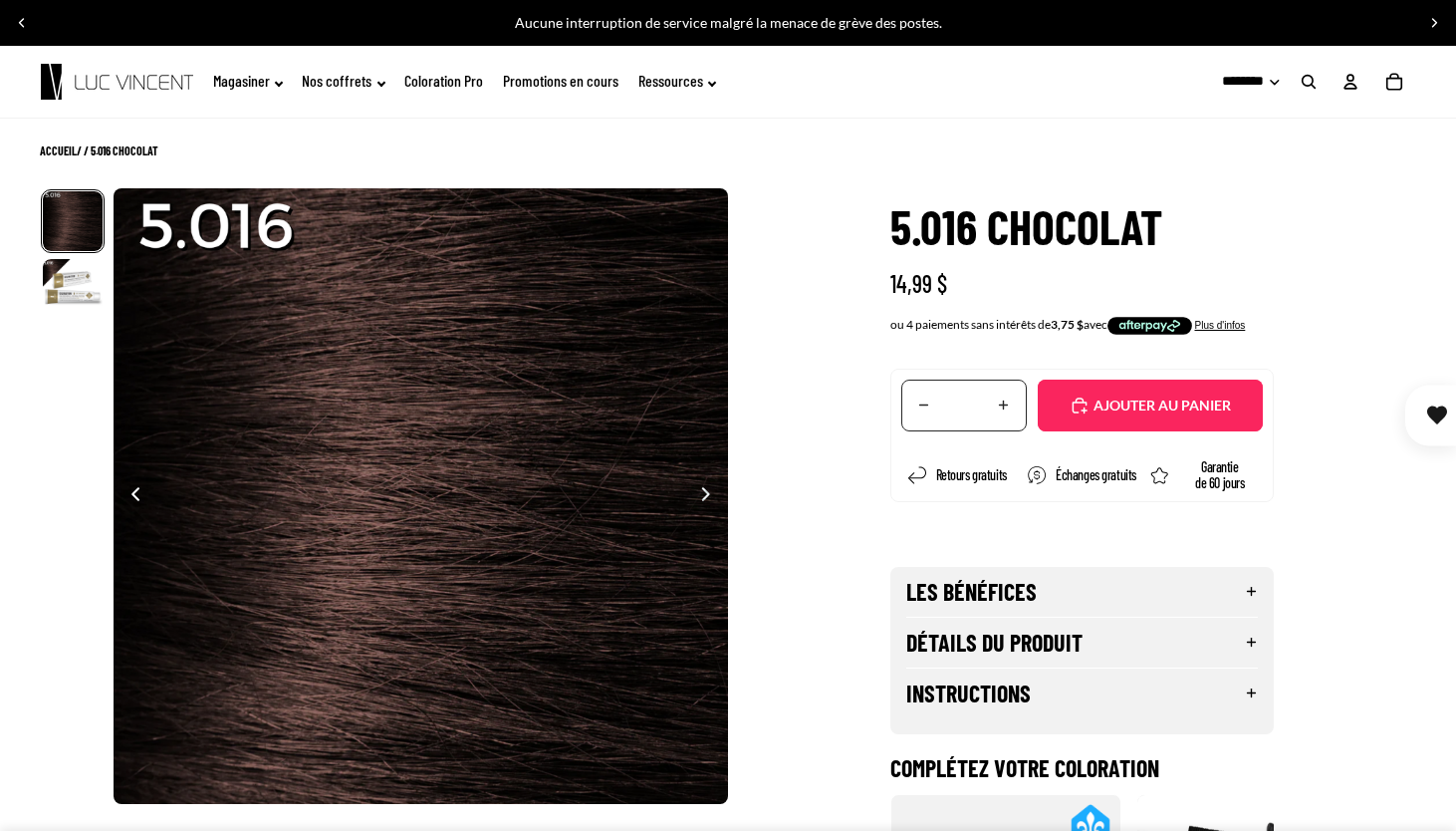 click at bounding box center [22, 23] 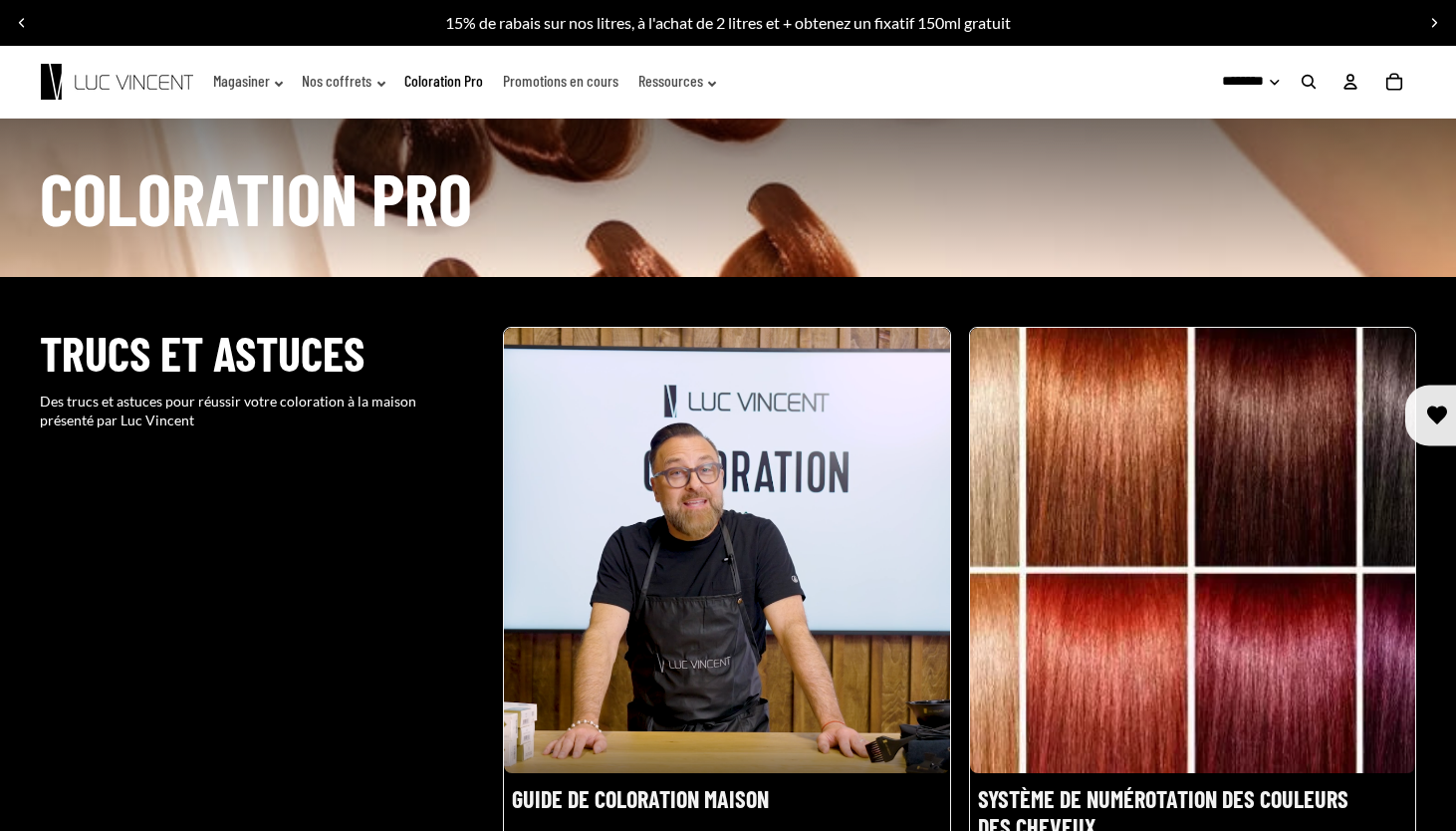 scroll, scrollTop: 1684, scrollLeft: 0, axis: vertical 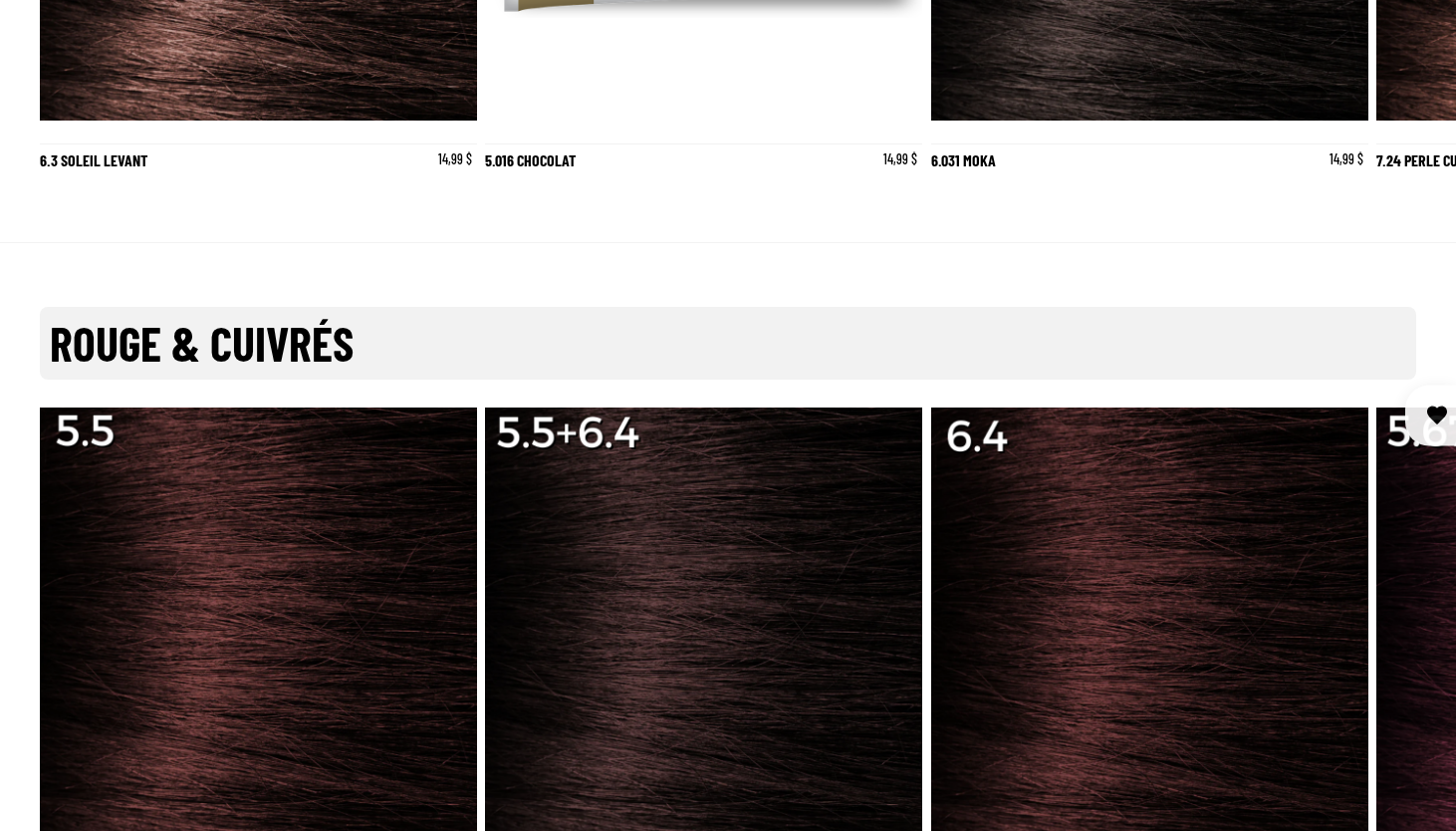 click at bounding box center [1392, -70] 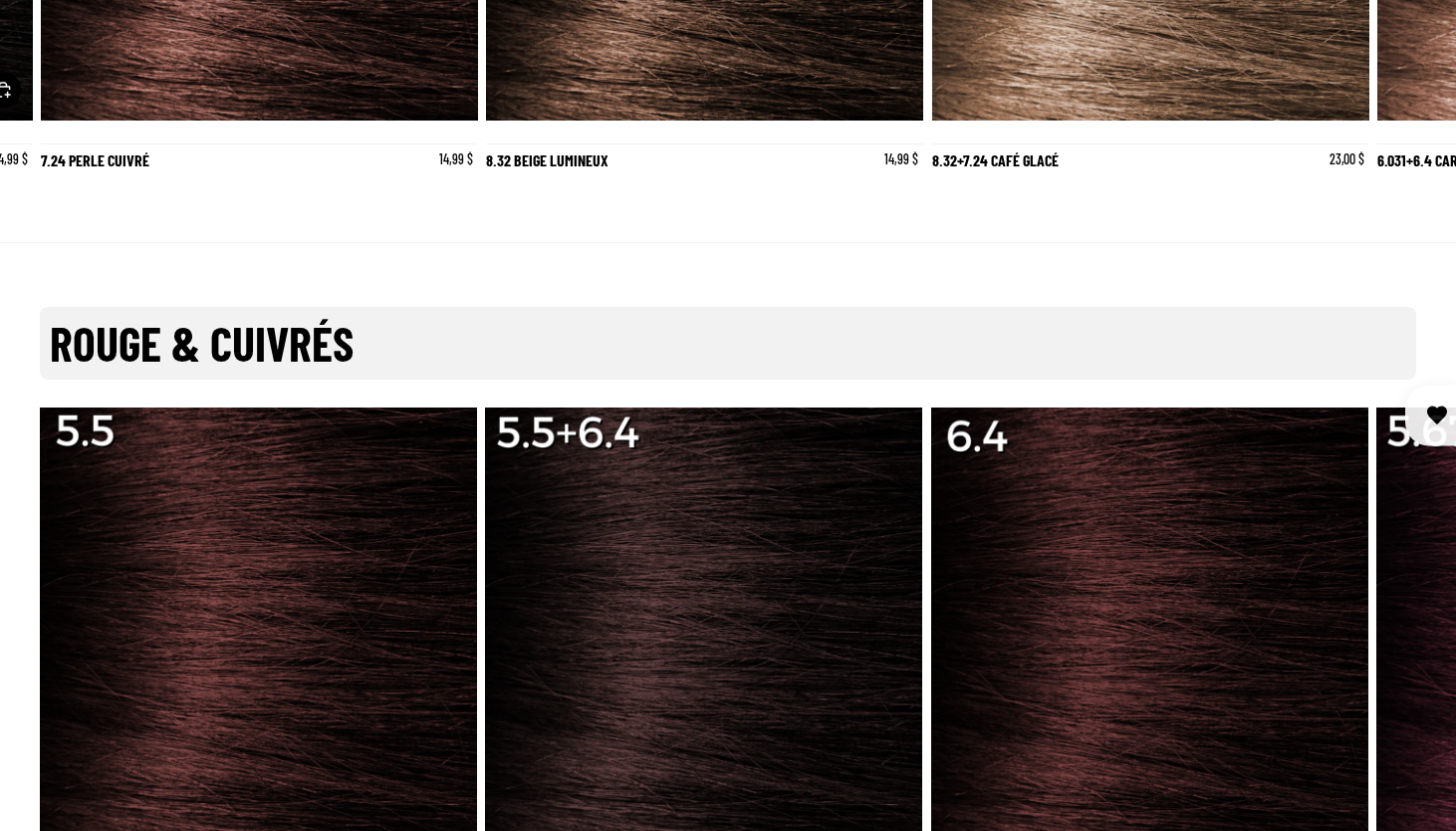 scroll, scrollTop: 0, scrollLeft: 1336, axis: horizontal 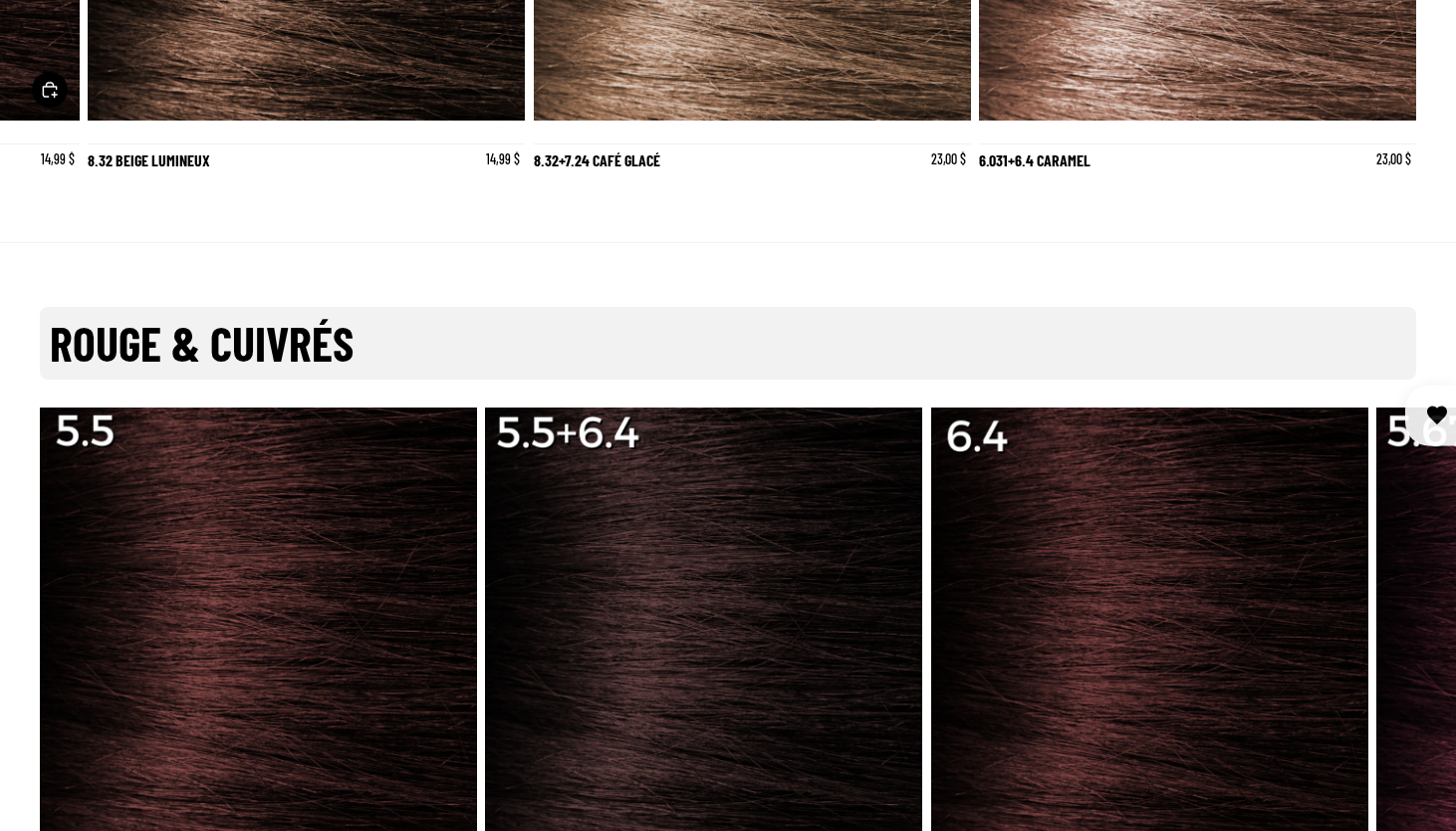 click at bounding box center (64, -70) 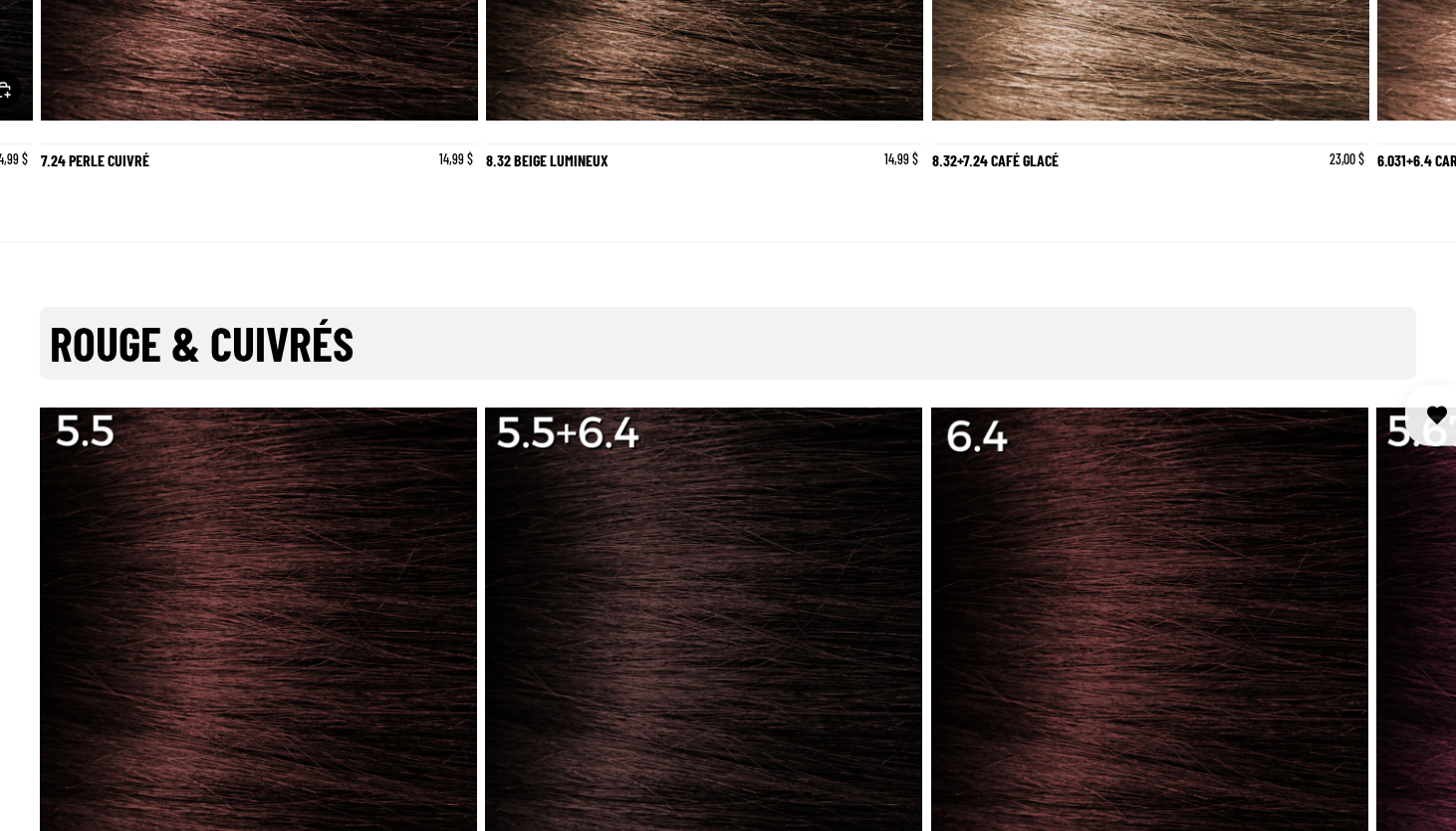 scroll, scrollTop: 0, scrollLeft: 1336, axis: horizontal 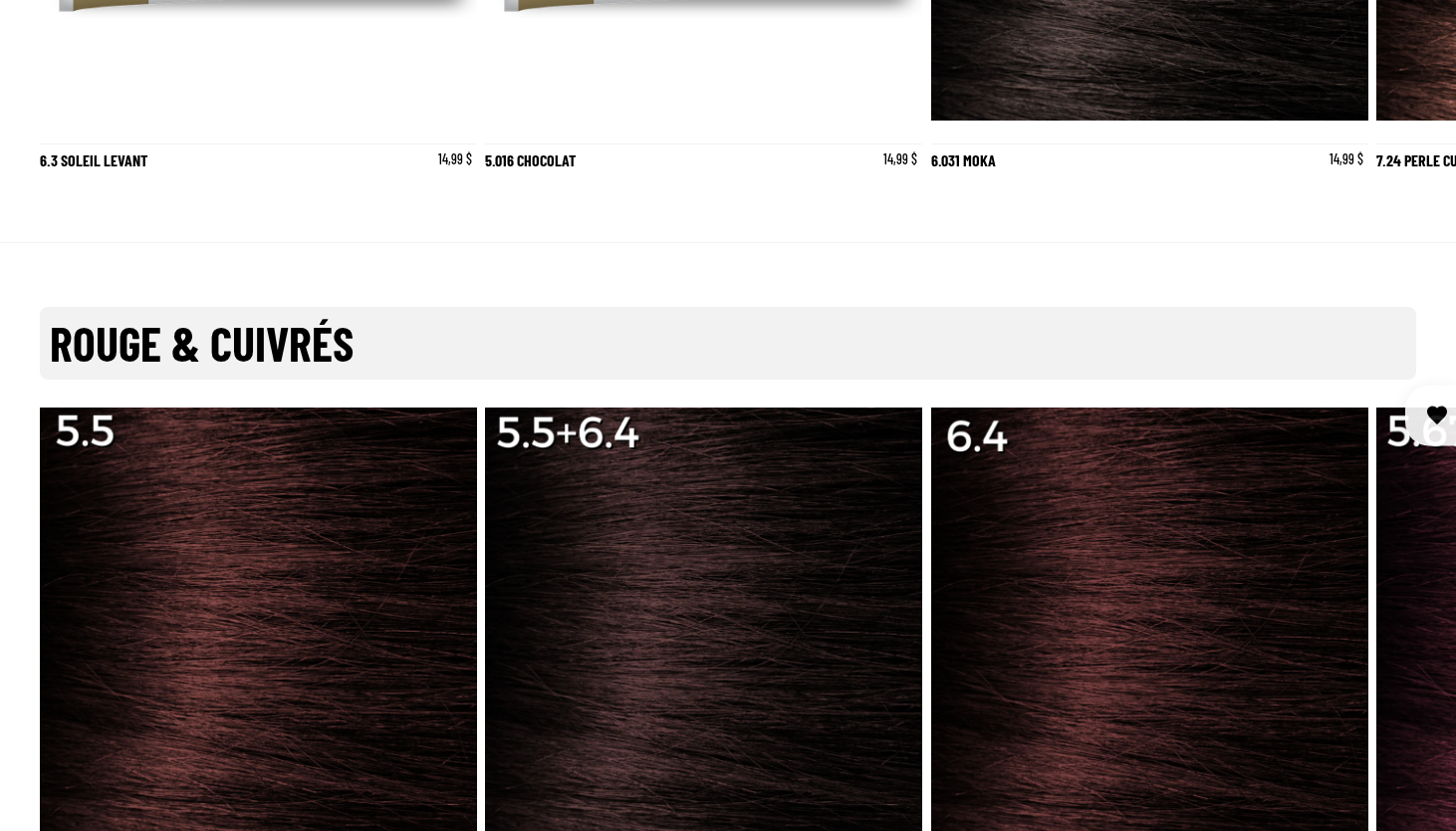 click on "Ajouter
Ajouté" at bounding box center [258, -99] 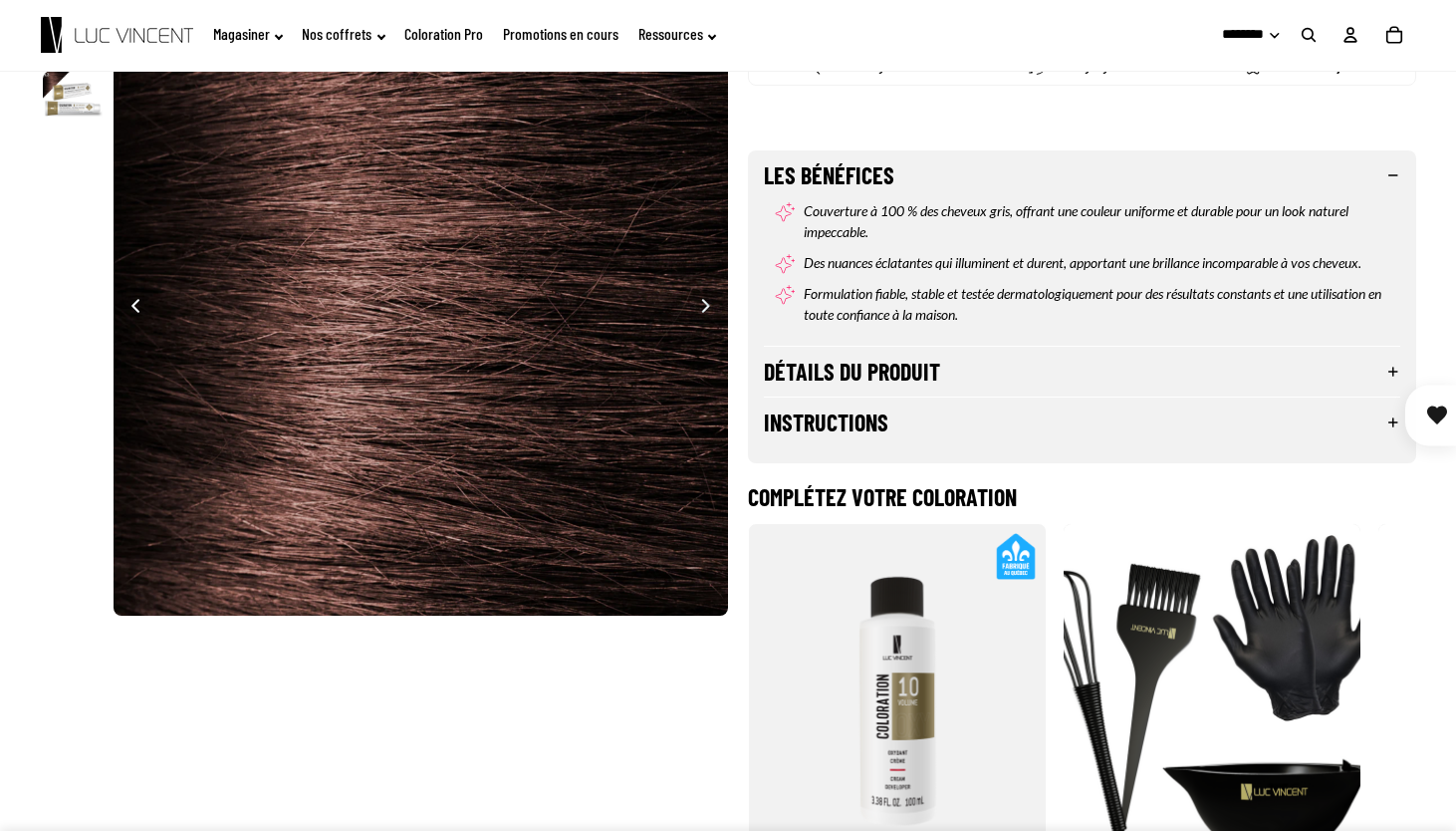 scroll, scrollTop: 400, scrollLeft: 0, axis: vertical 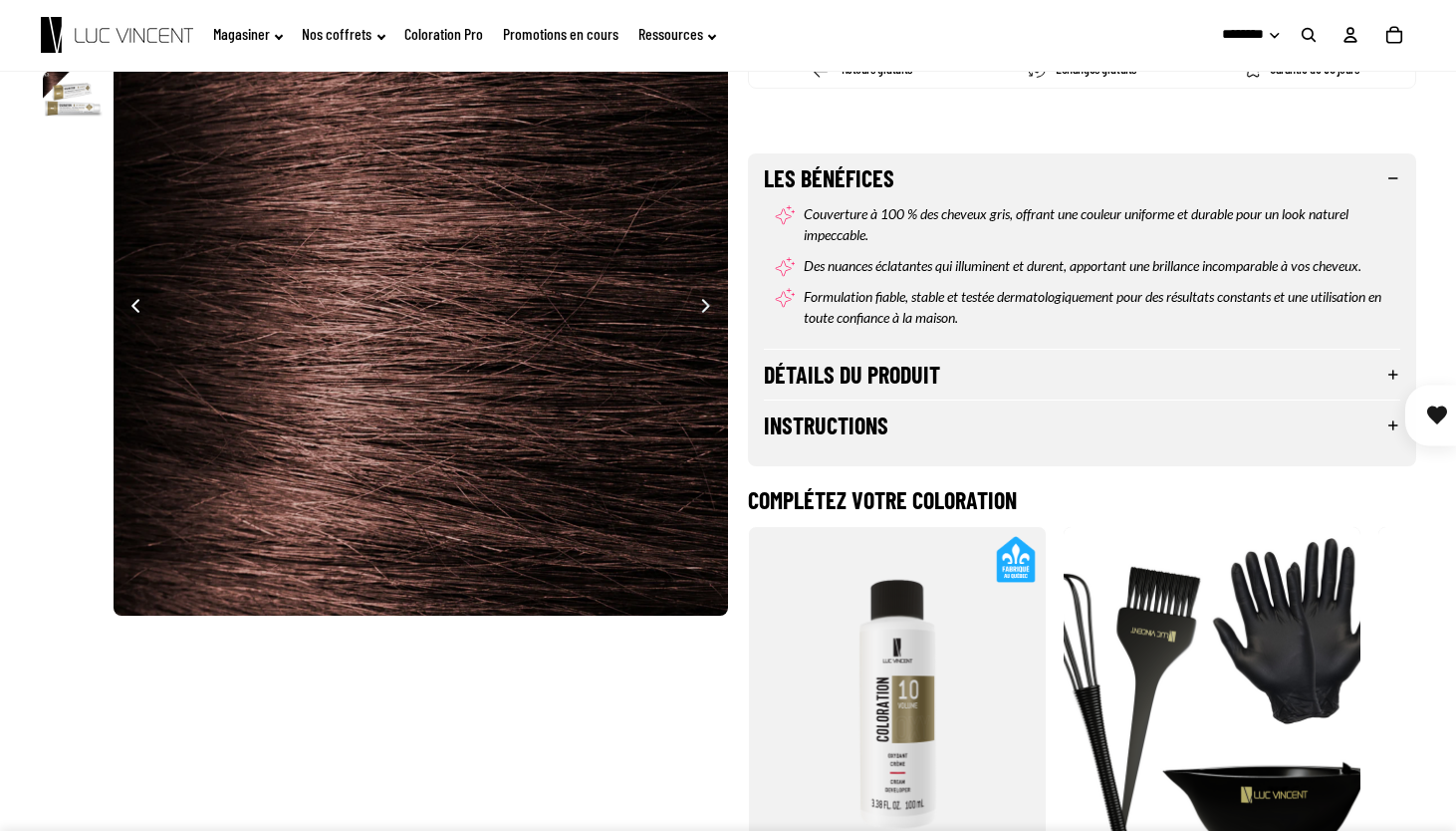 click at bounding box center [711, 308] 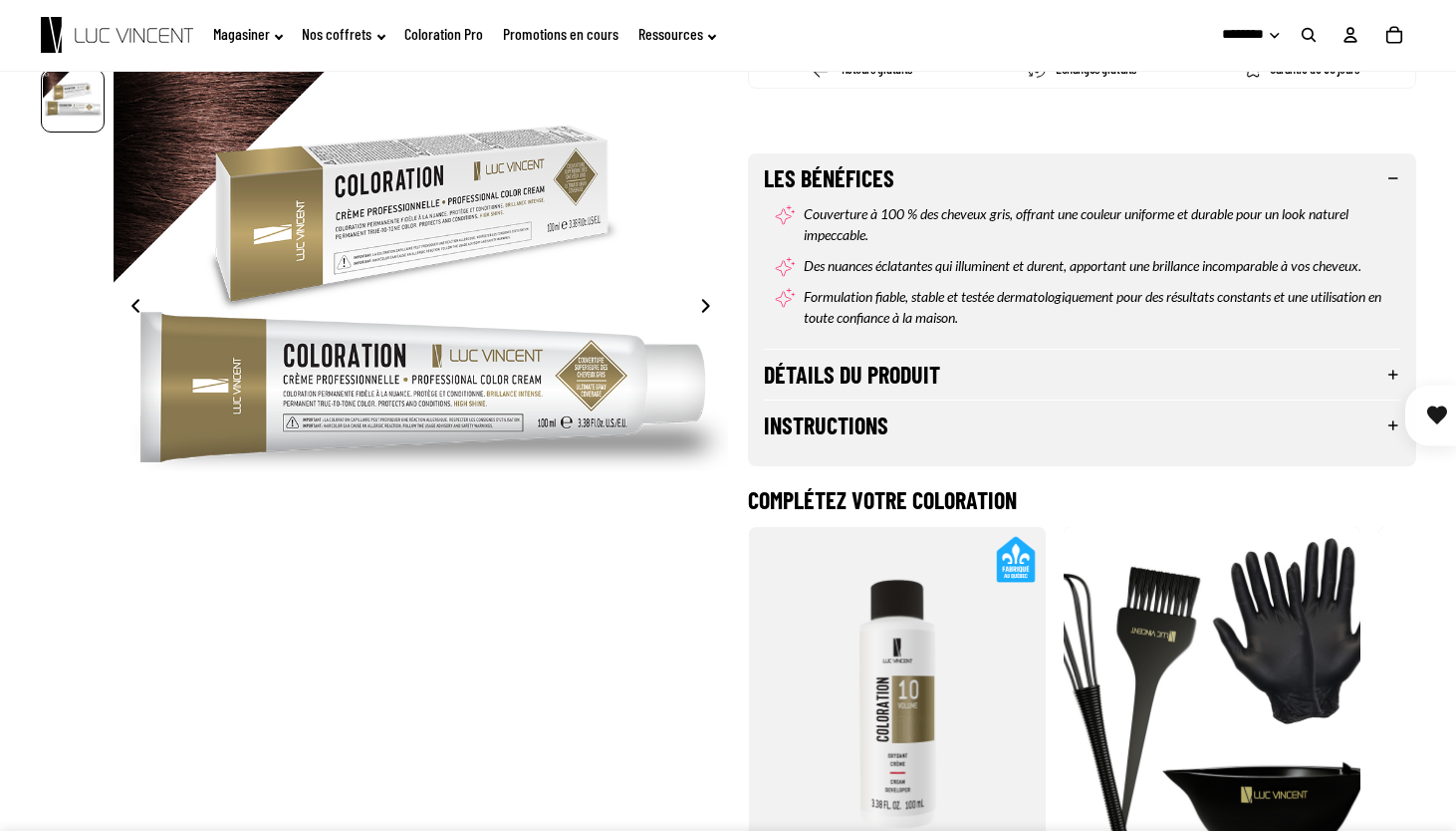 scroll, scrollTop: 0, scrollLeft: 615, axis: horizontal 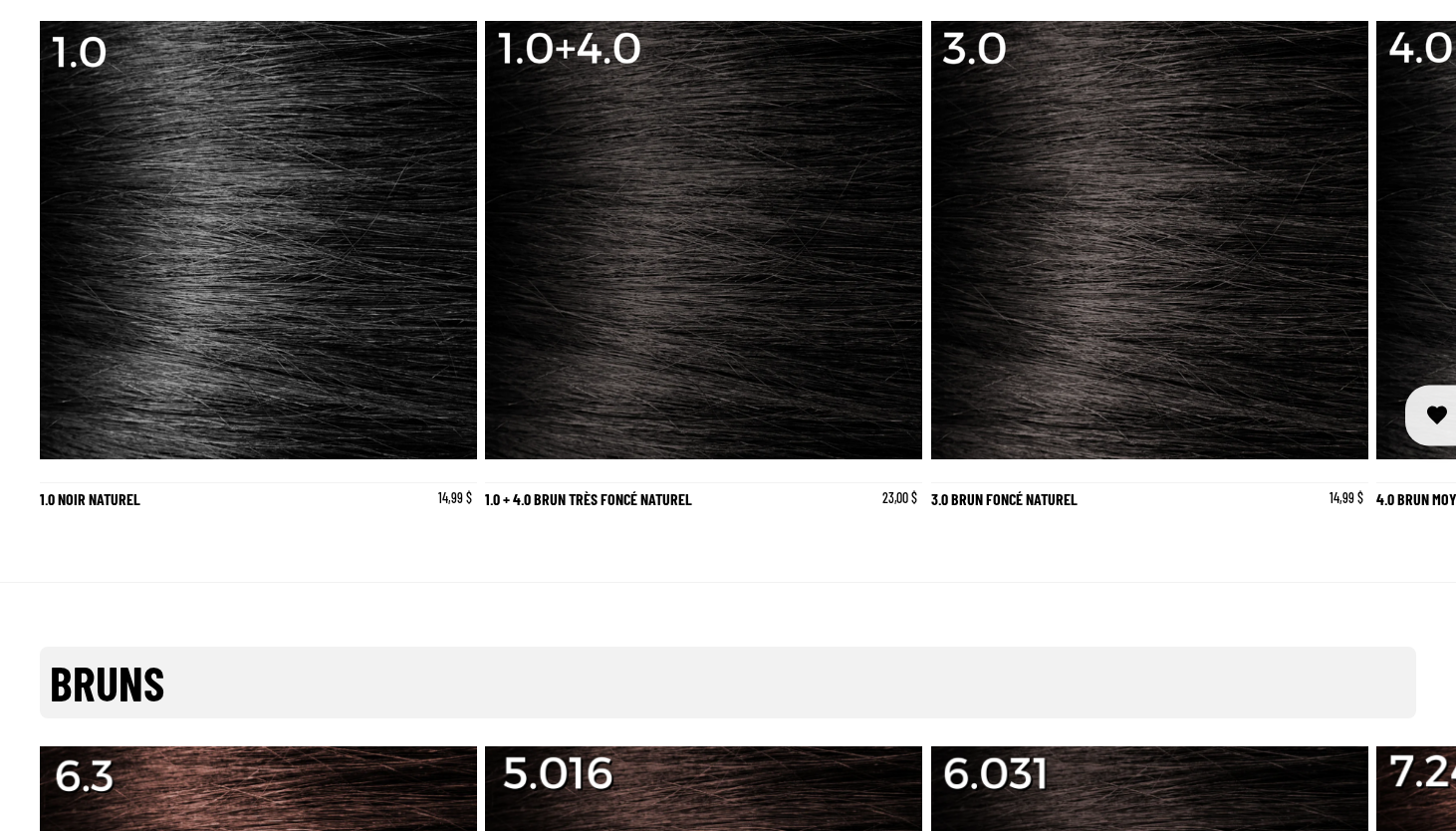 click at bounding box center [1392, 269] 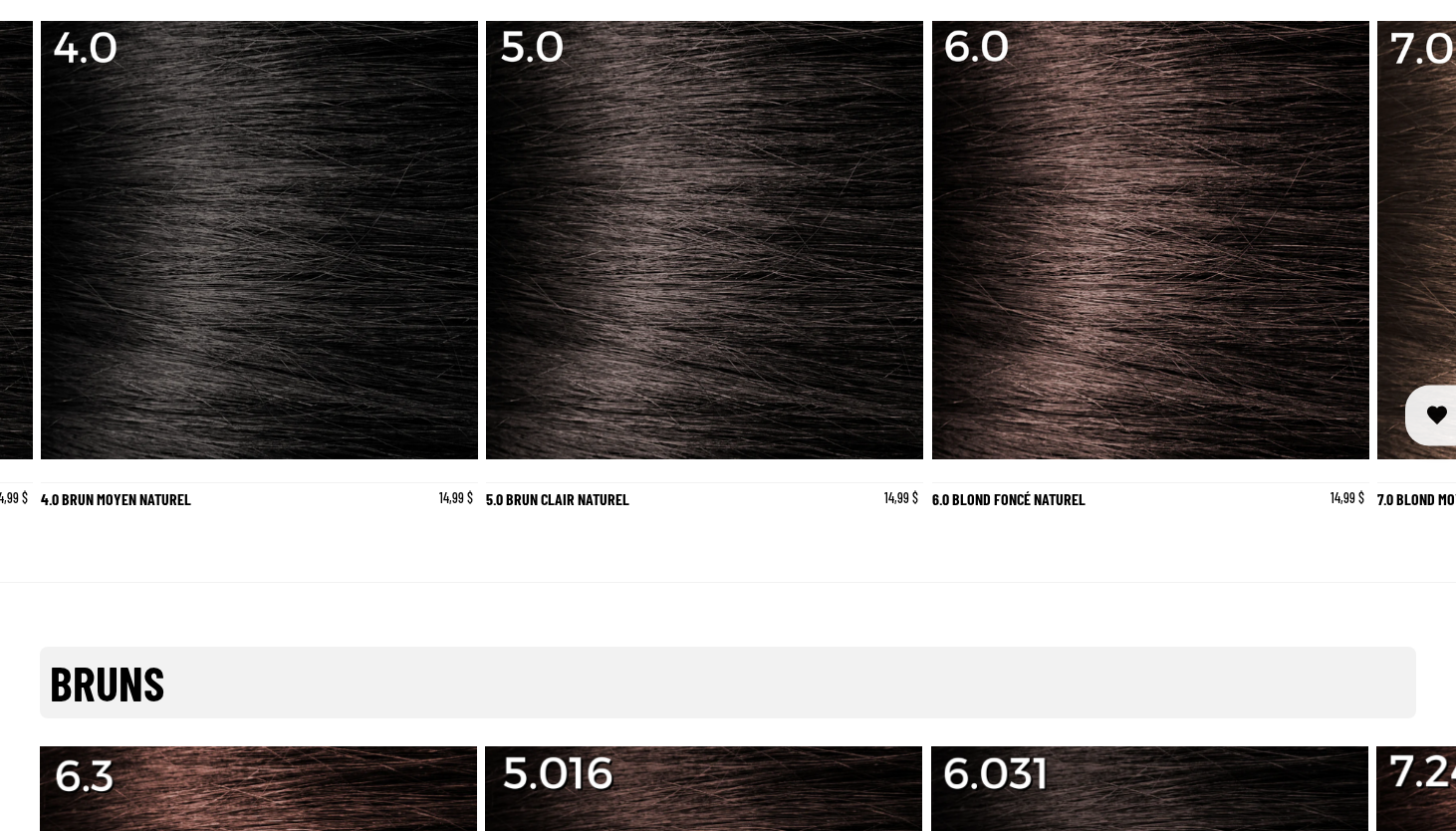 scroll, scrollTop: 0, scrollLeft: 1336, axis: horizontal 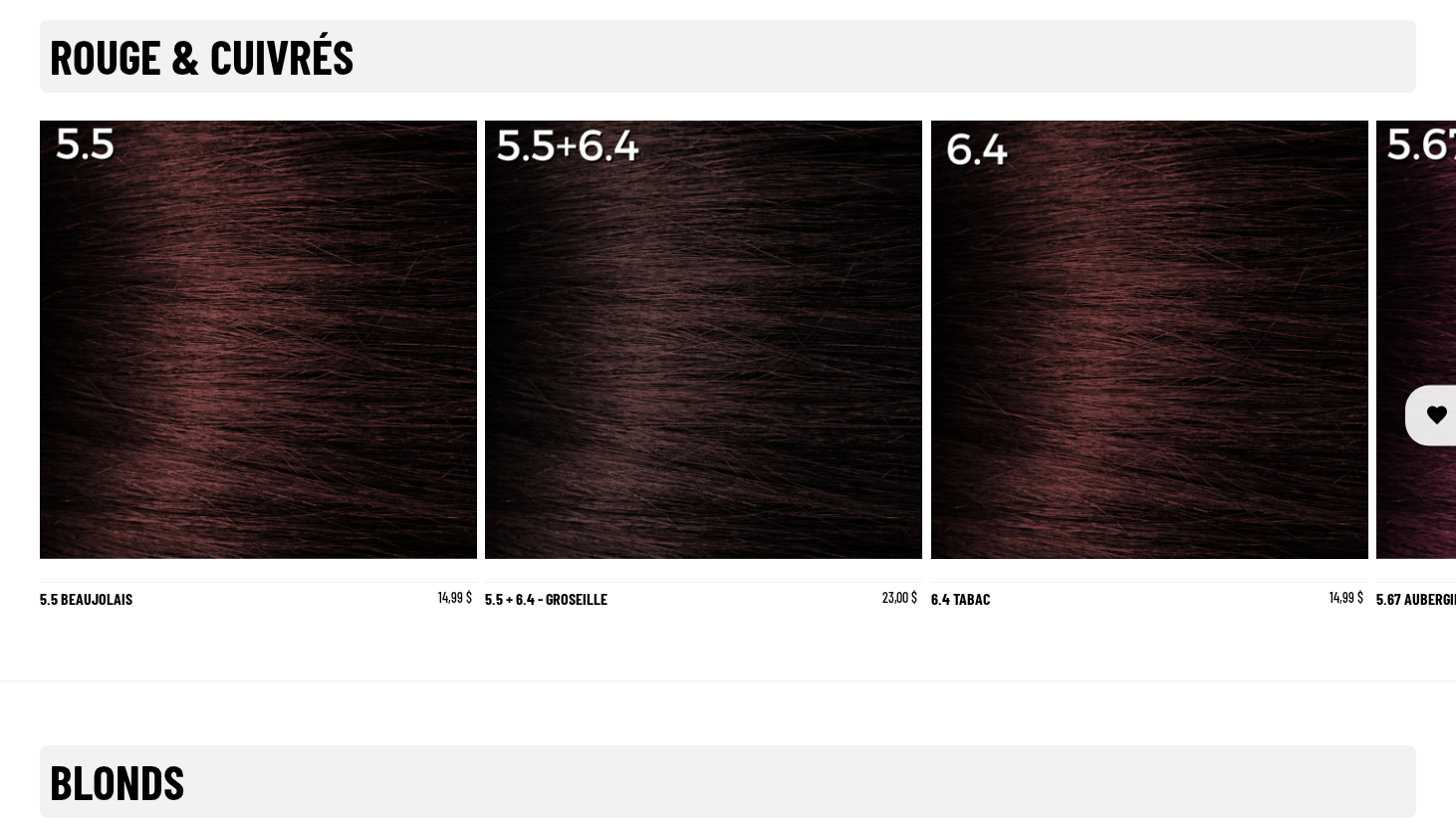 click at bounding box center (1392, 369) 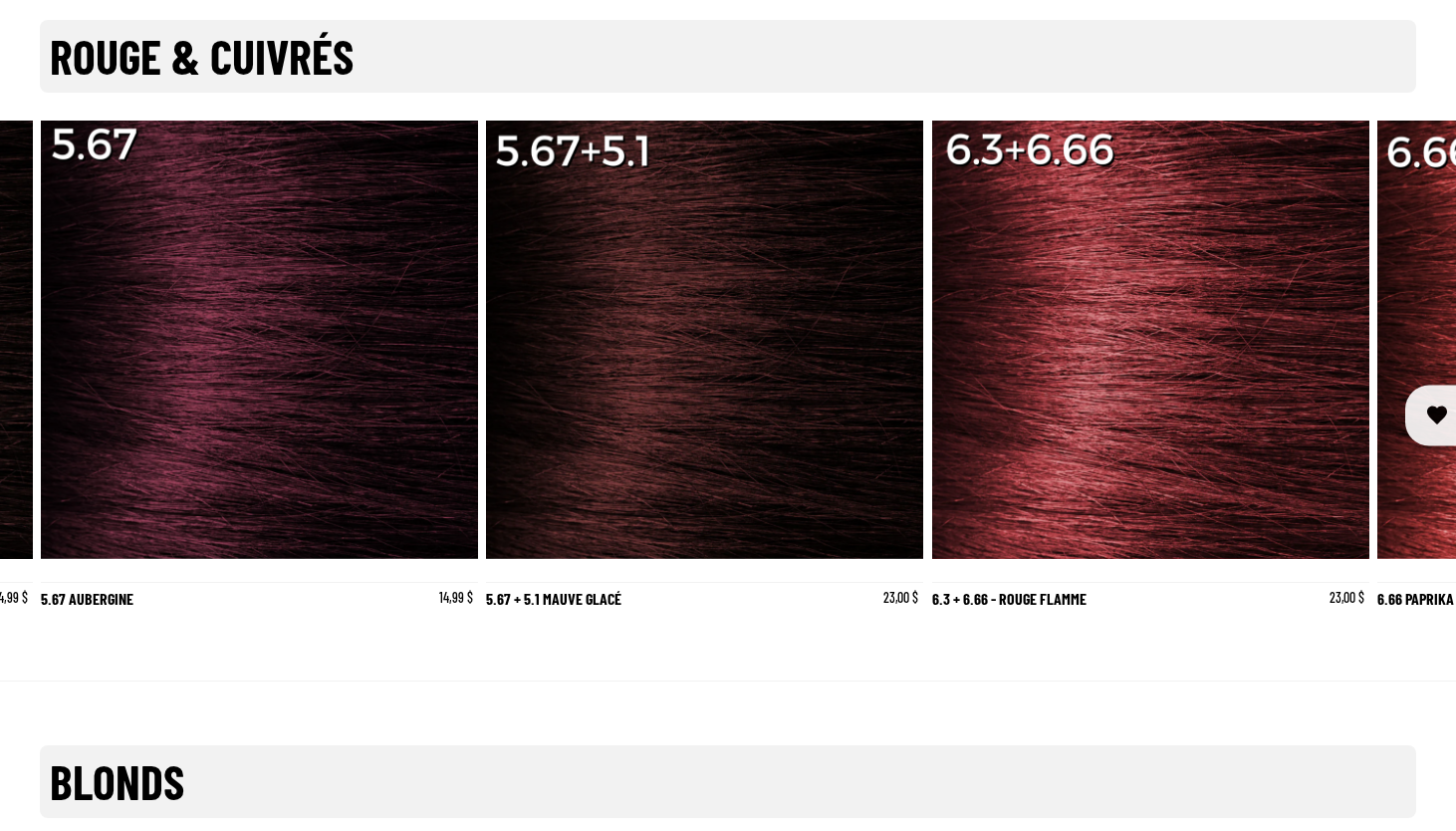 click at bounding box center [1392, 369] 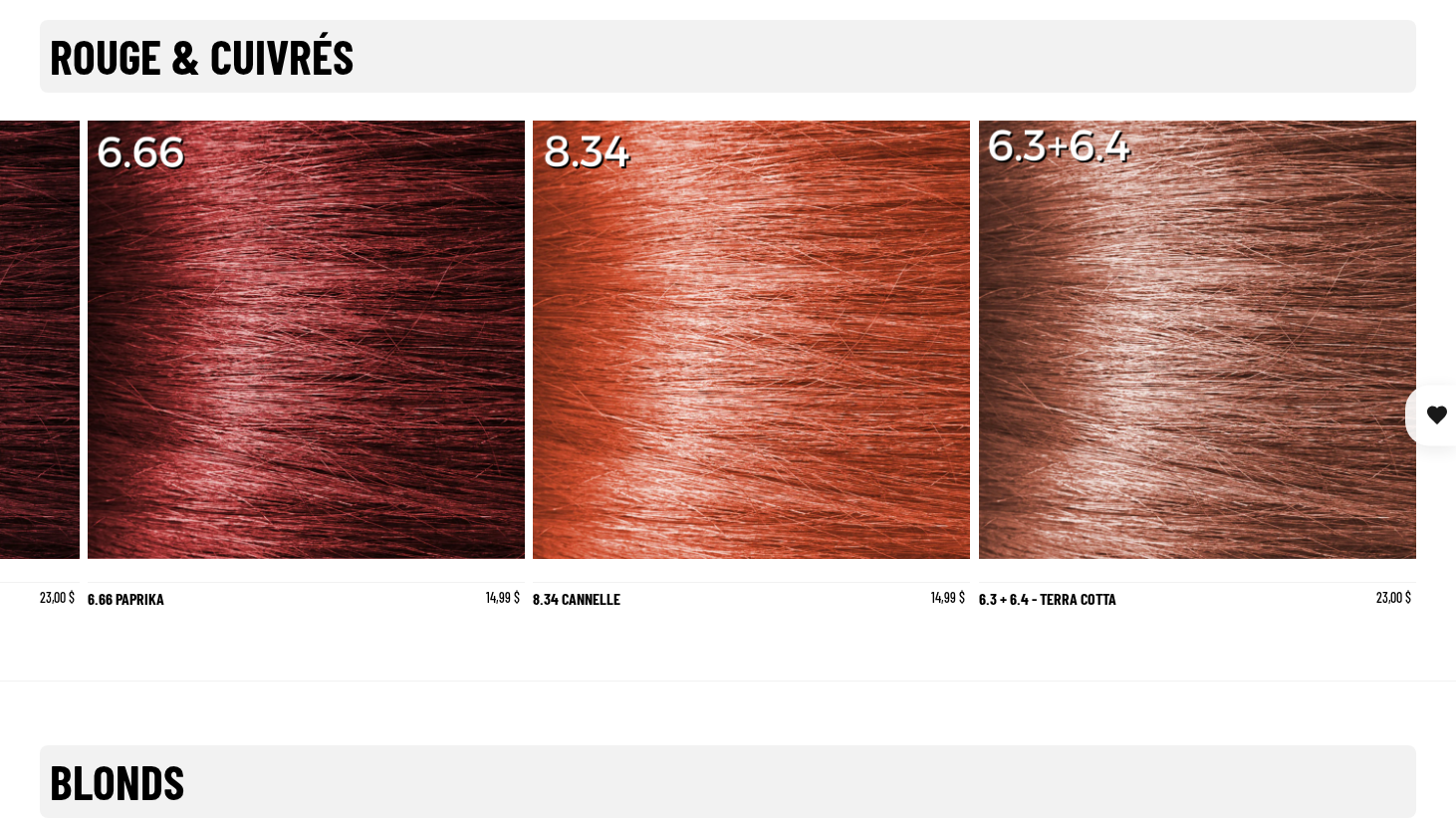 click at bounding box center [64, 369] 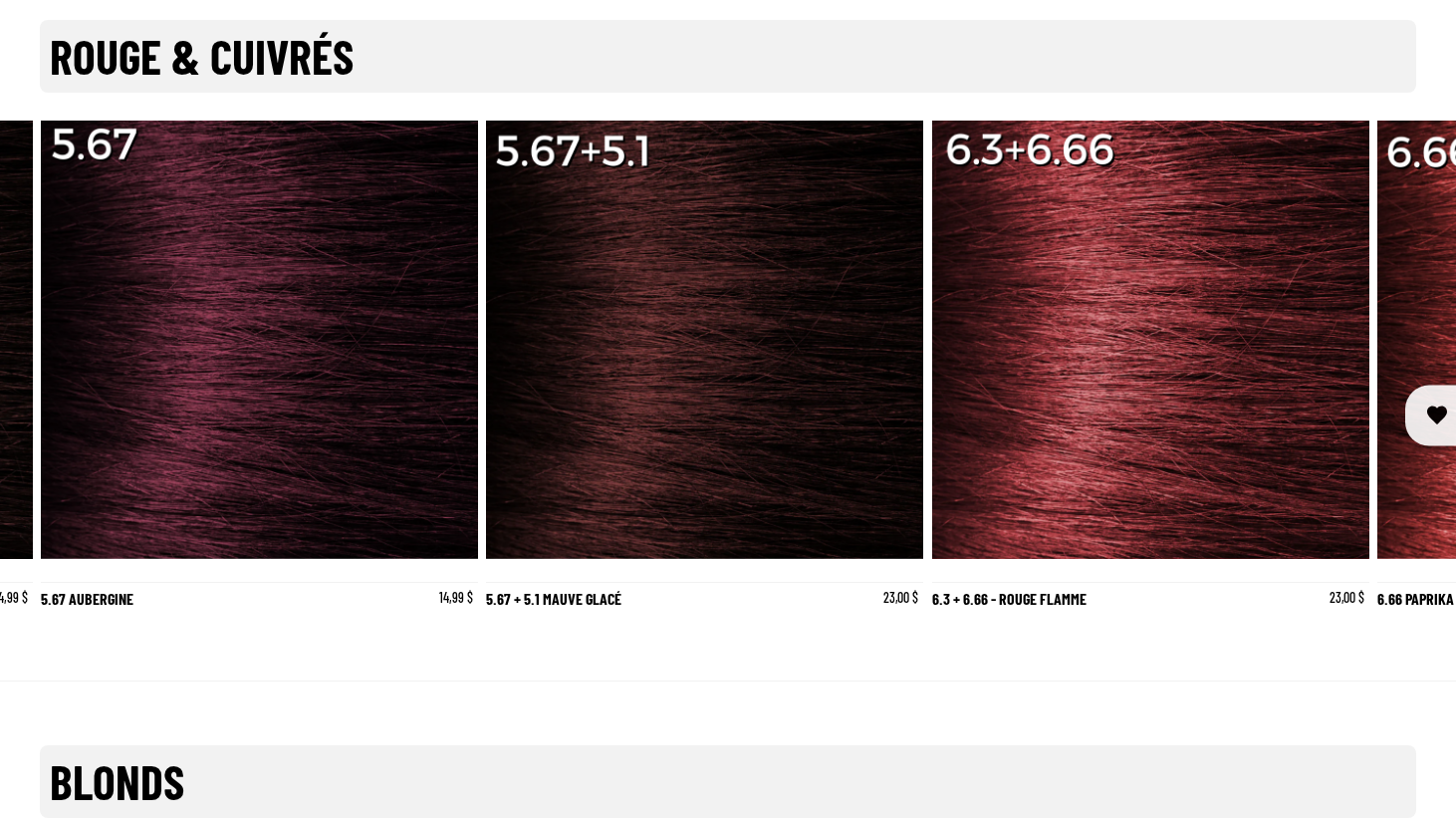 click at bounding box center (64, 369) 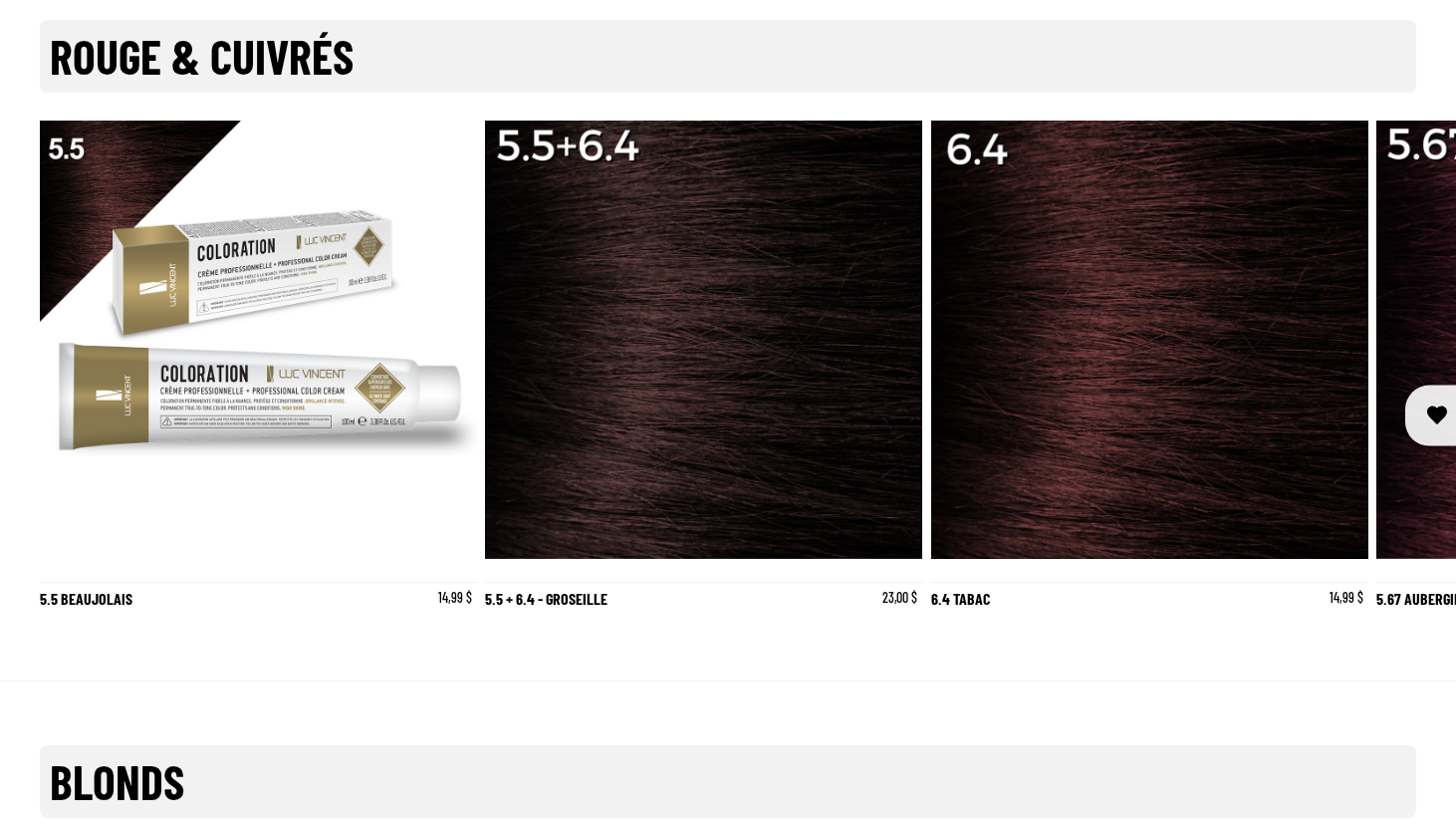 click at bounding box center (259, 340) 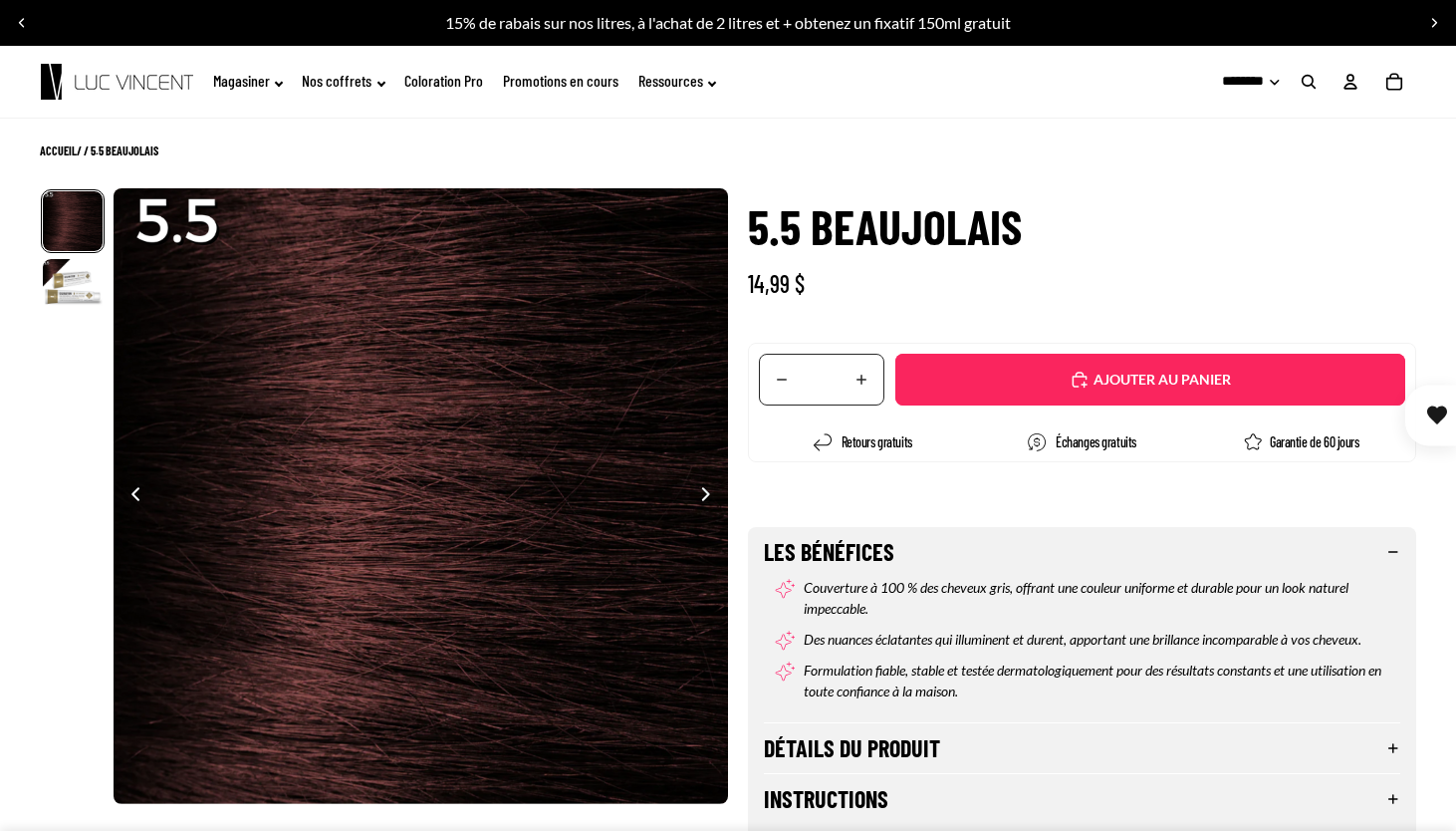 scroll, scrollTop: 0, scrollLeft: 0, axis: both 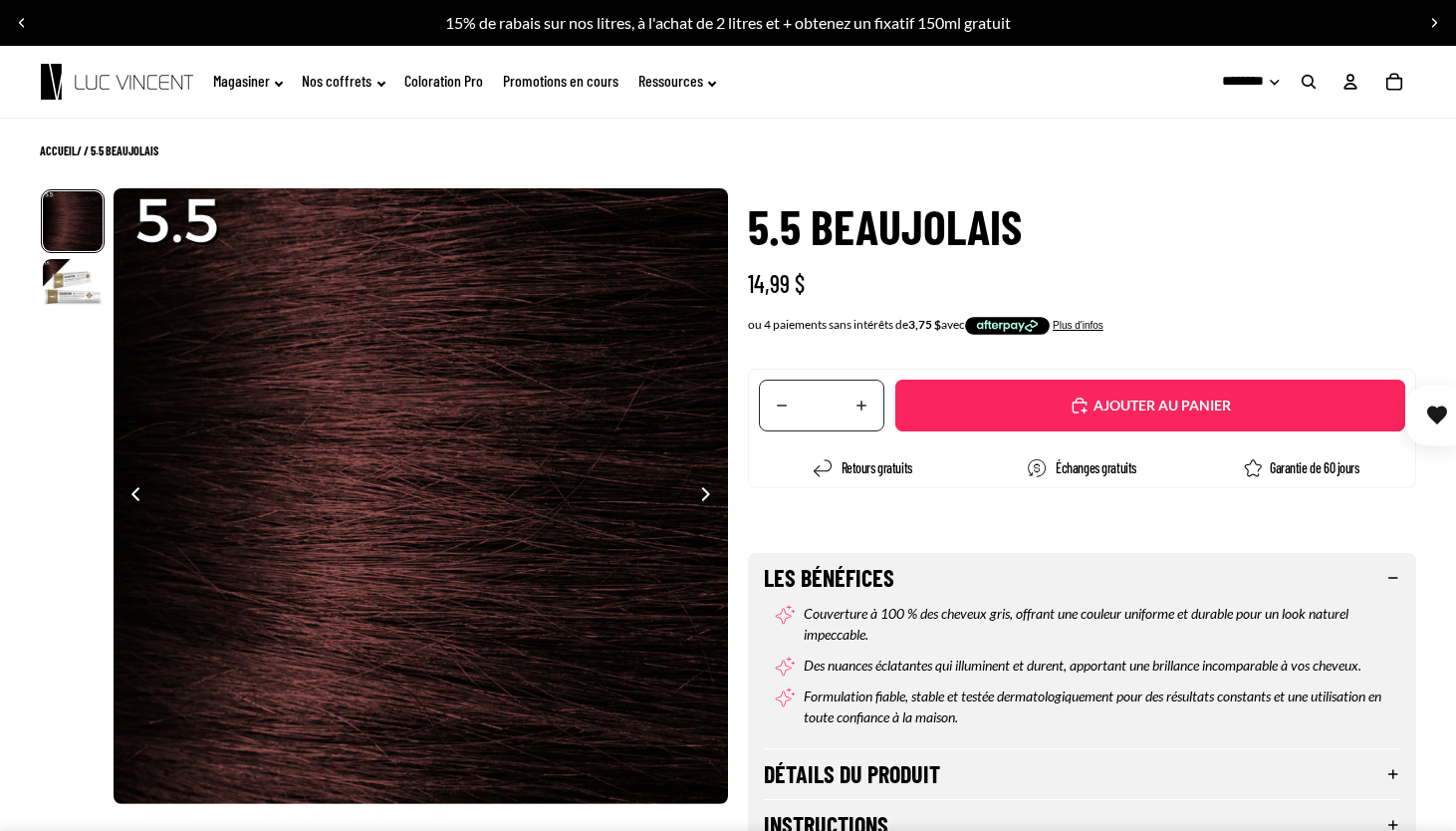 click at bounding box center [22, 23] 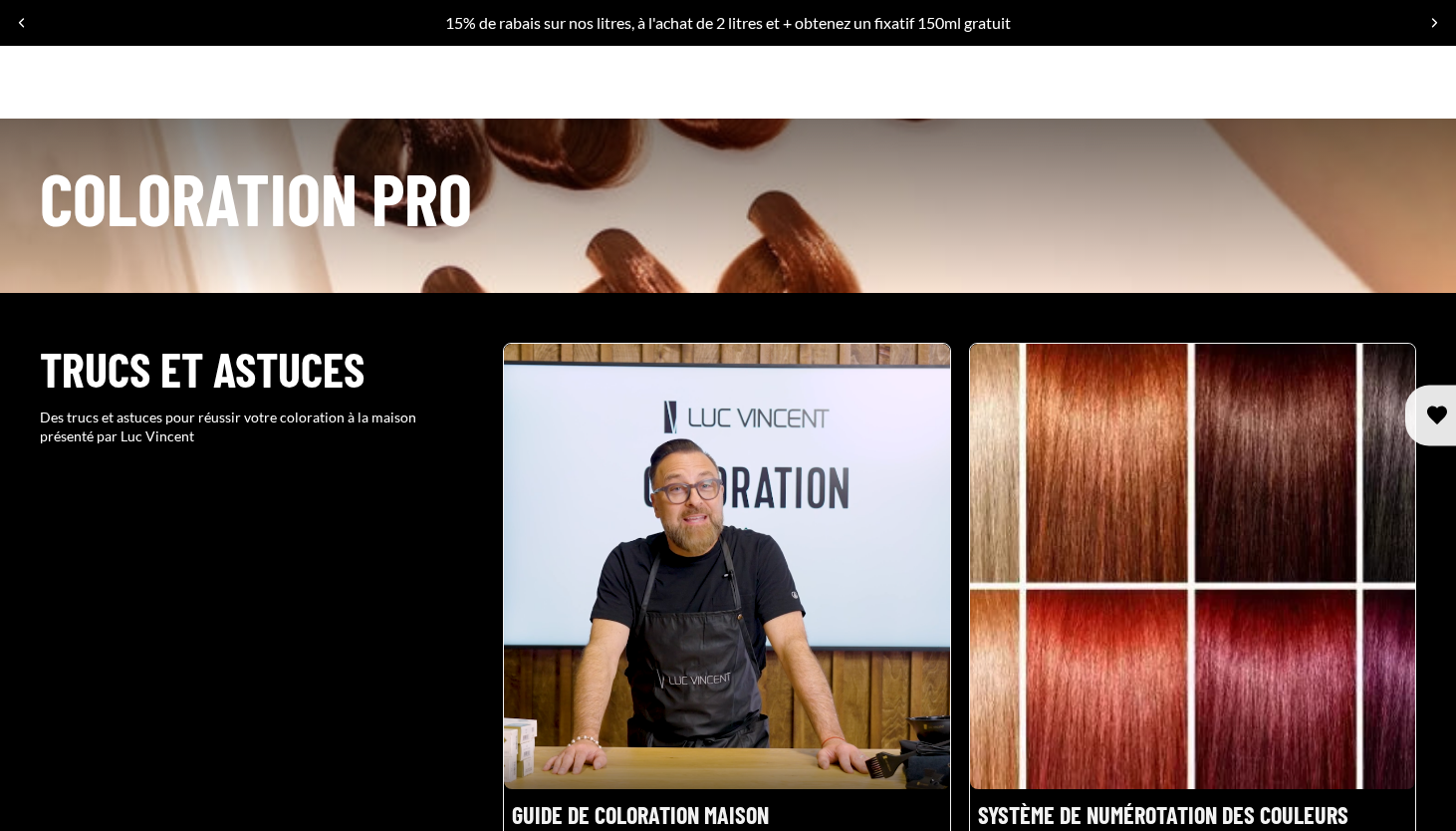 scroll, scrollTop: 2468, scrollLeft: 0, axis: vertical 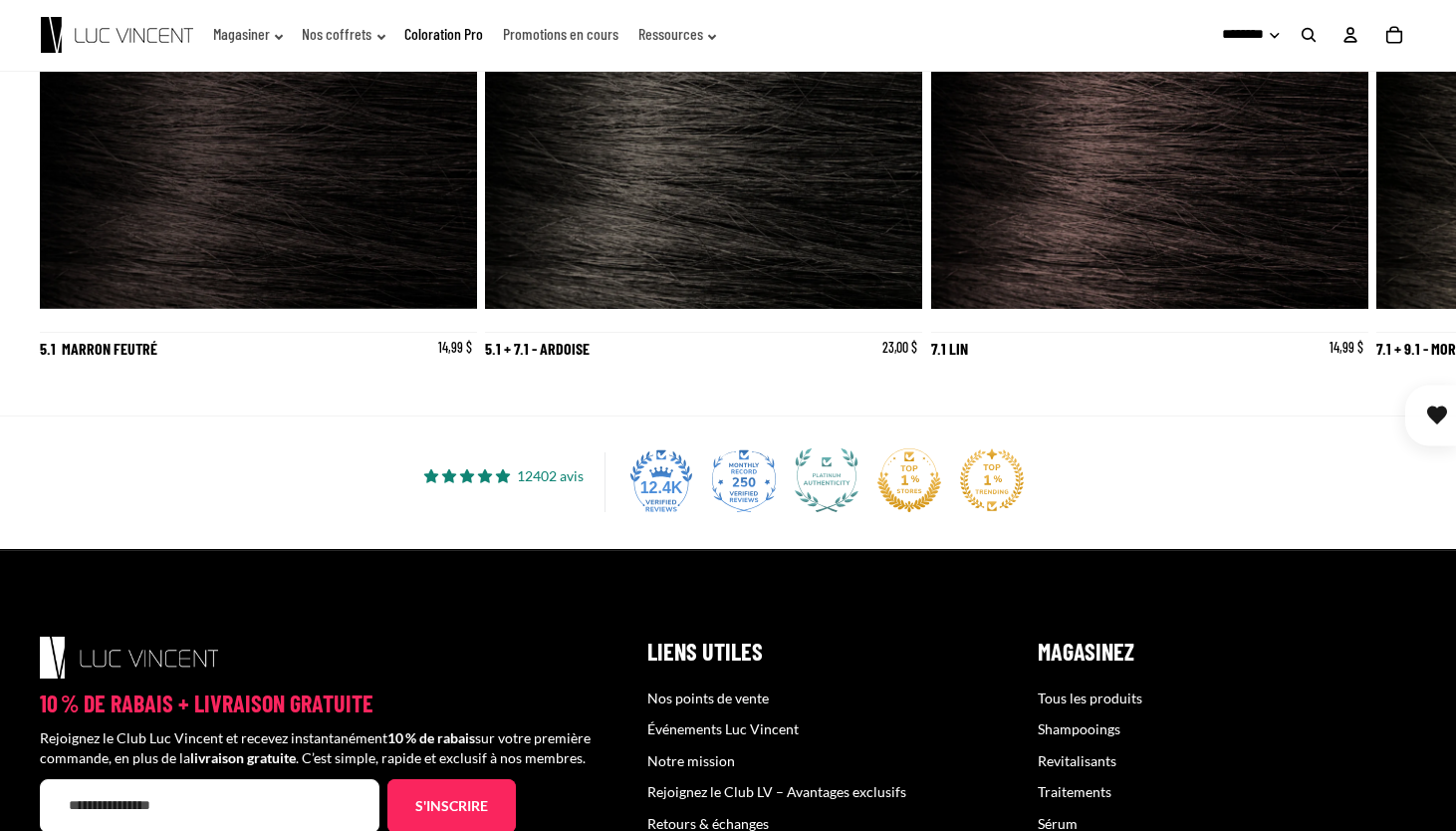 click at bounding box center [1392, -607] 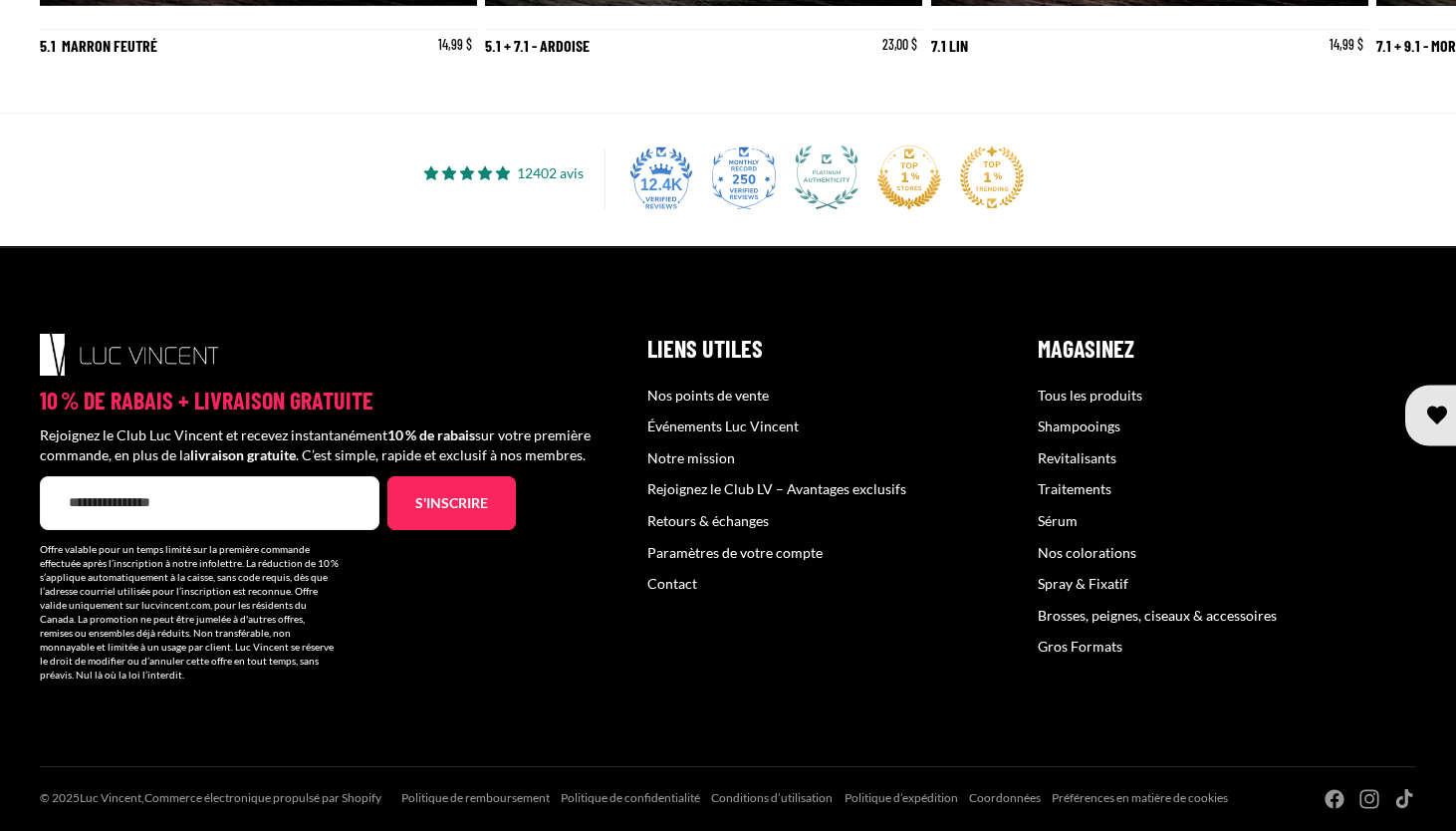 scroll, scrollTop: 3760, scrollLeft: 0, axis: vertical 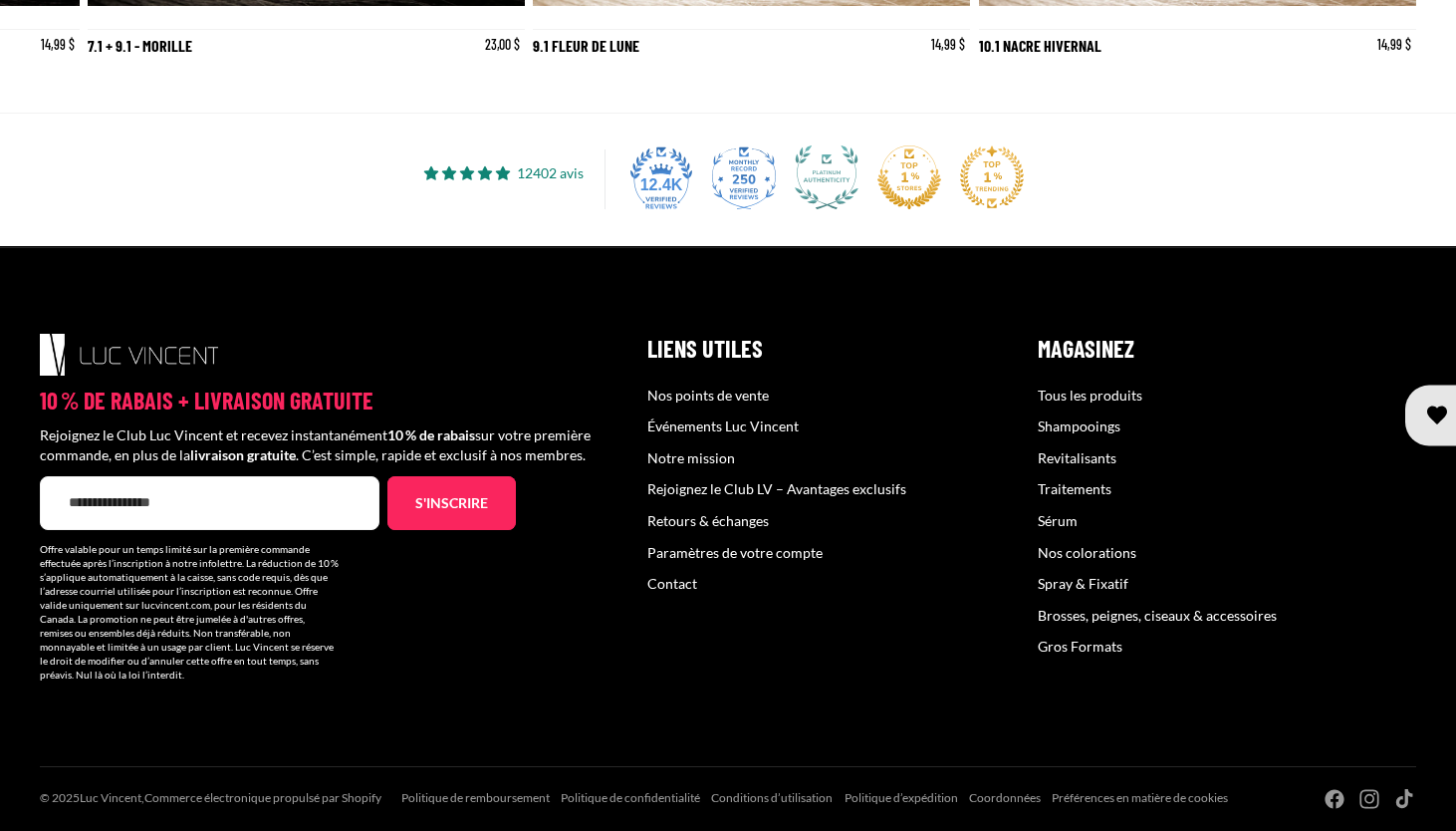 click at bounding box center [64, -183] 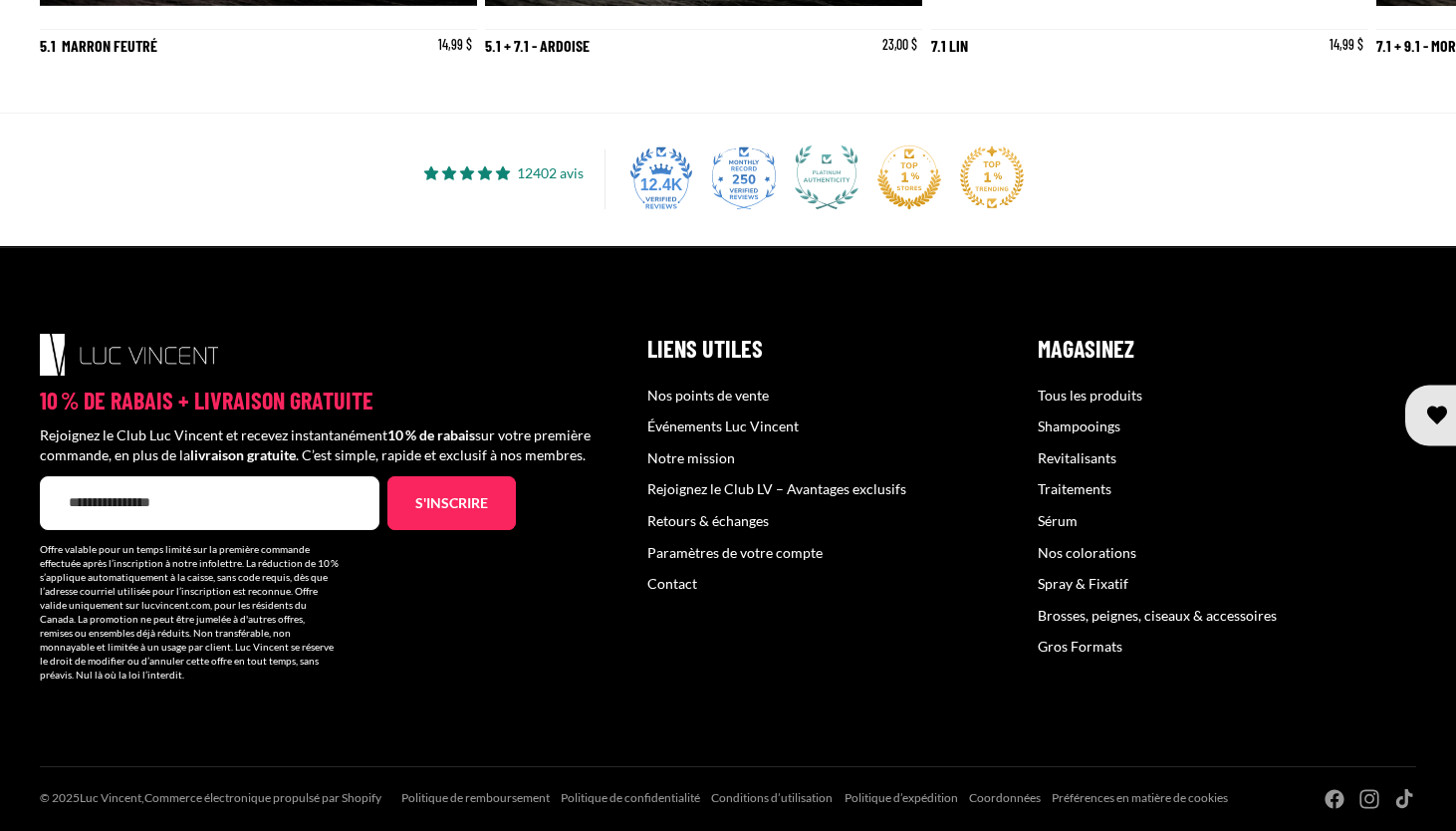 scroll, scrollTop: 0, scrollLeft: 0, axis: both 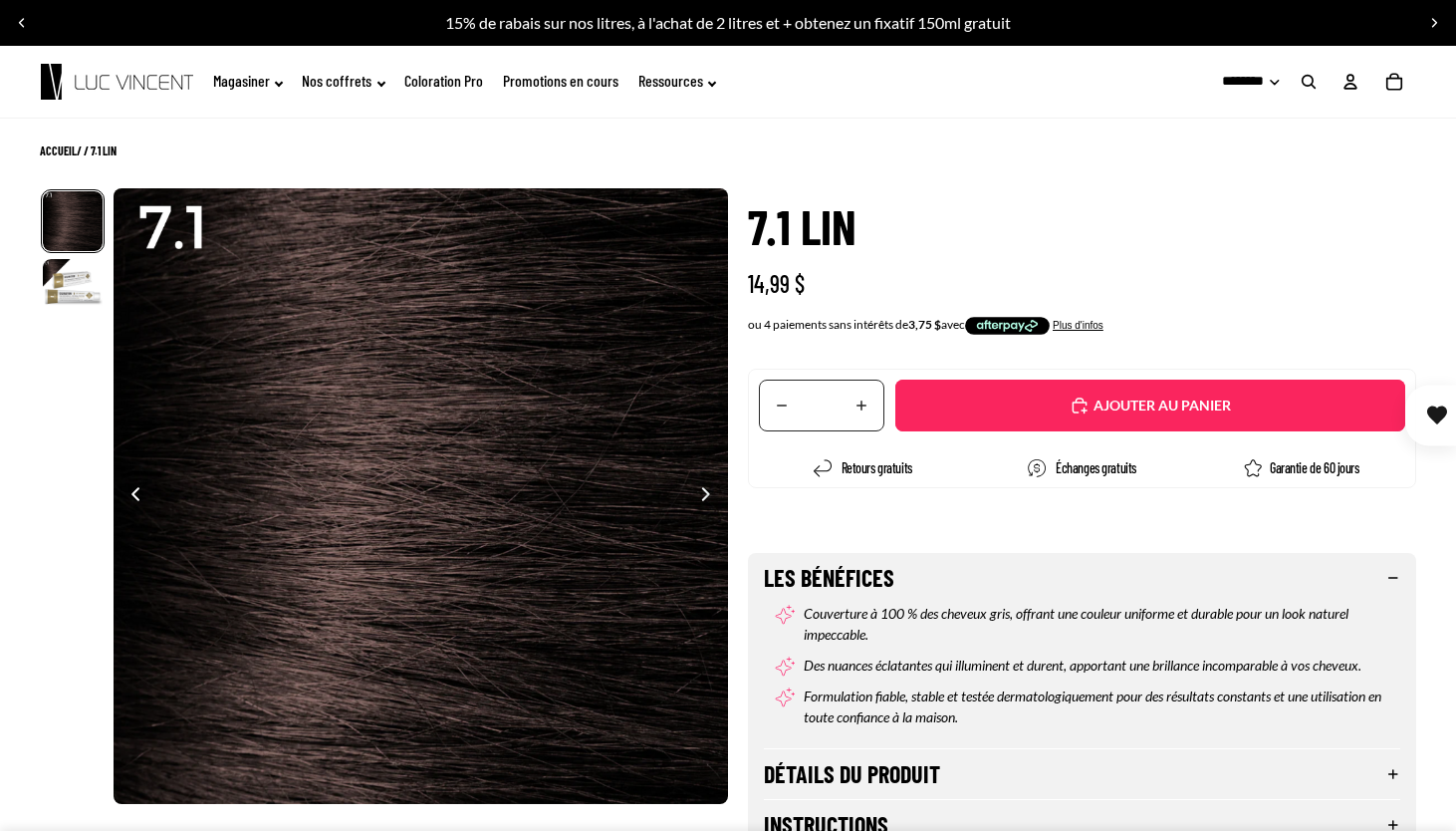 click 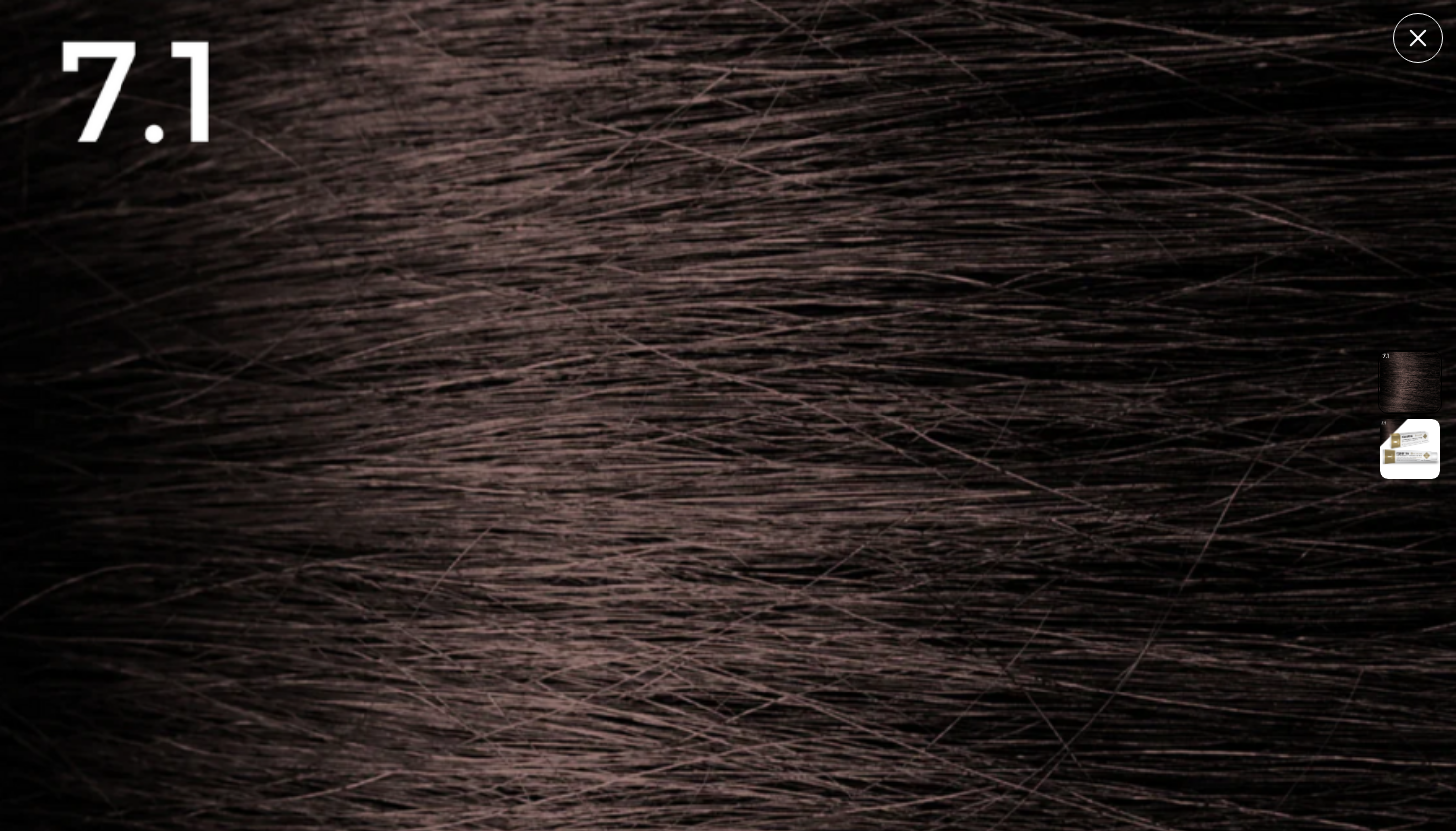 click at bounding box center [728, 728] 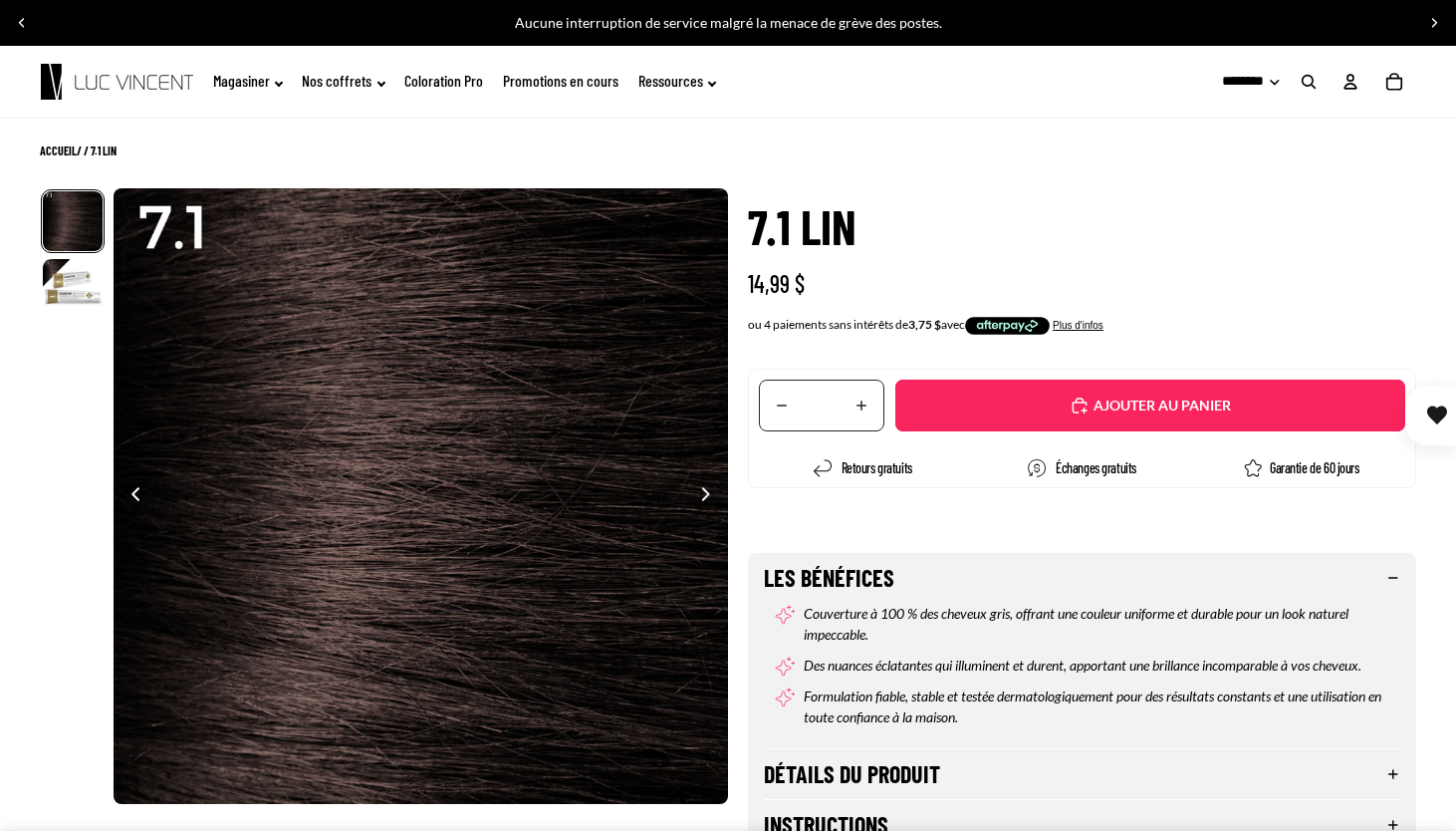click at bounding box center (22, 23) 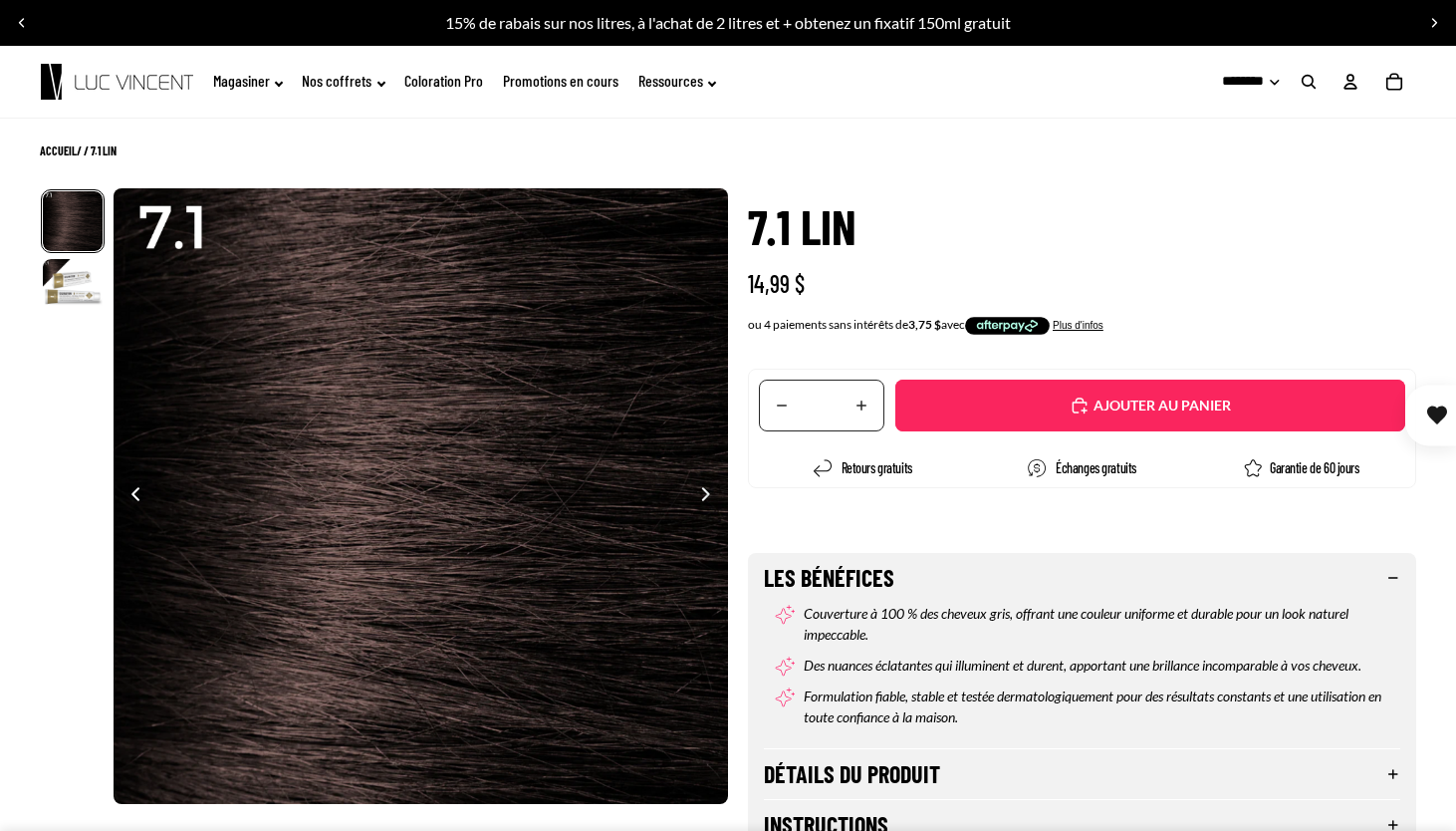 click at bounding box center (22, 23) 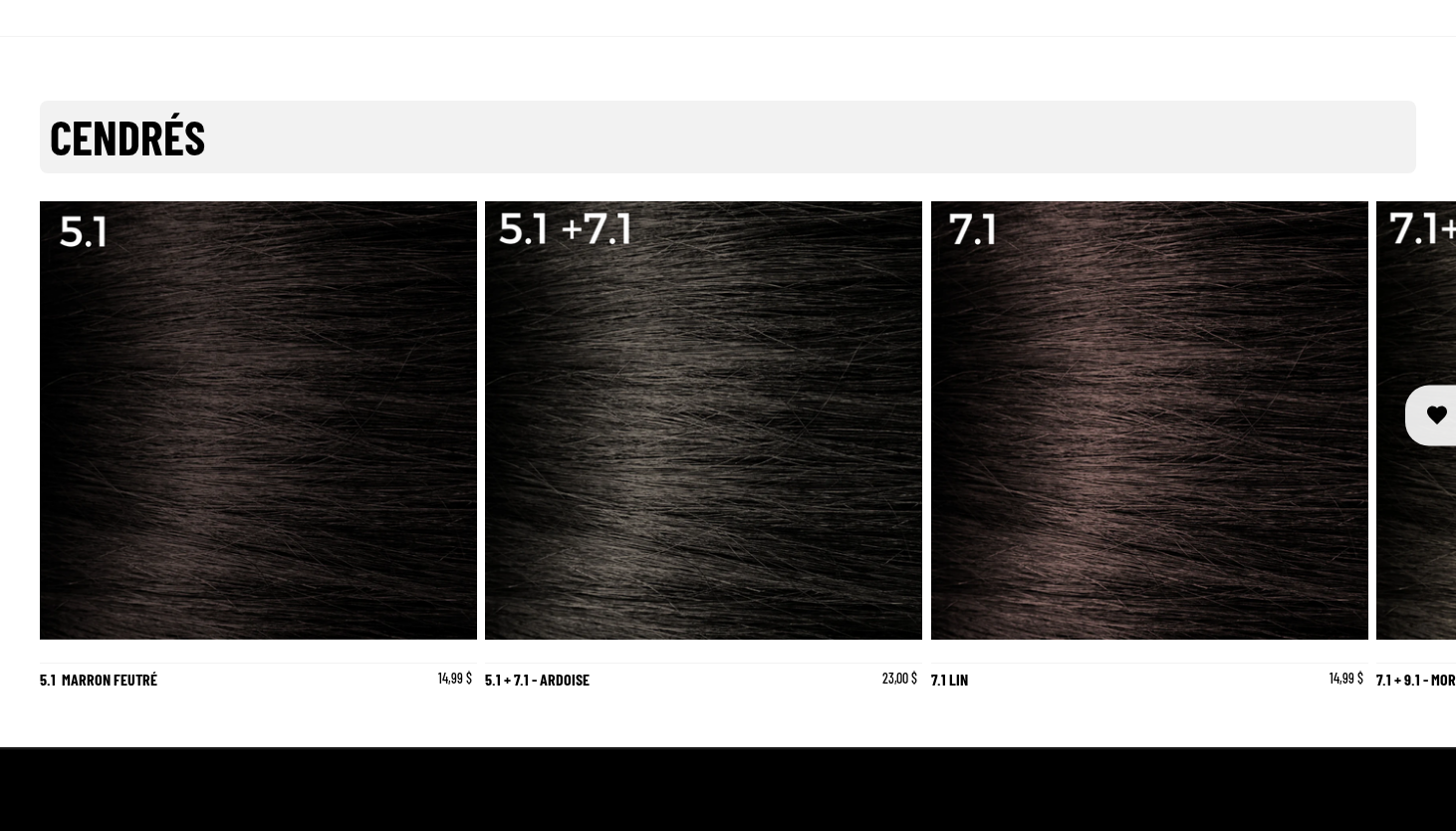 scroll, scrollTop: 2184, scrollLeft: 0, axis: vertical 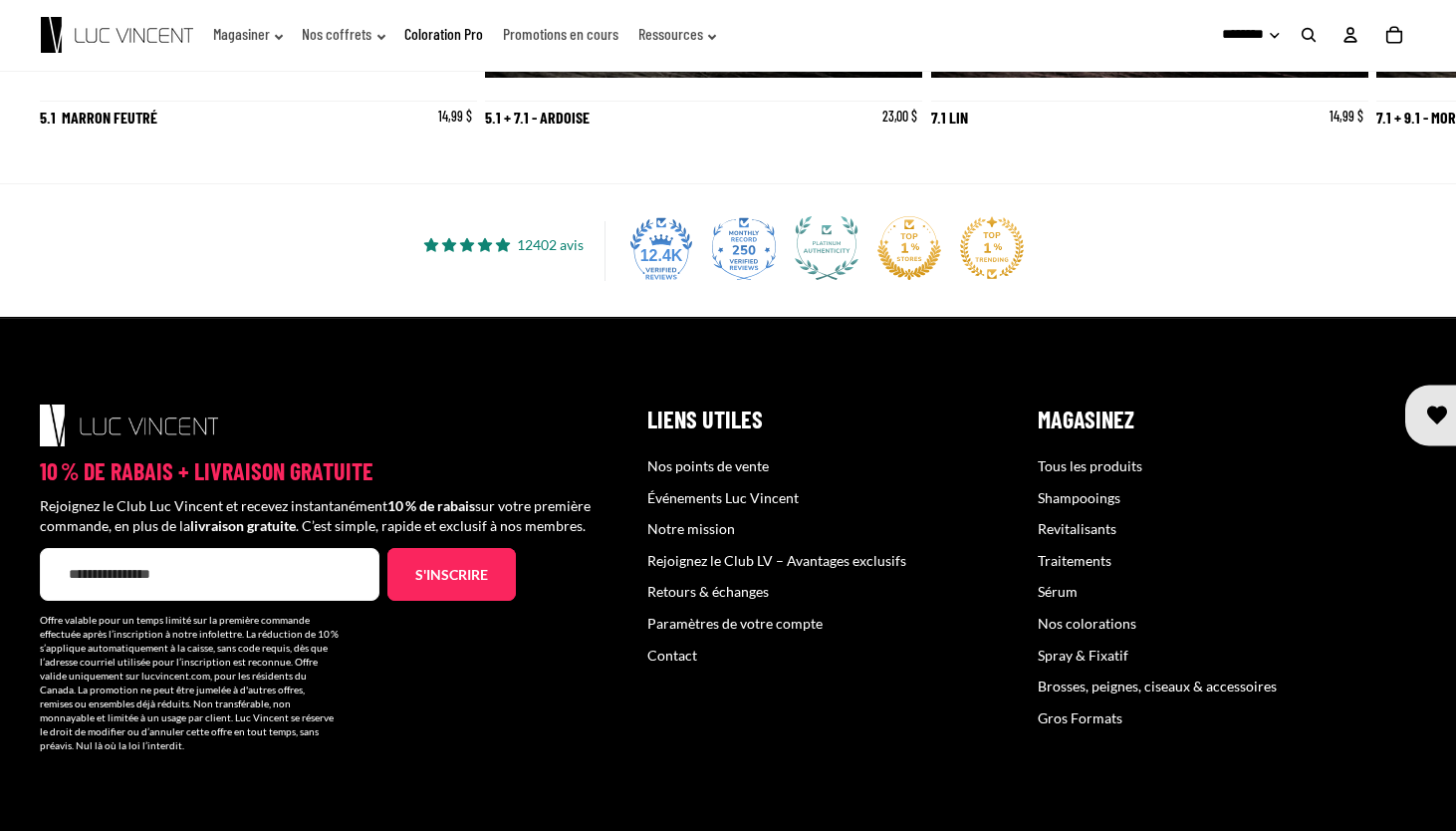 click on "5.1  Marron feutré
Ajouter
Ajouté
5.1  Marron feutré
14,99 $
5.1  Marron feutré" at bounding box center (728, -113) 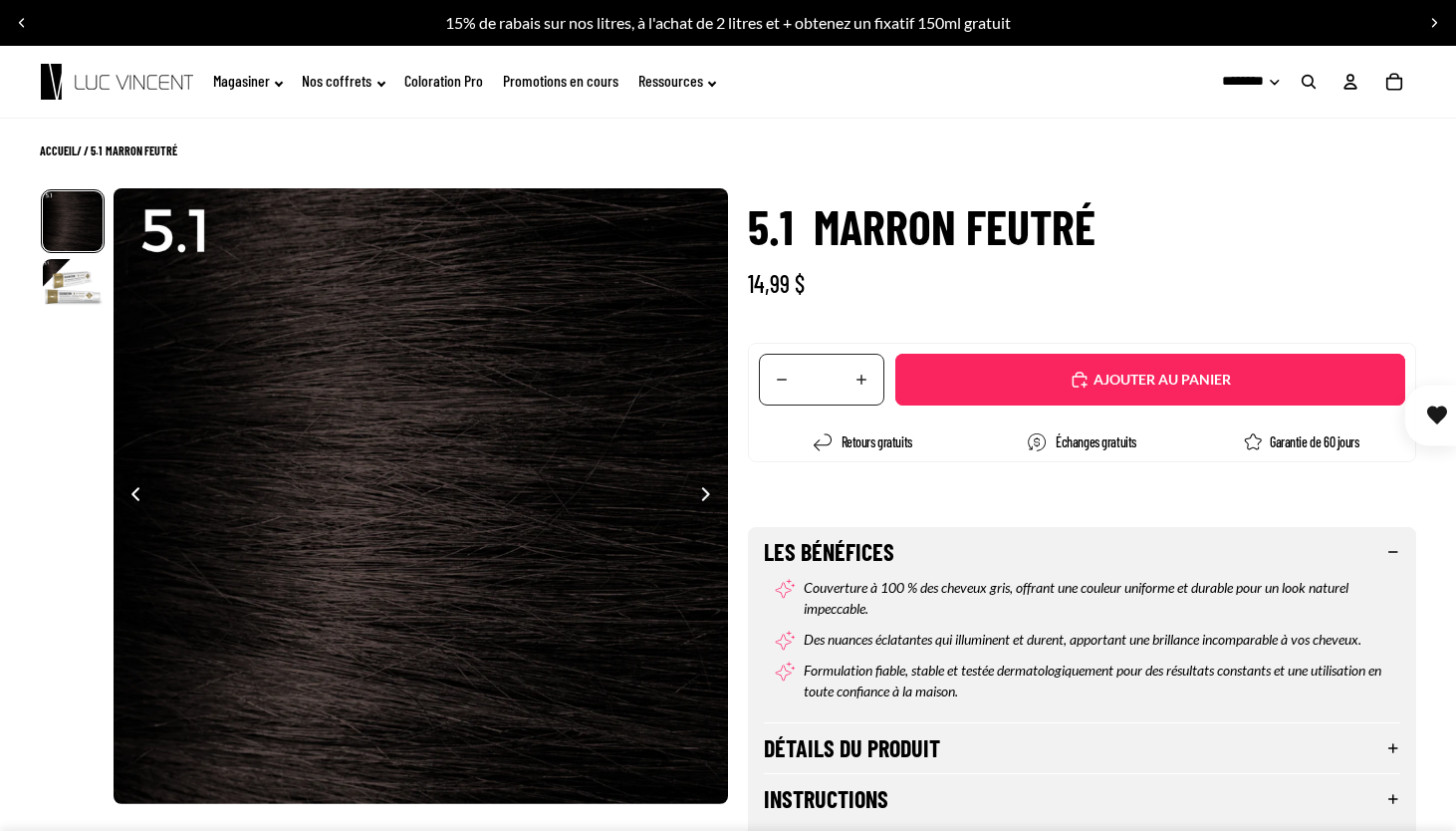 scroll, scrollTop: 0, scrollLeft: 0, axis: both 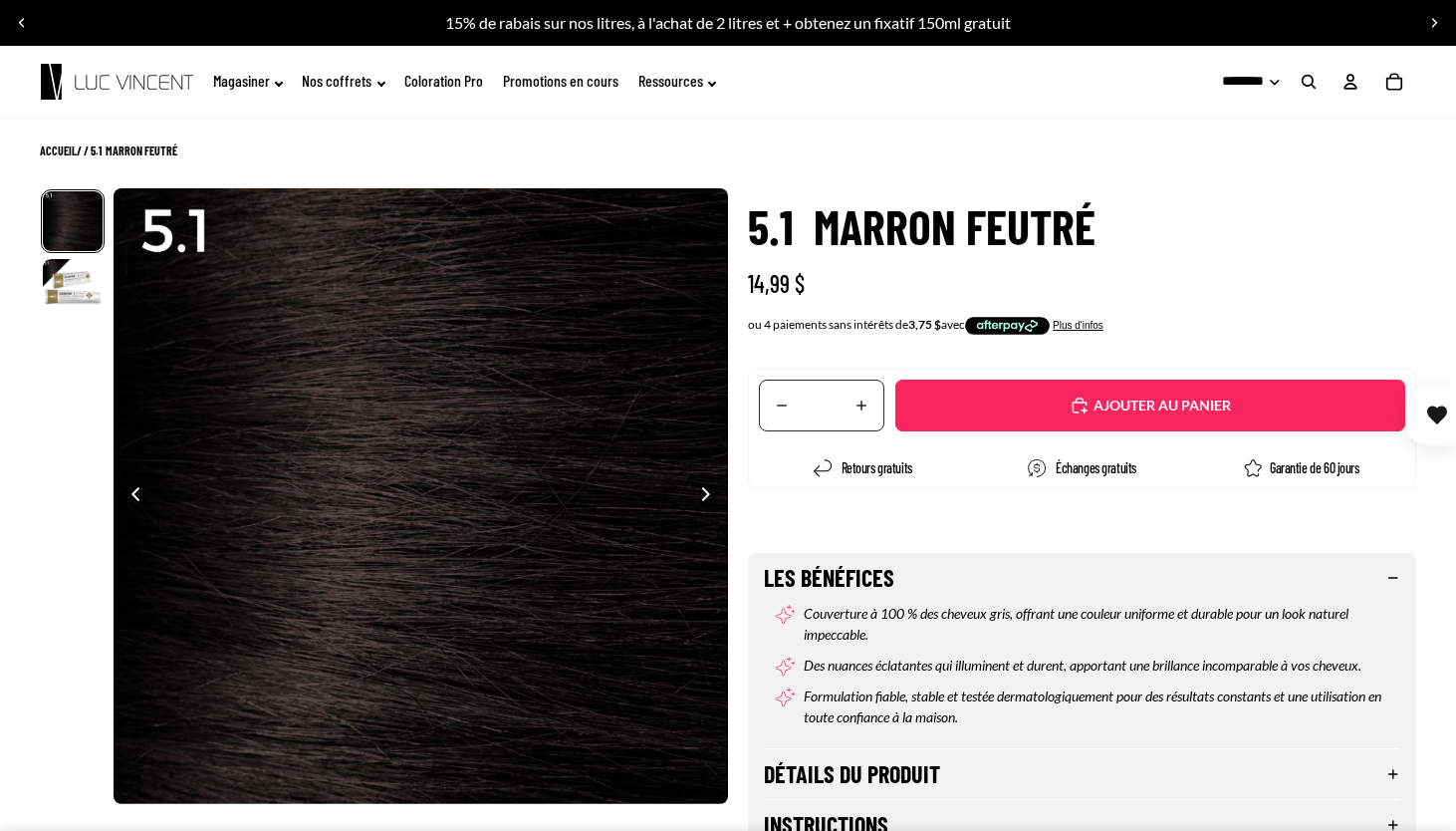 click on "1
2" at bounding box center [383, 496] 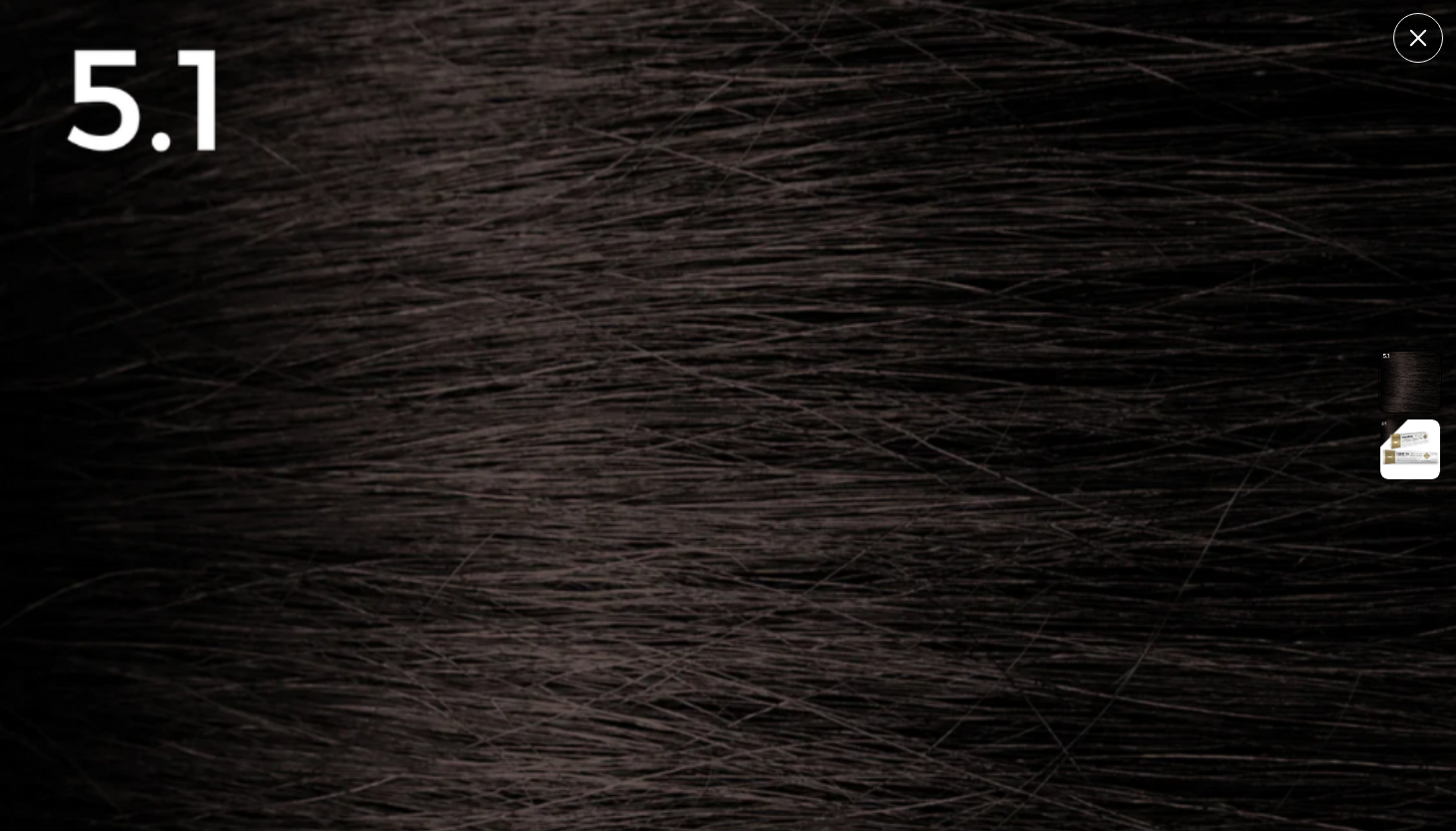 click on "Fermer" at bounding box center (1418, 38) 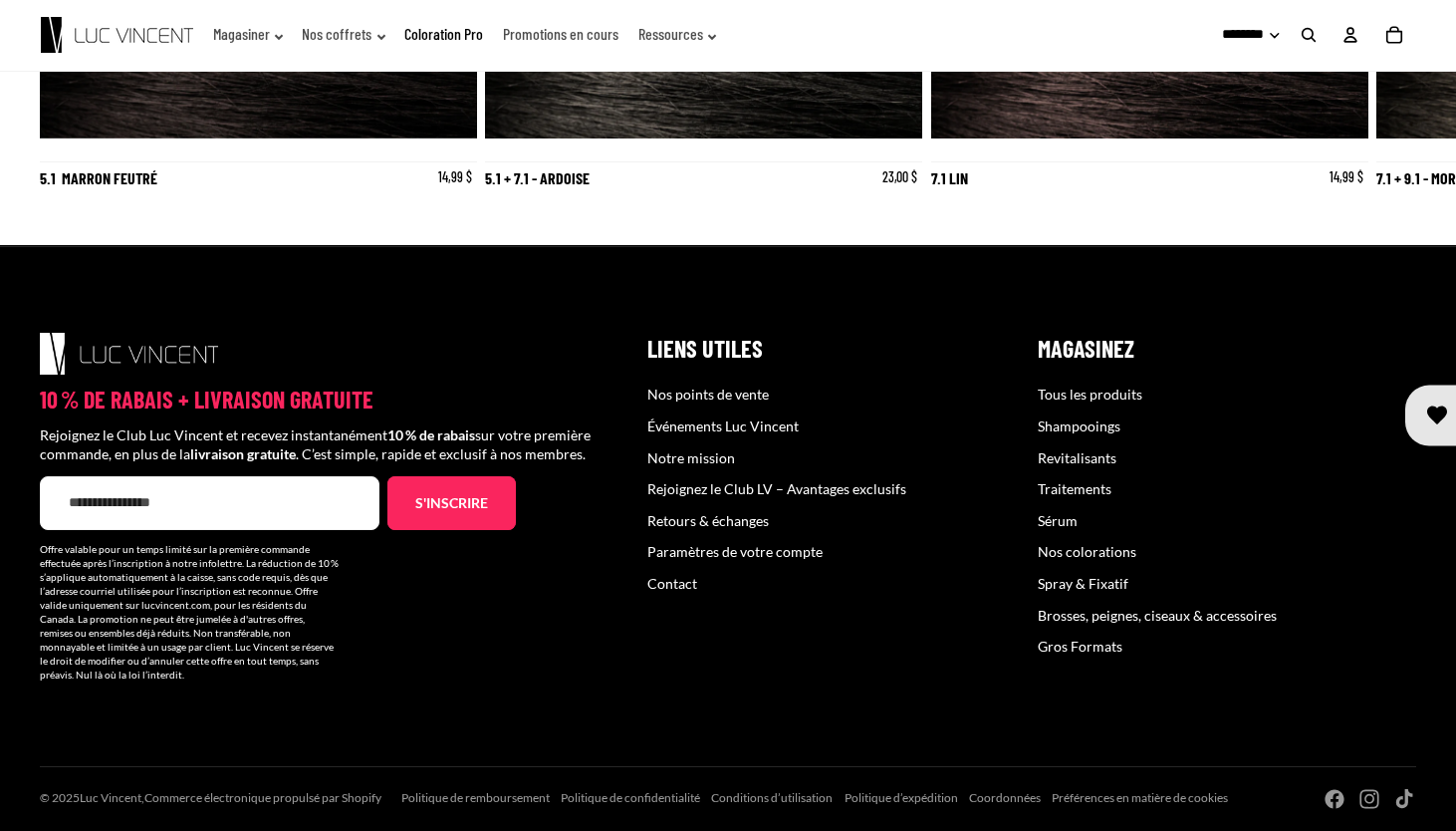 scroll, scrollTop: 3080, scrollLeft: 0, axis: vertical 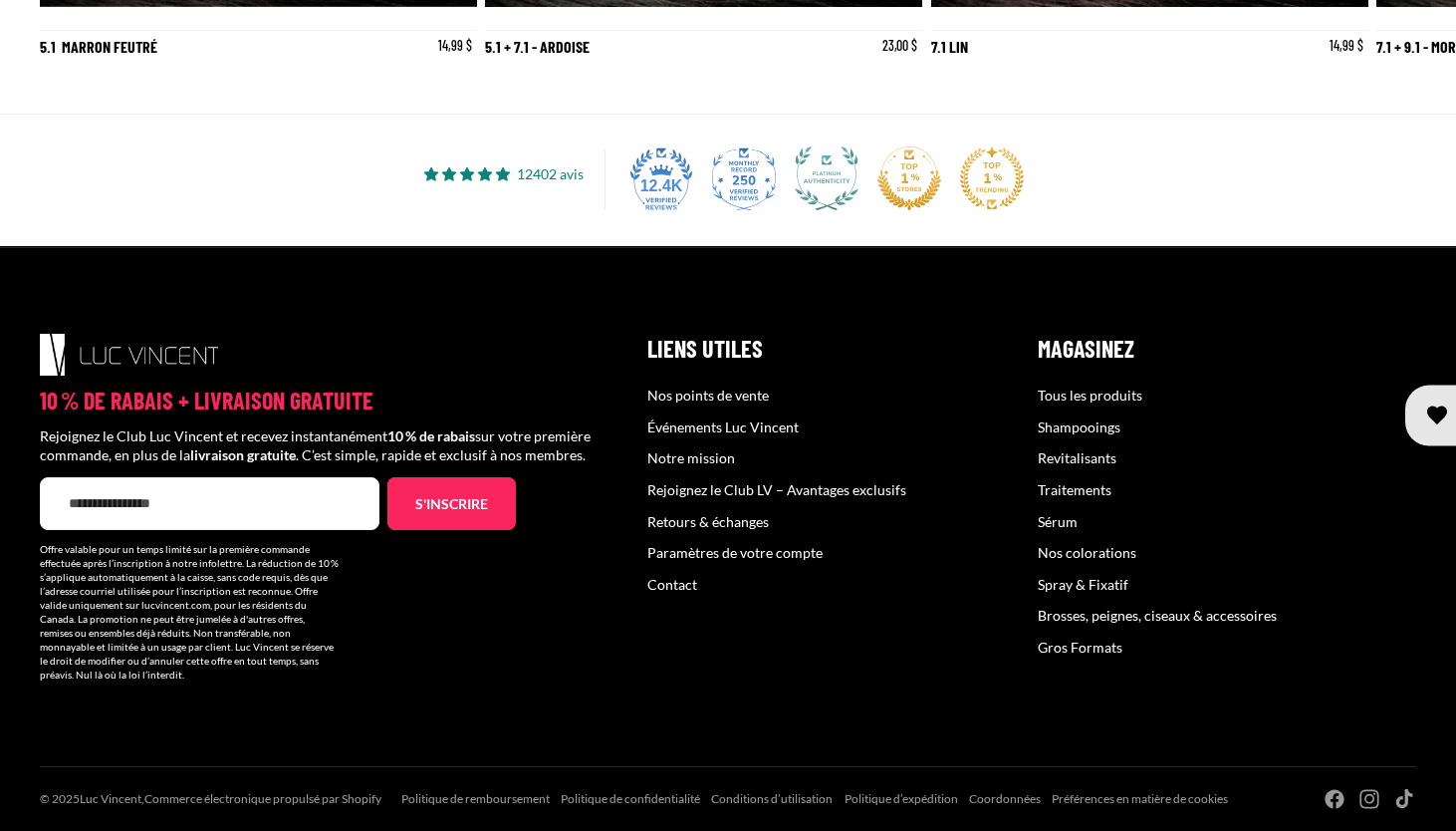 click on "Événements Luc Vincent" at bounding box center (723, 426) 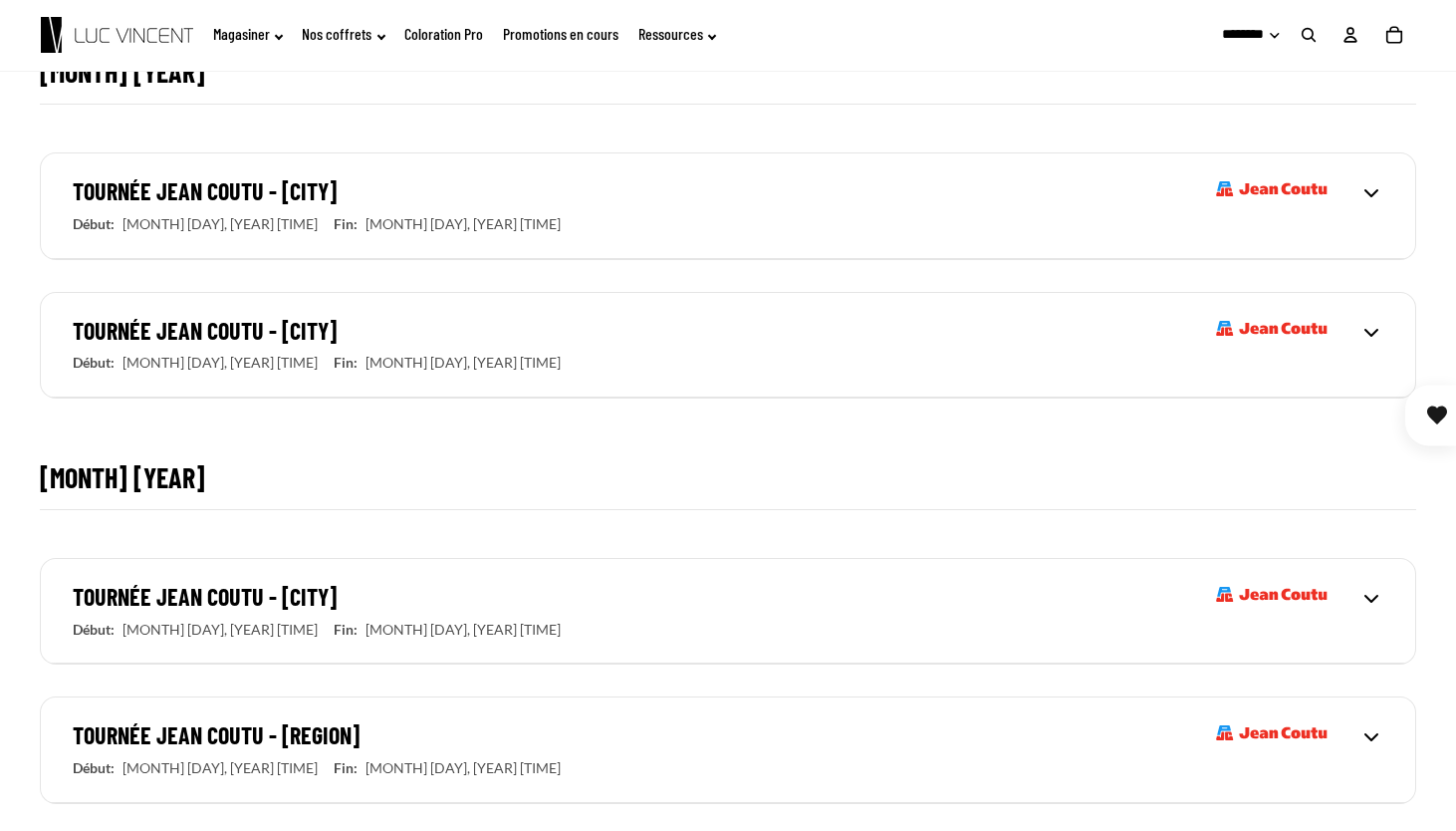scroll, scrollTop: 471, scrollLeft: 0, axis: vertical 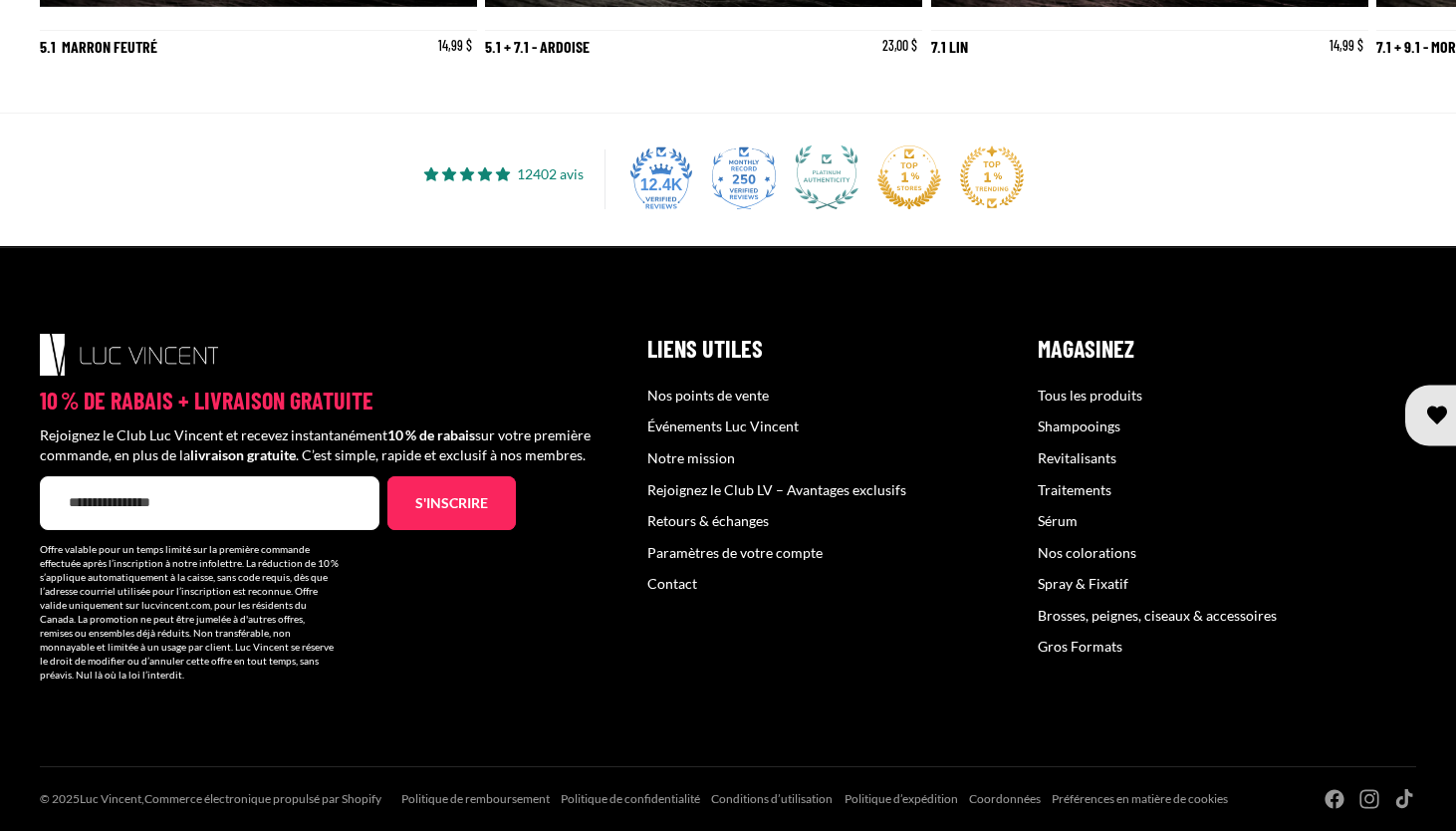 click on "Rejoignez le Club LV – Avantages exclusifs" at bounding box center [777, 489] 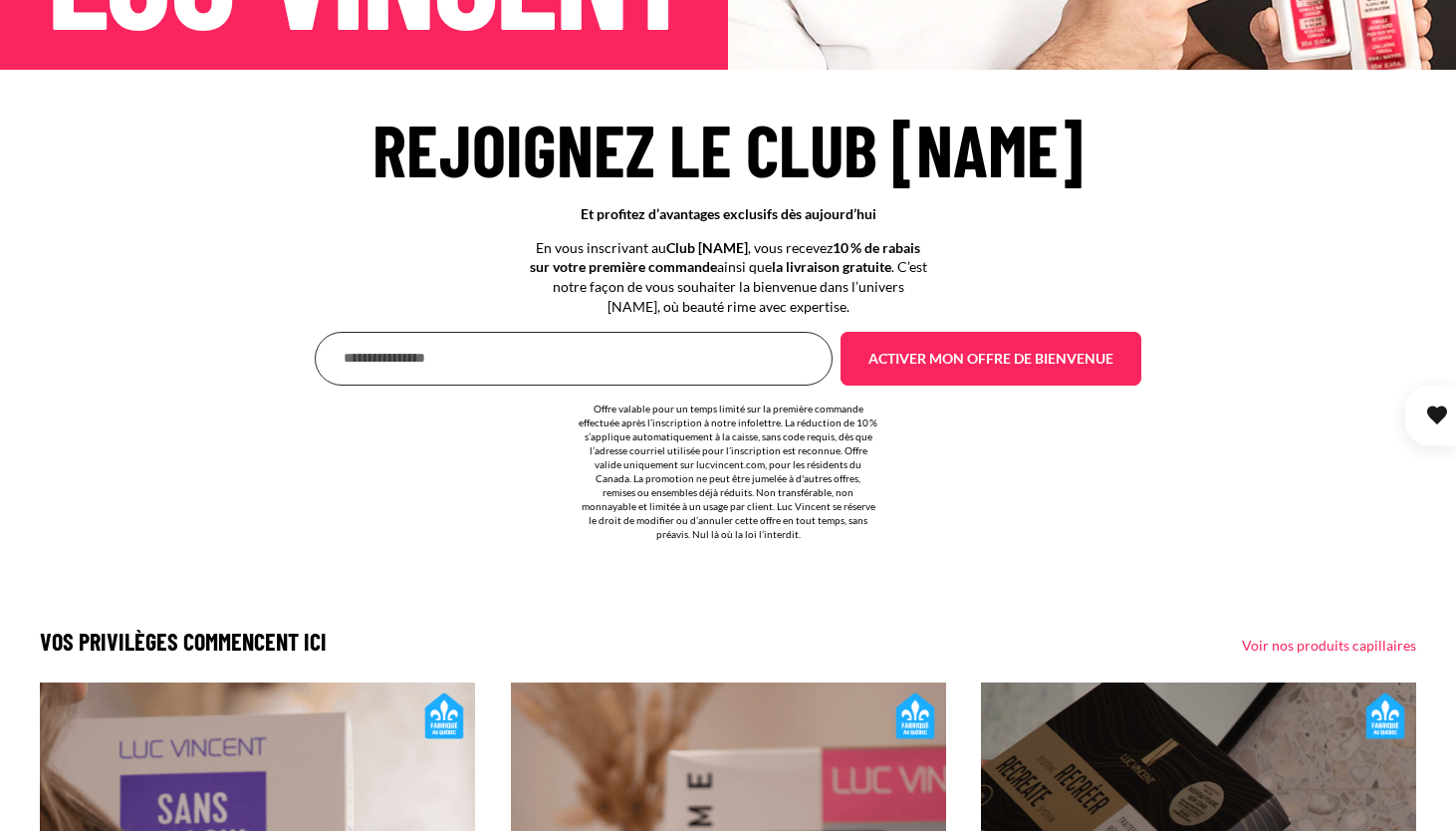 scroll, scrollTop: 551, scrollLeft: 0, axis: vertical 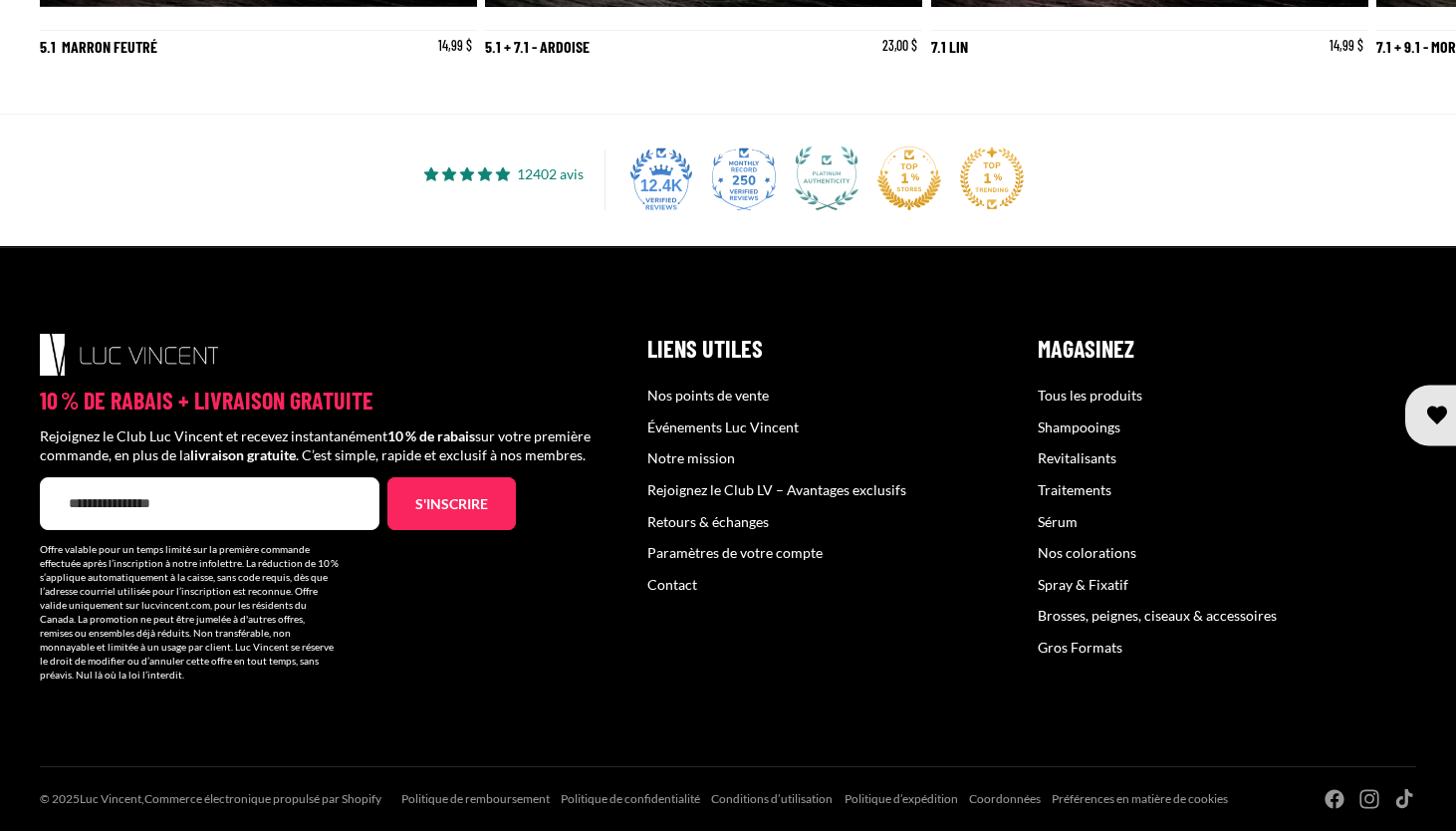 click on "Contact" at bounding box center (672, 584) 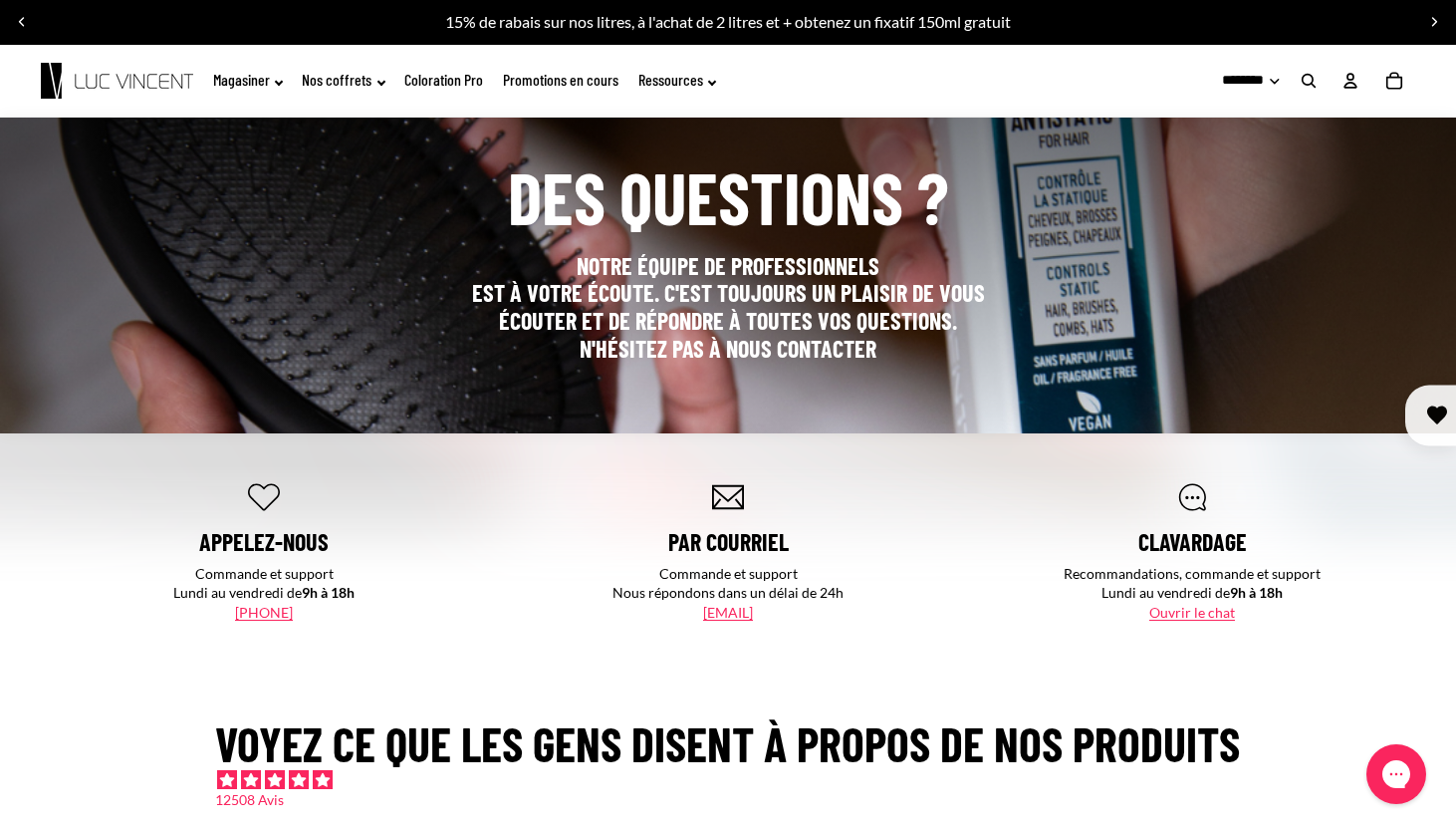 scroll, scrollTop: 130, scrollLeft: 0, axis: vertical 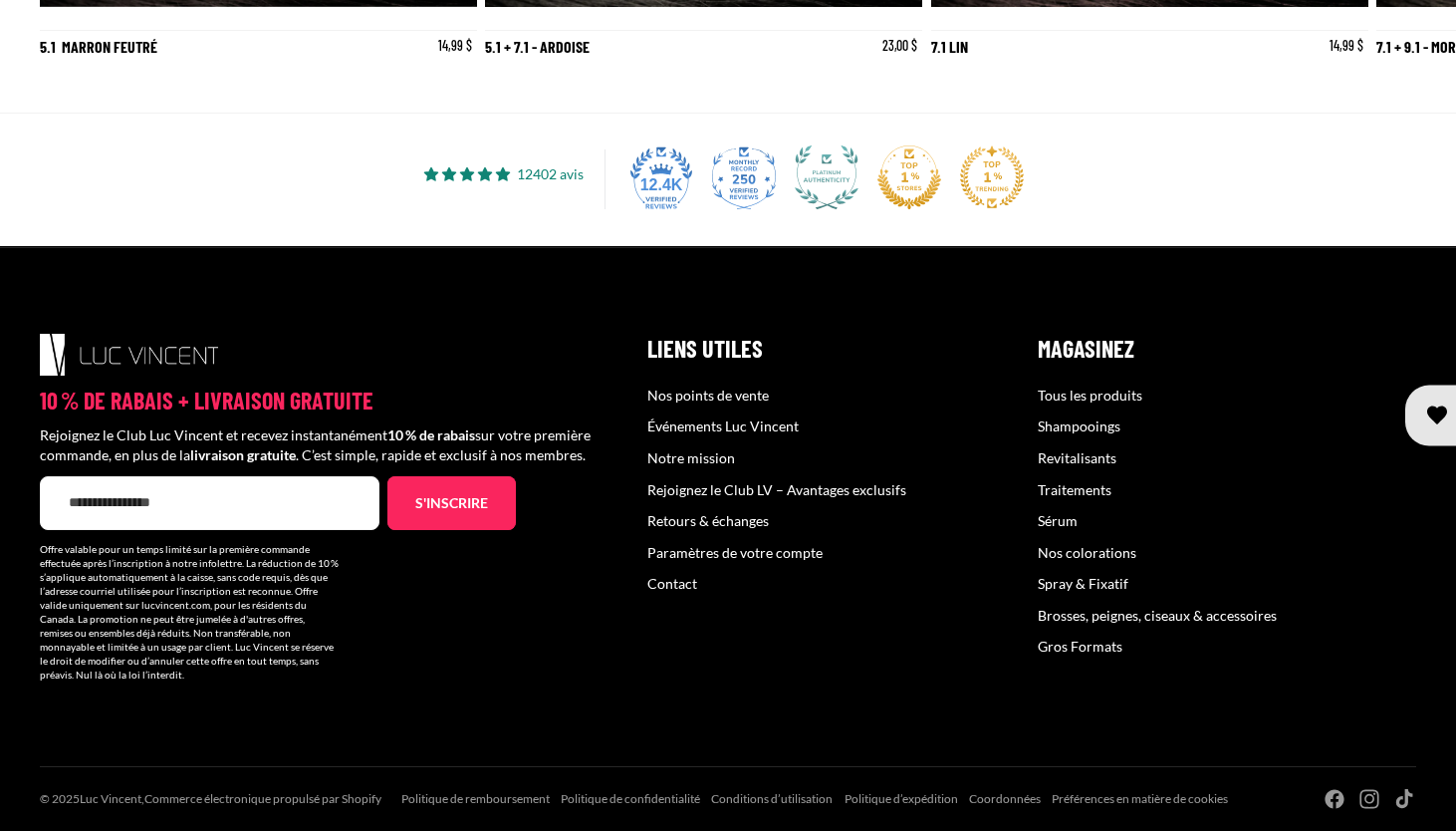 click on "Notre mission" at bounding box center [691, 457] 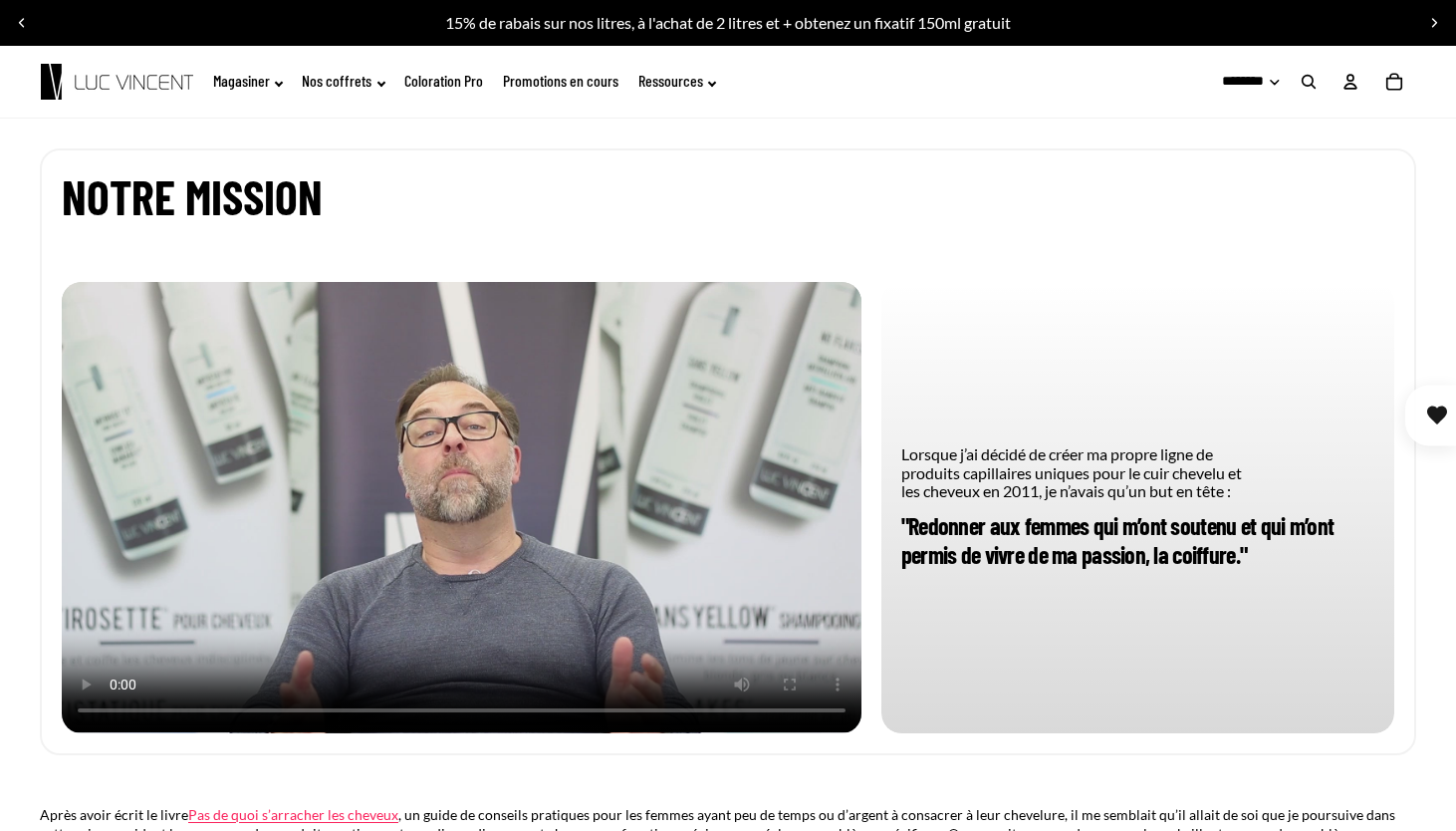 scroll, scrollTop: 0, scrollLeft: 0, axis: both 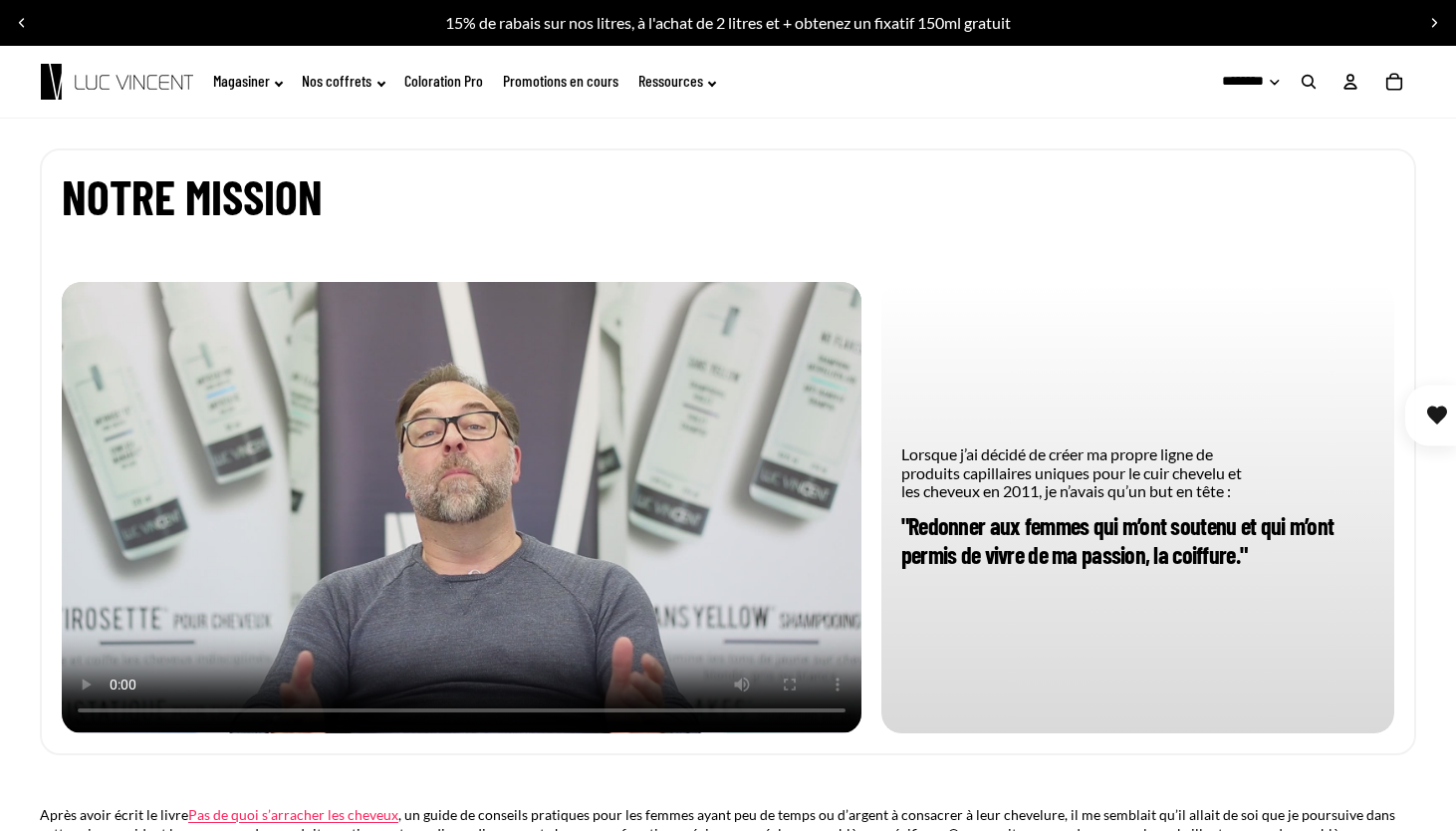 select on "**********" 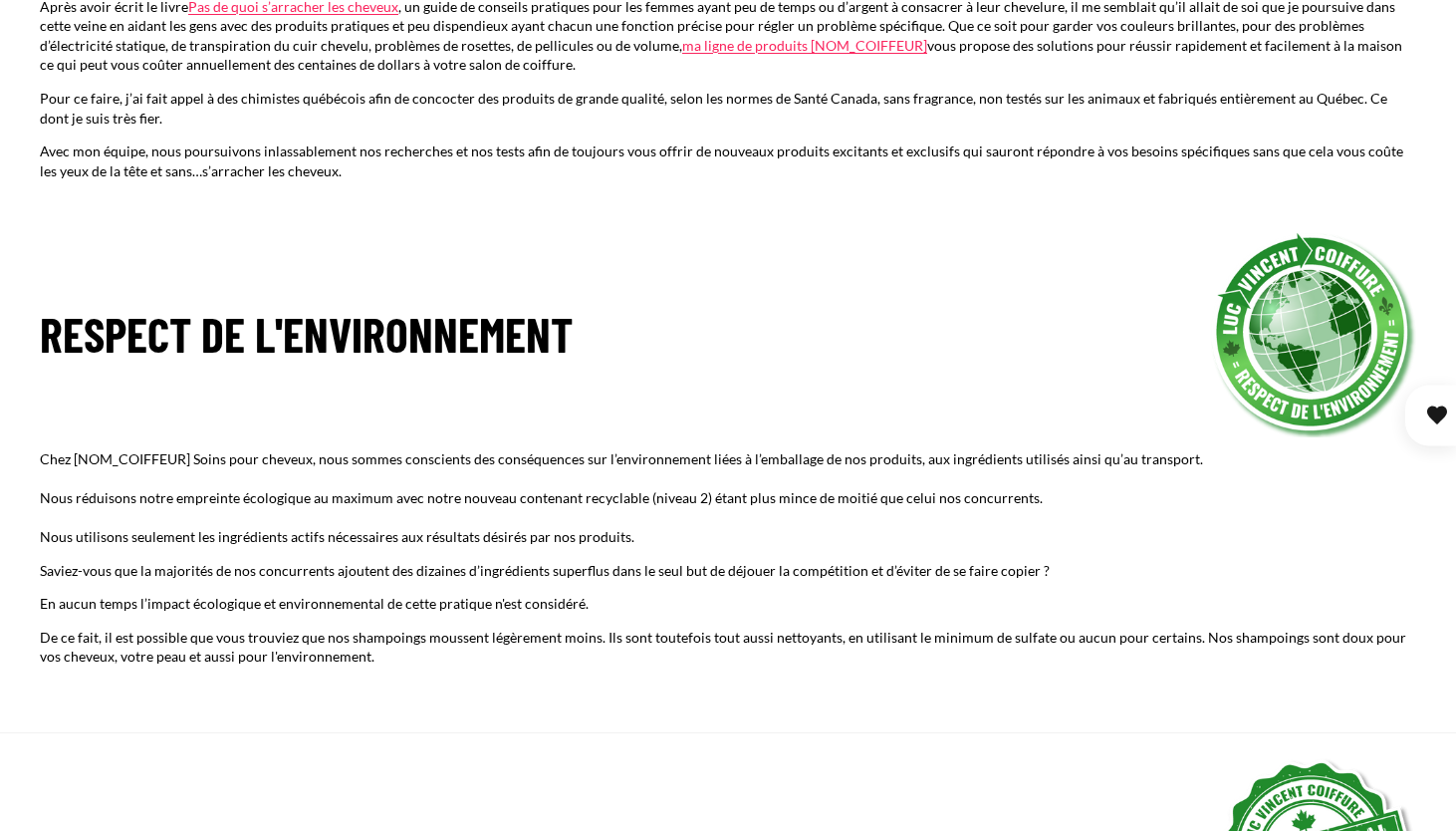 scroll, scrollTop: 811, scrollLeft: 0, axis: vertical 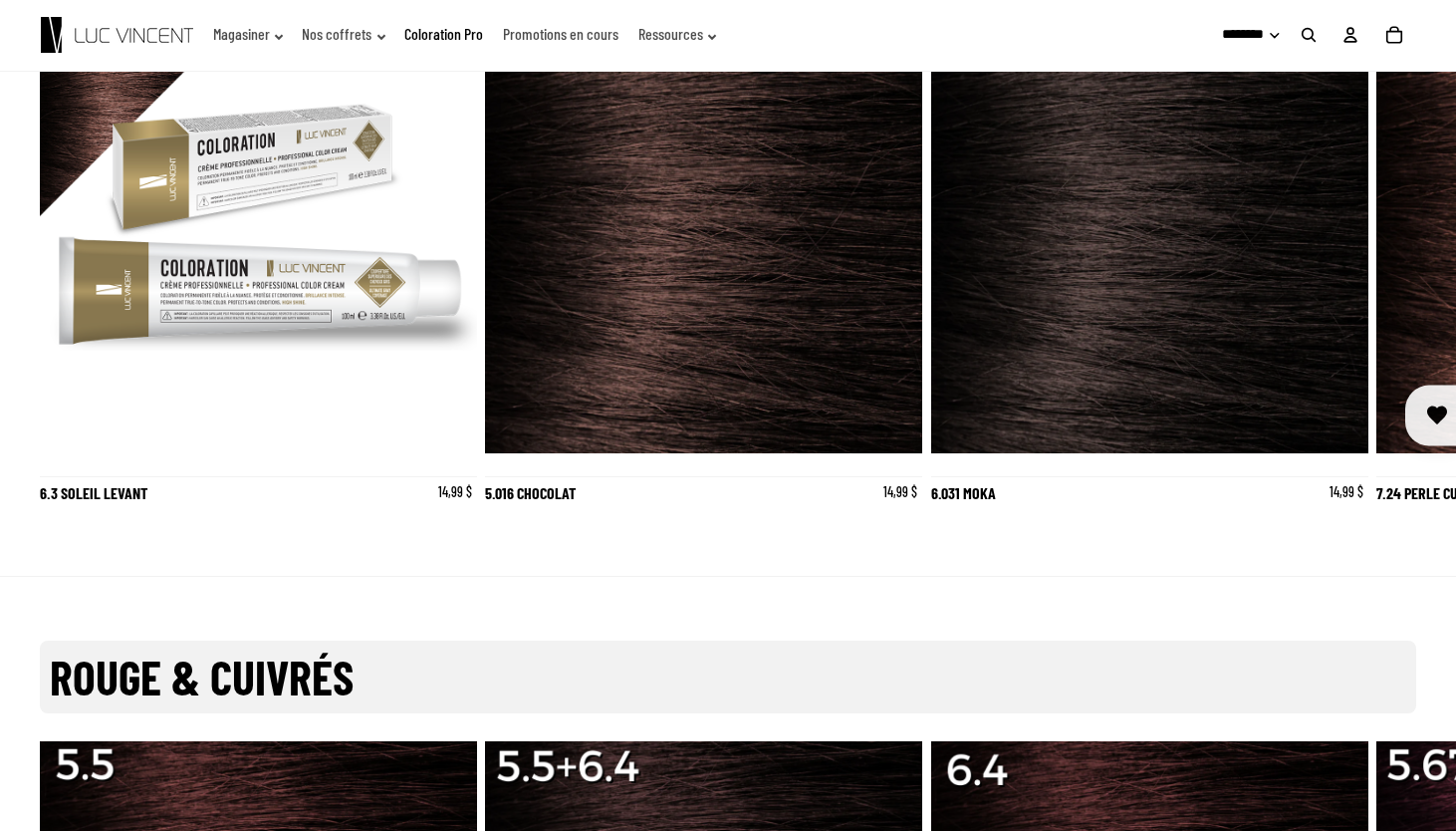 click at bounding box center [259, 234] 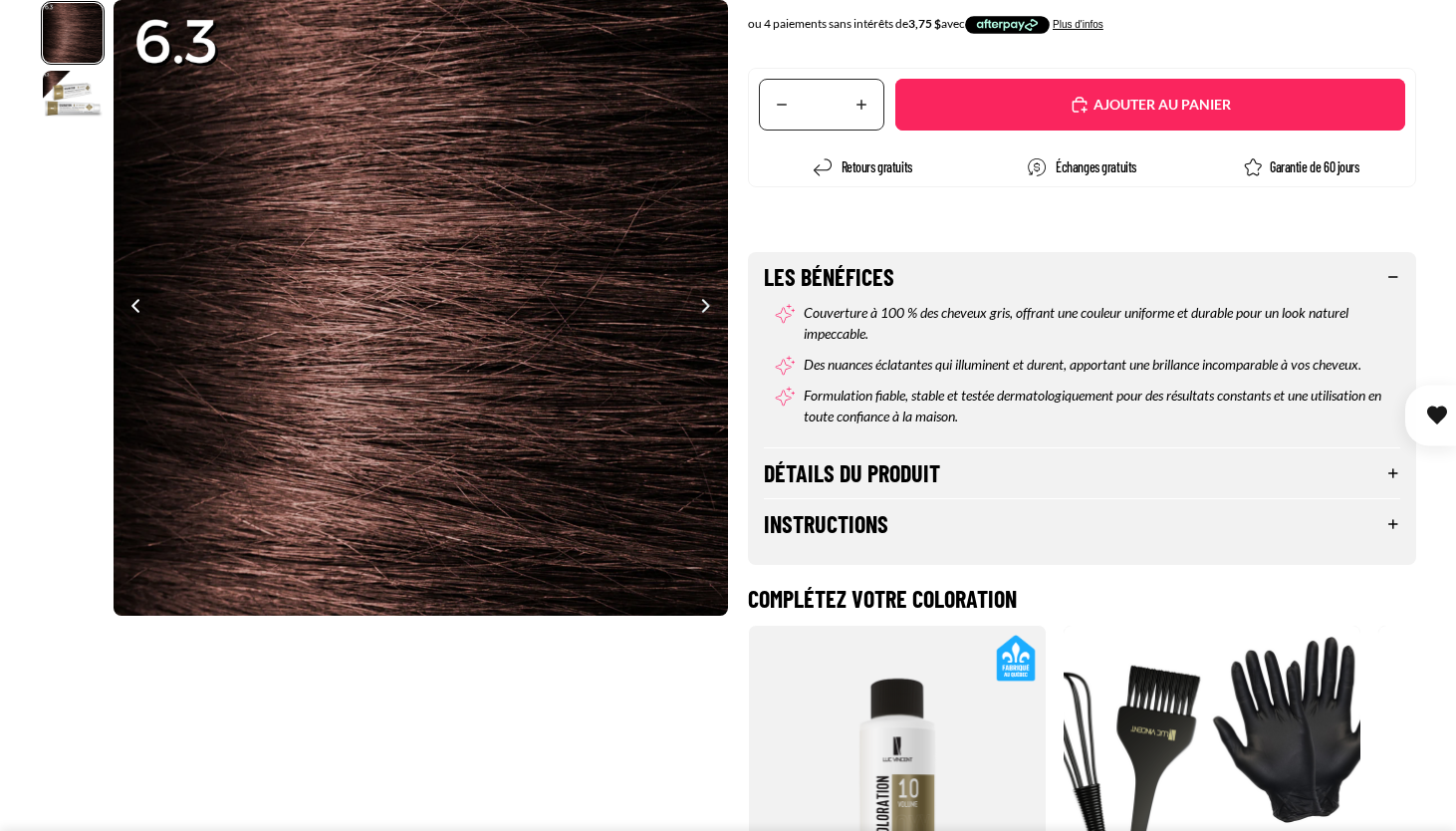 scroll, scrollTop: 303, scrollLeft: 0, axis: vertical 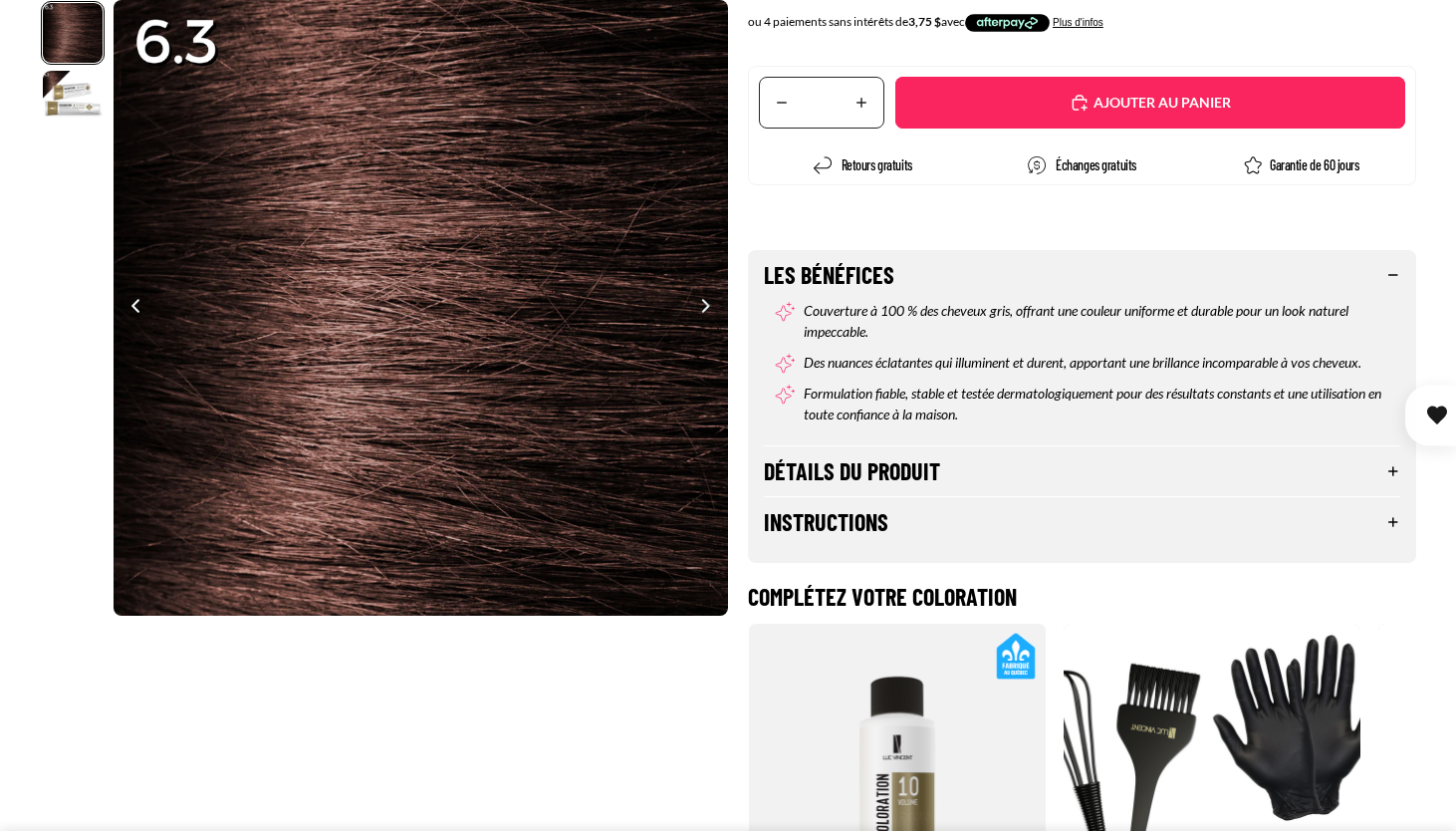 click 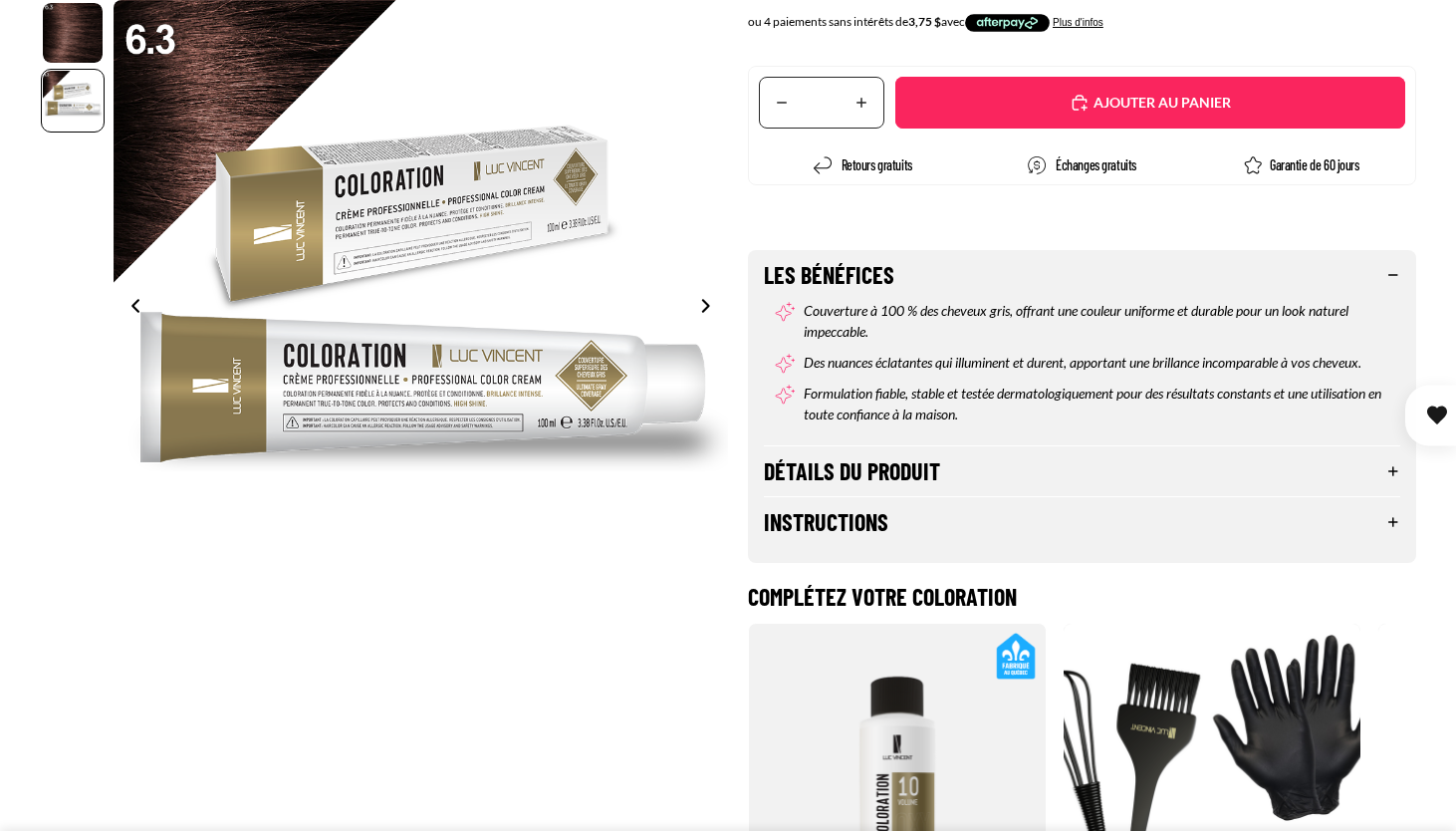 scroll, scrollTop: 0, scrollLeft: 615, axis: horizontal 